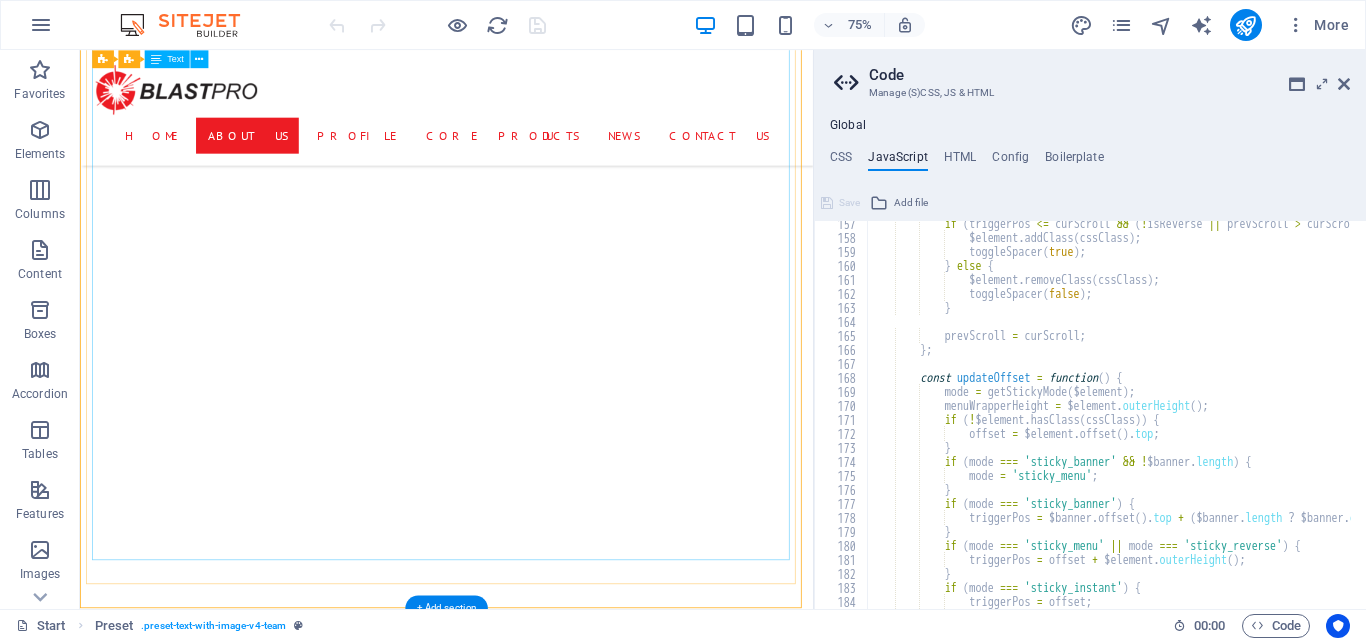 scroll, scrollTop: 3837, scrollLeft: 0, axis: vertical 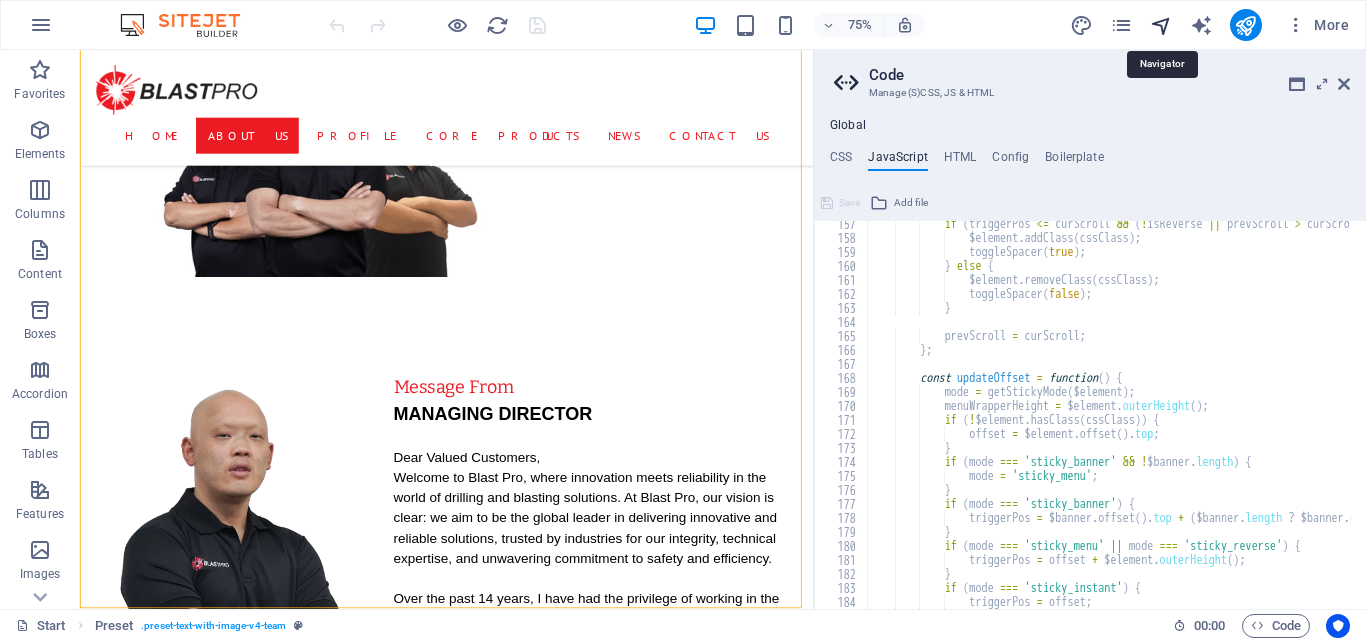 click at bounding box center (1161, 25) 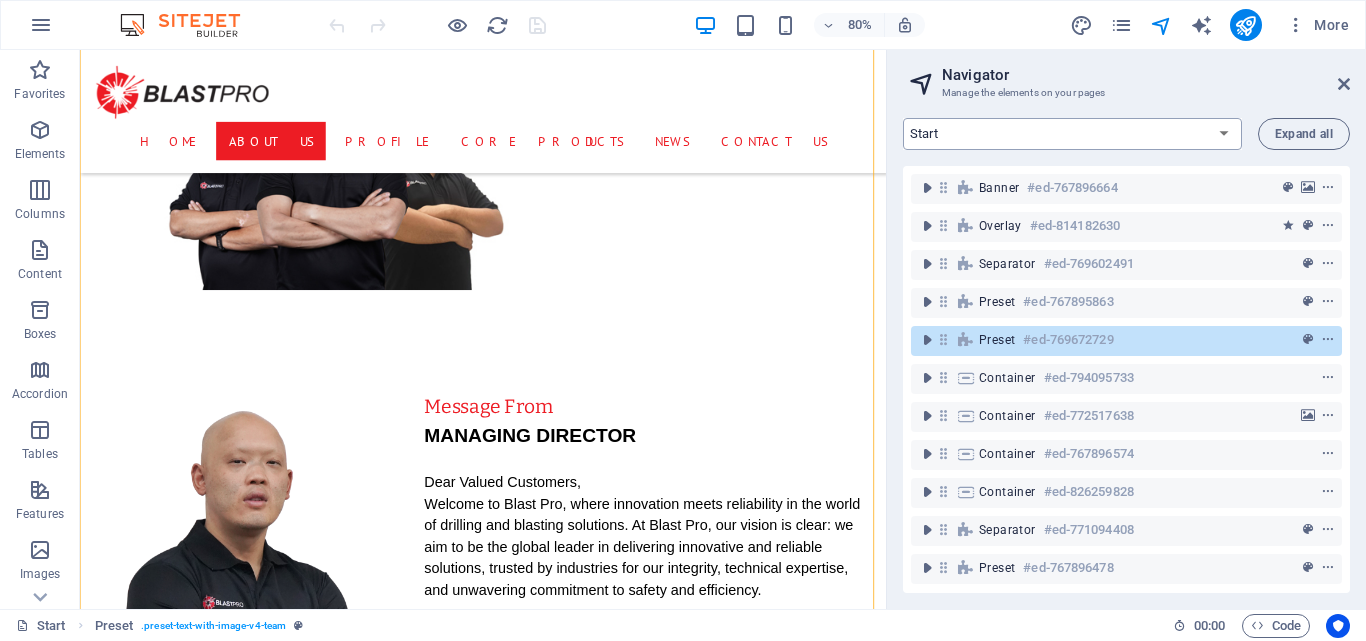 click on "Start Machine LOx Breaker Services News Headline Profile Legal Notice Privacy" at bounding box center (1072, 134) 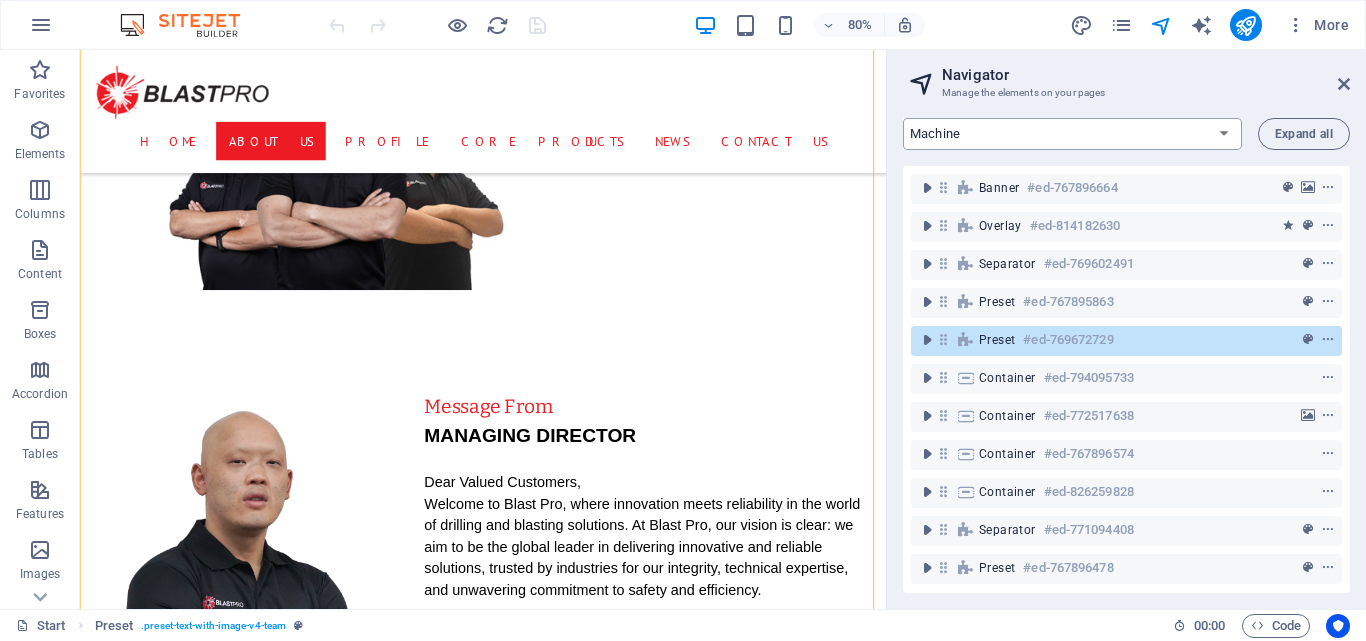 click on "Start Machine LOx Breaker Services News Headline Profile Legal Notice Privacy" at bounding box center [1072, 134] 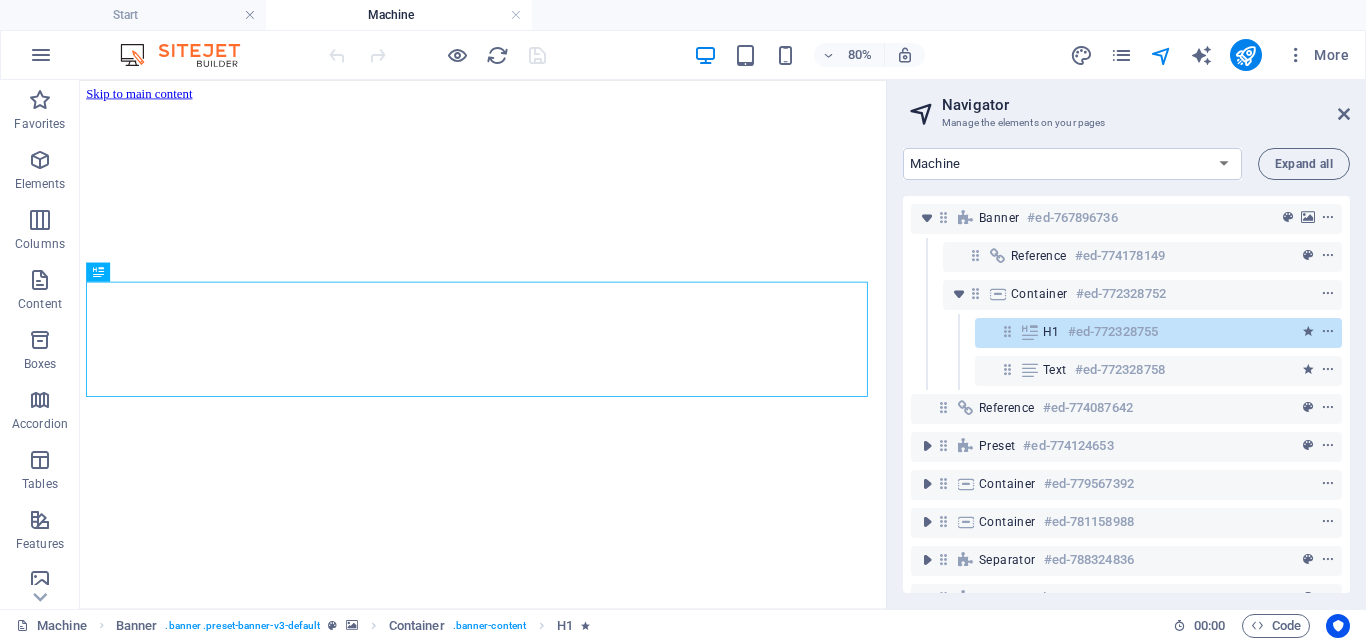 scroll, scrollTop: 0, scrollLeft: 0, axis: both 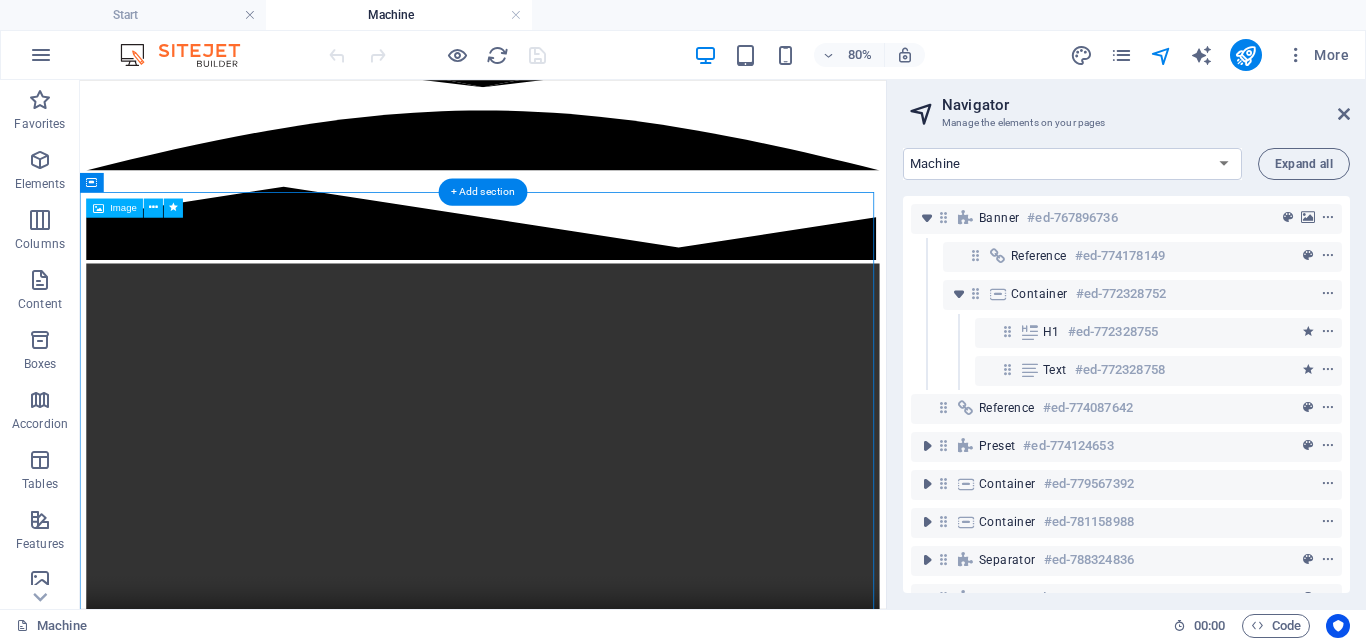 click at bounding box center [584, 1160] 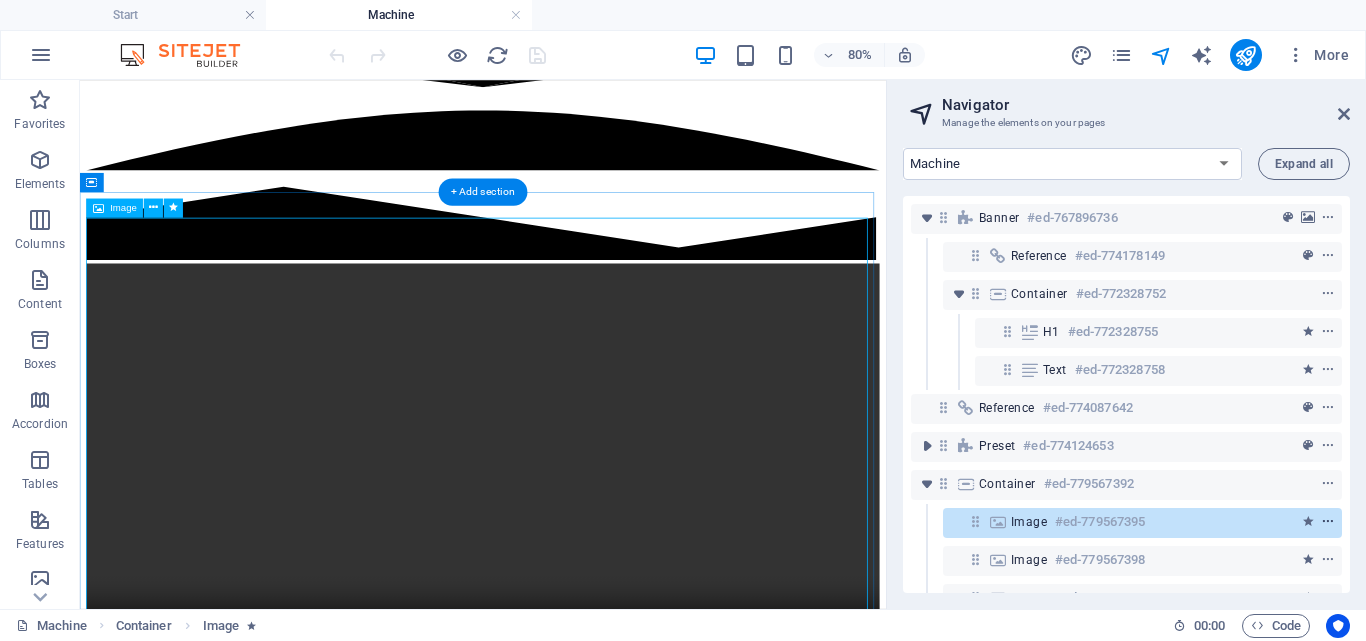 click at bounding box center [1328, 522] 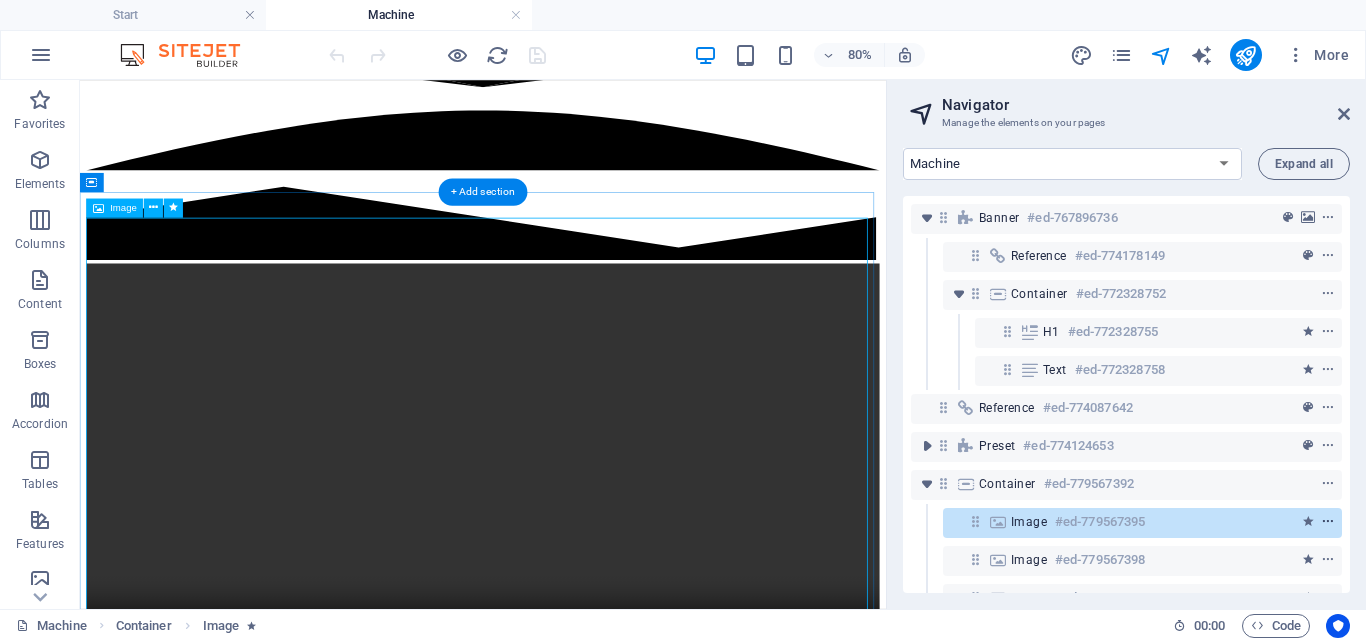 scroll, scrollTop: 1363, scrollLeft: 0, axis: vertical 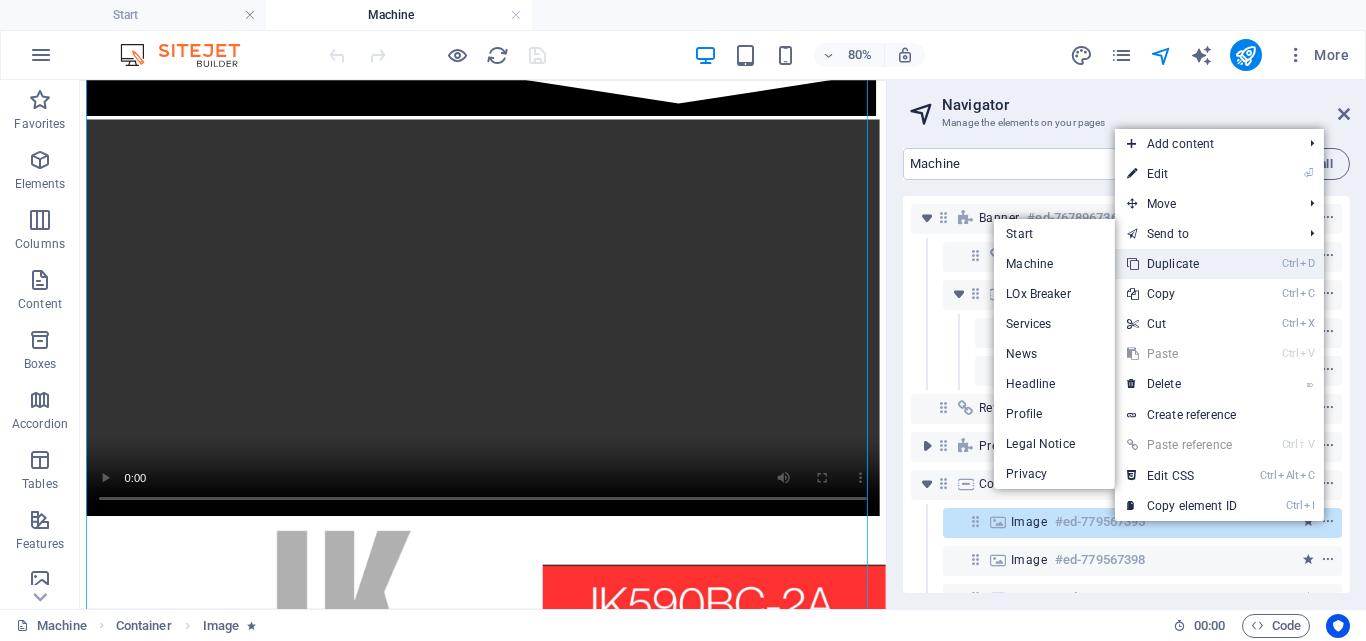 click on "Ctrl D  Duplicate" at bounding box center (1182, 264) 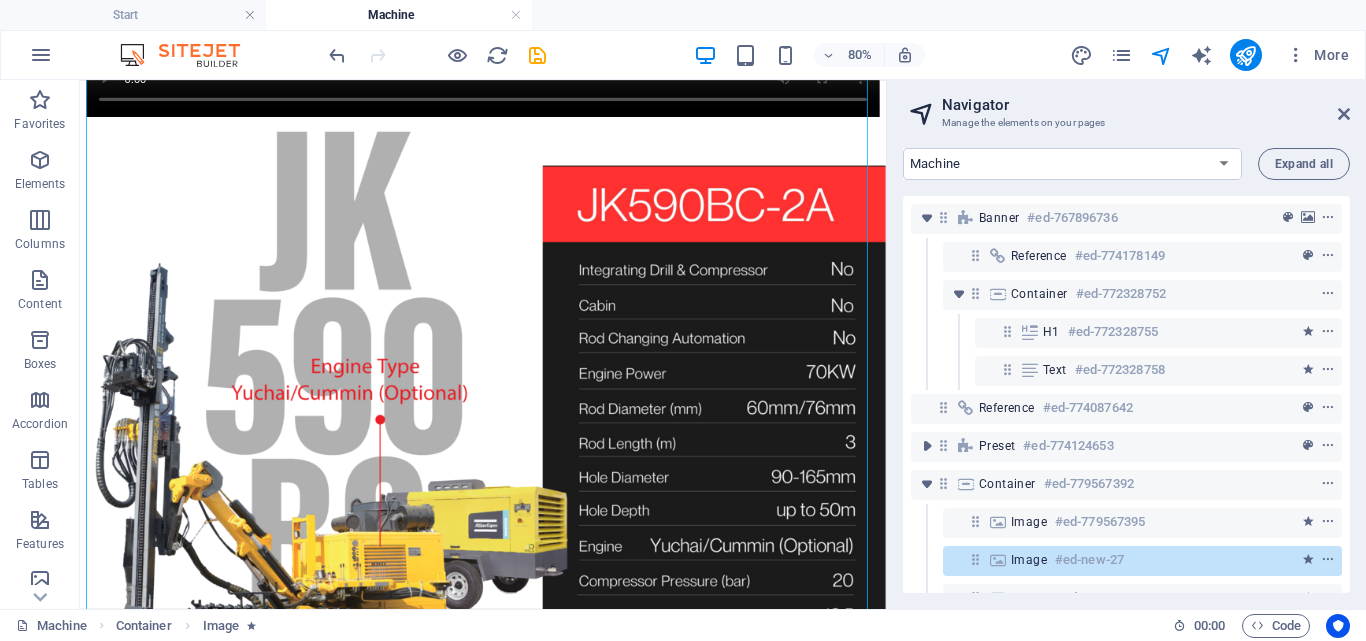 scroll, scrollTop: 2041, scrollLeft: 0, axis: vertical 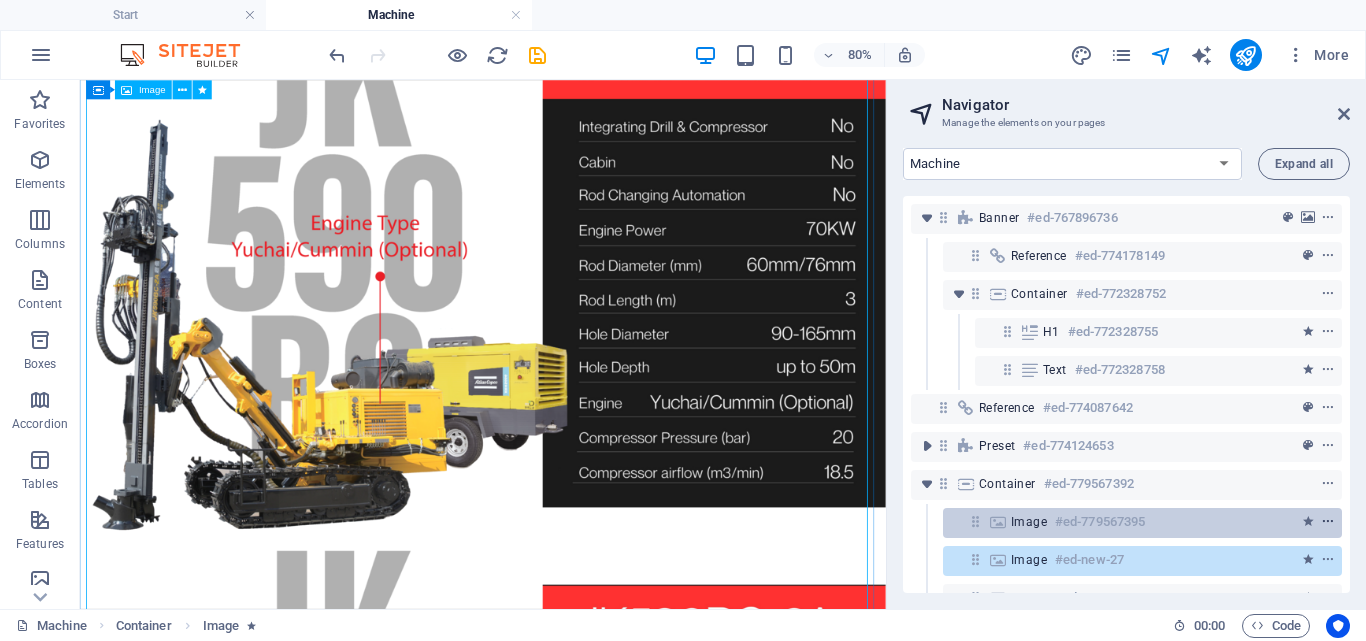 drag, startPoint x: 1327, startPoint y: 561, endPoint x: 1323, endPoint y: 518, distance: 43.185646 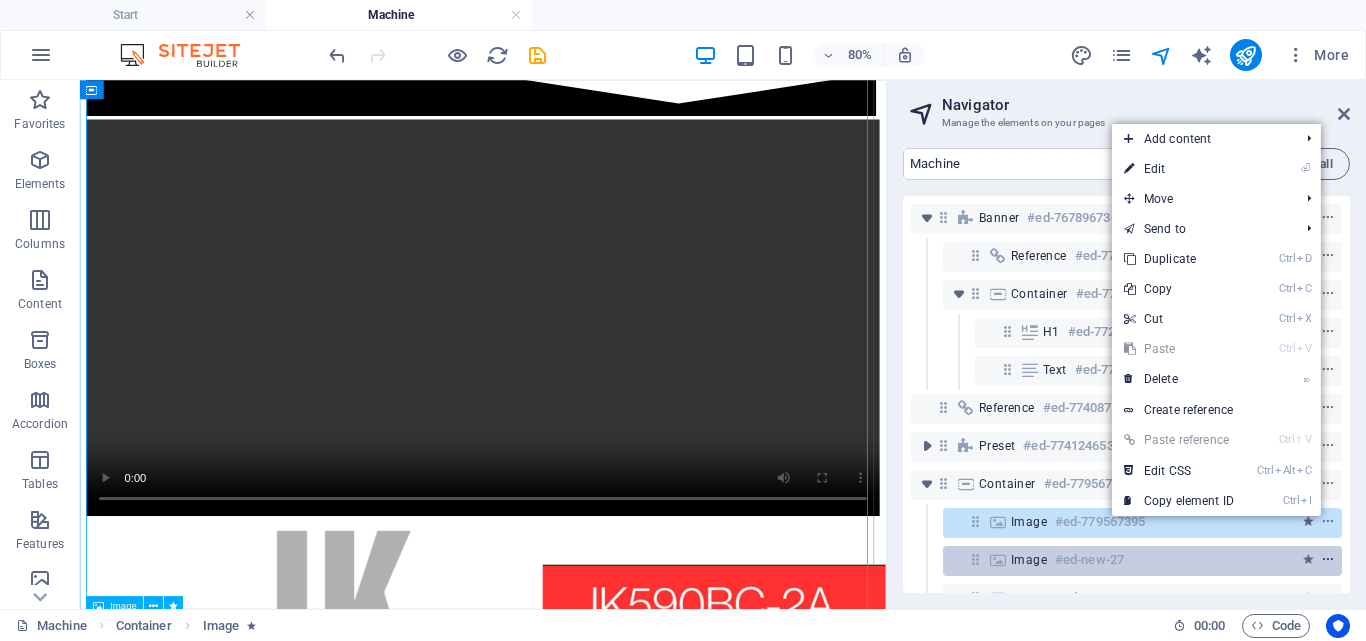 click at bounding box center (1328, 560) 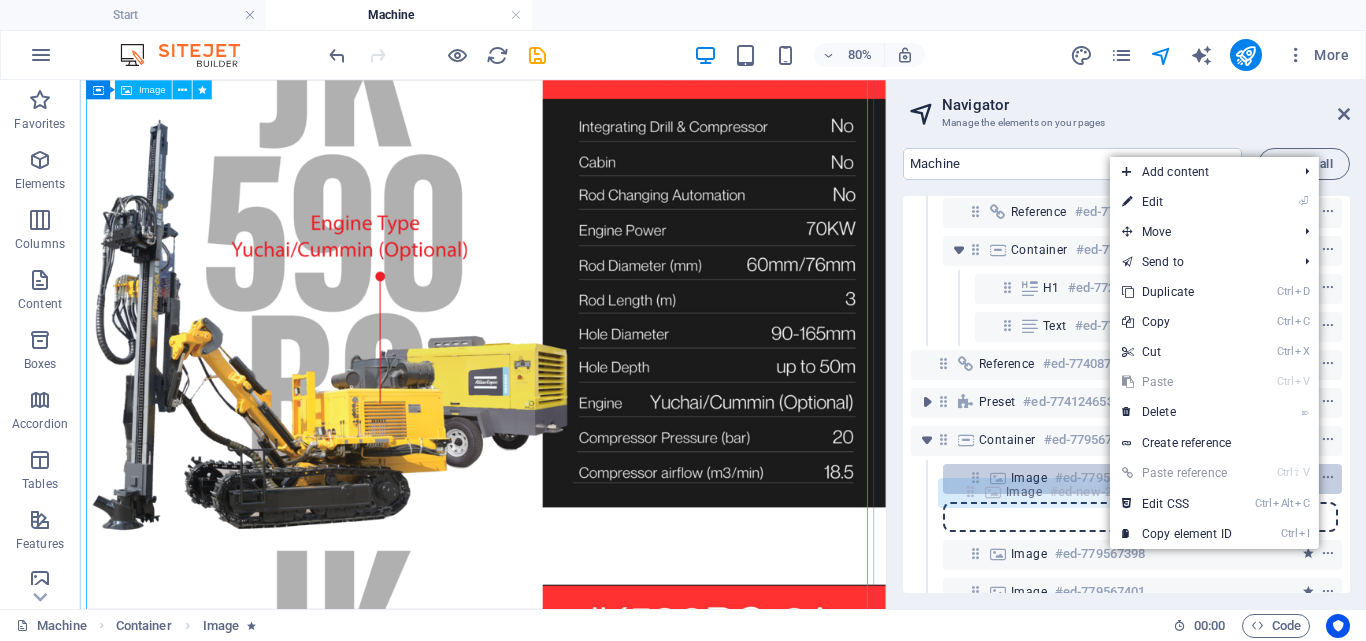 scroll, scrollTop: 49, scrollLeft: 0, axis: vertical 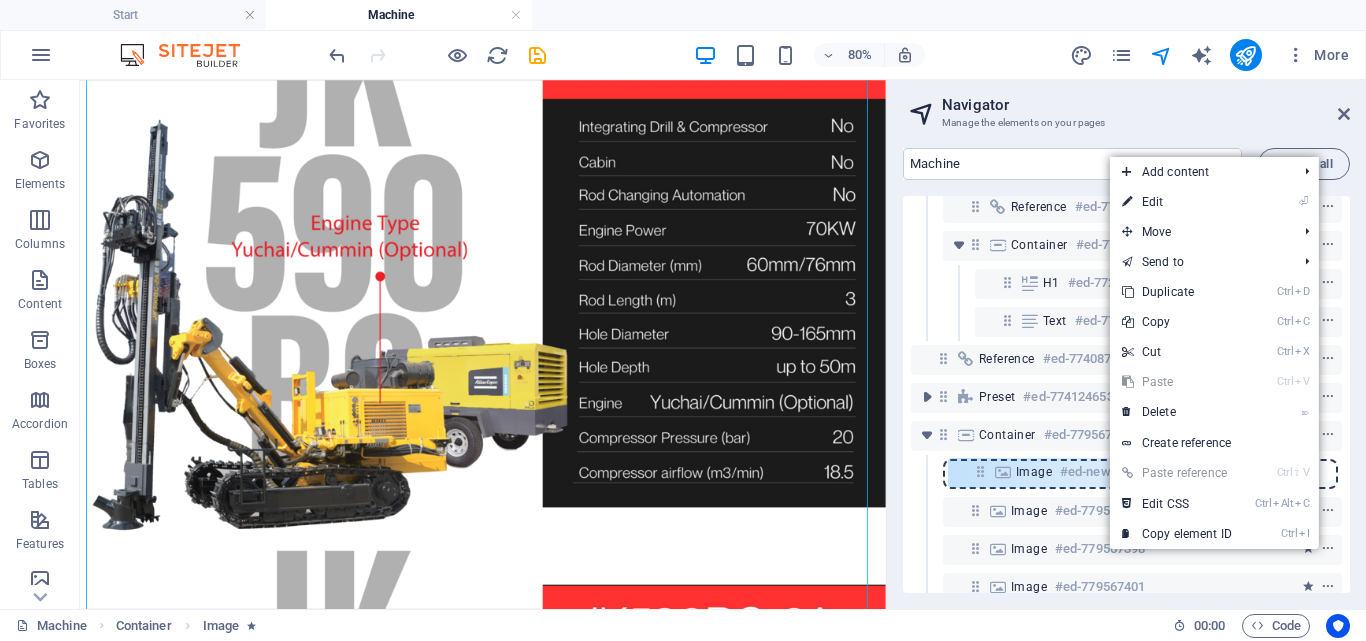 drag, startPoint x: 977, startPoint y: 556, endPoint x: 979, endPoint y: 462, distance: 94.02127 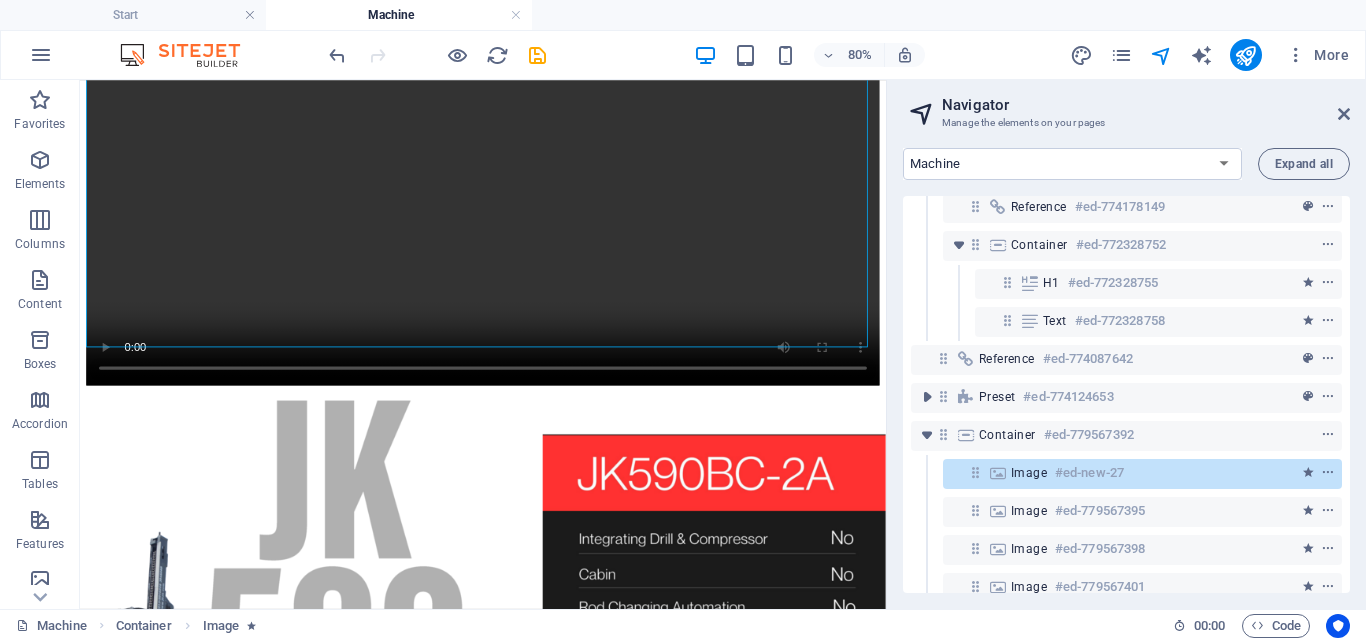scroll, scrollTop: 1363, scrollLeft: 0, axis: vertical 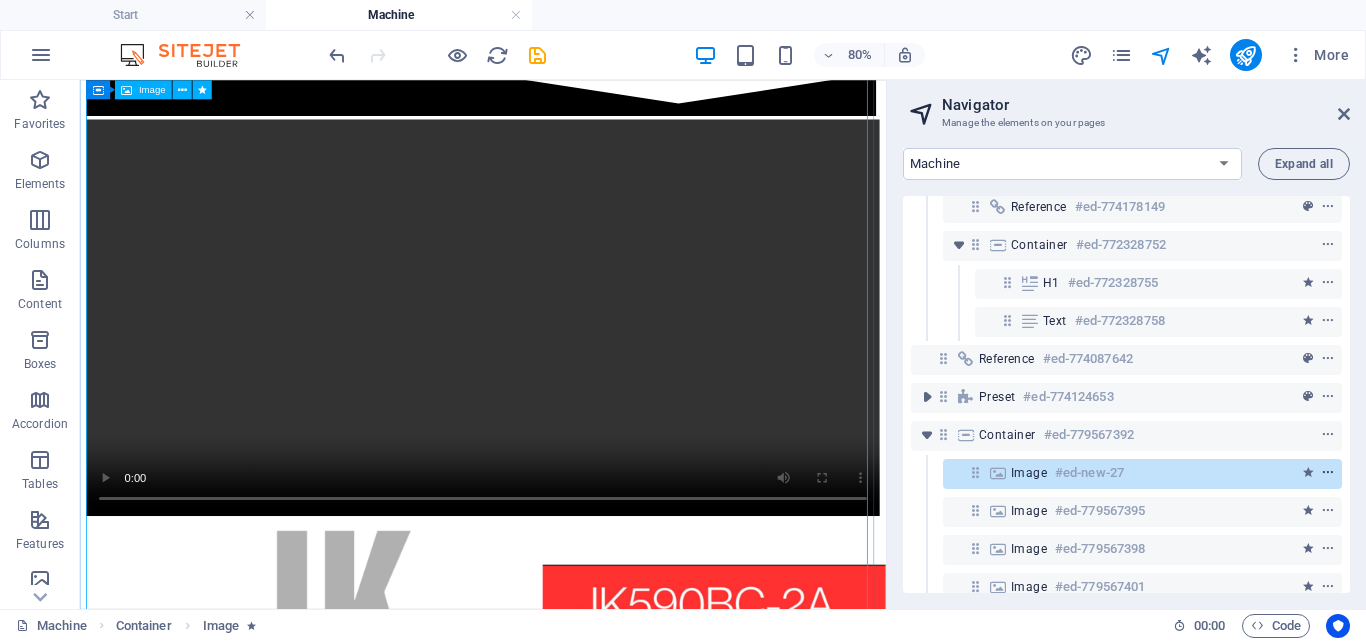 click at bounding box center [1328, 473] 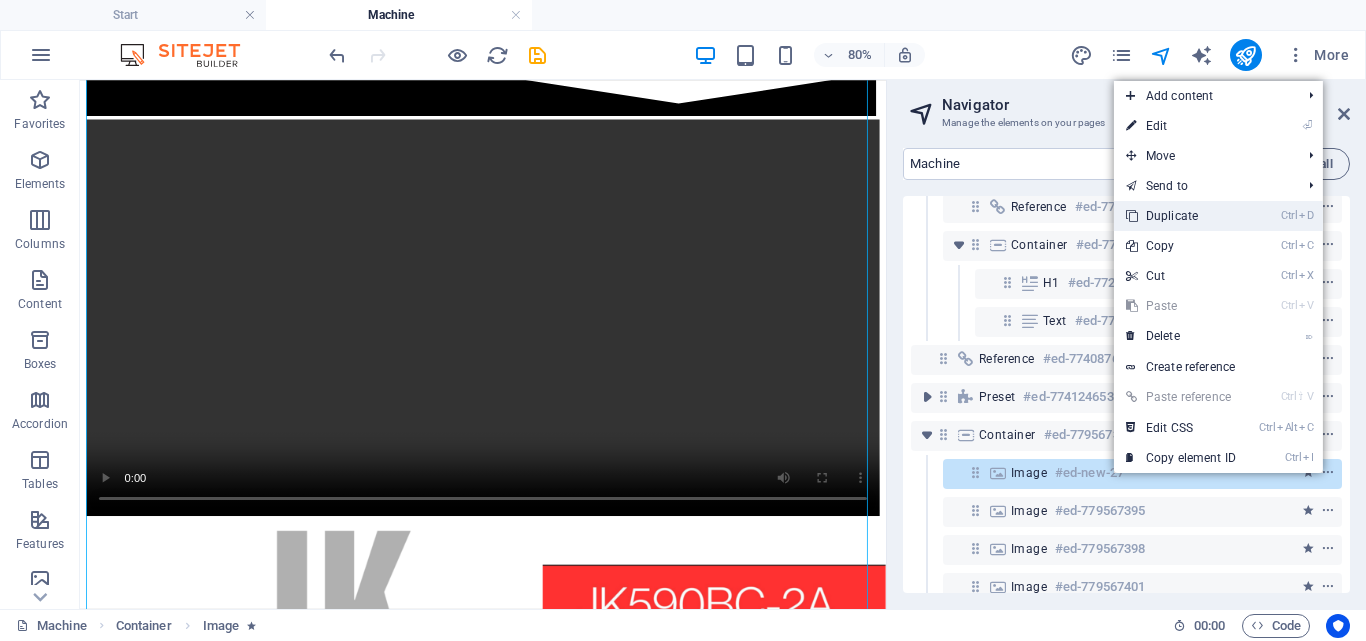 click on "Ctrl D  Duplicate" at bounding box center [1181, 216] 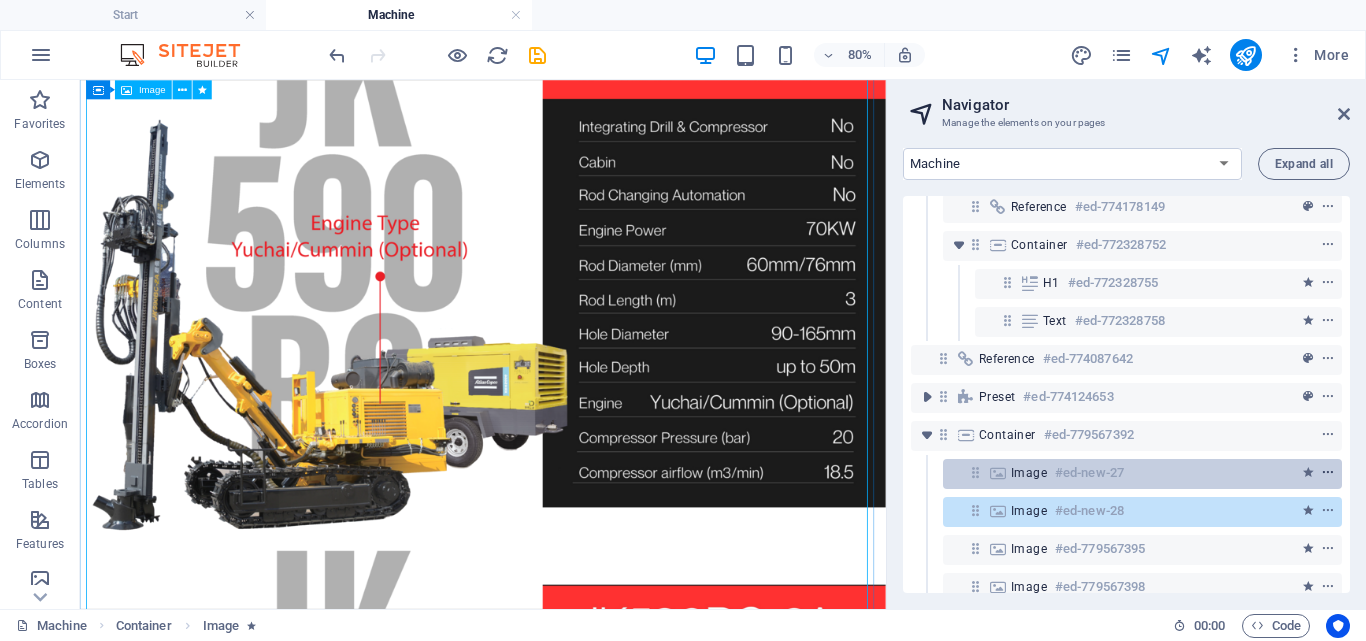 click at bounding box center (1328, 473) 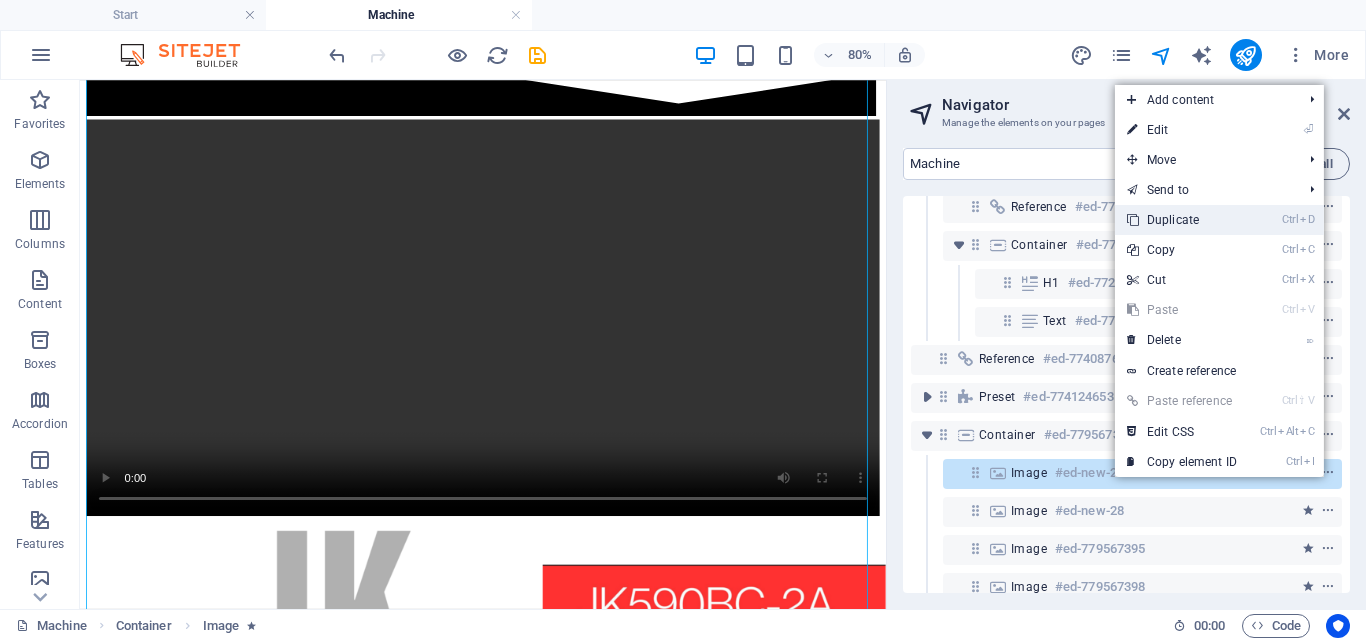 click on "Ctrl D  Duplicate" at bounding box center (1182, 220) 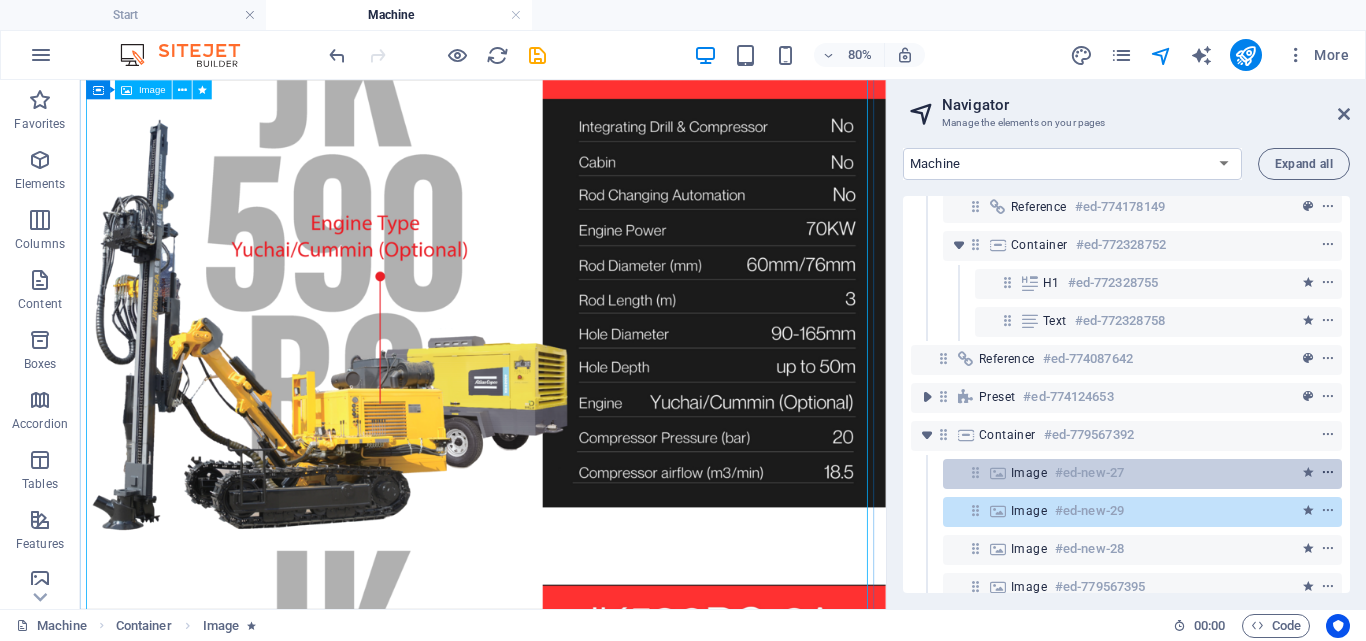 click at bounding box center [1328, 473] 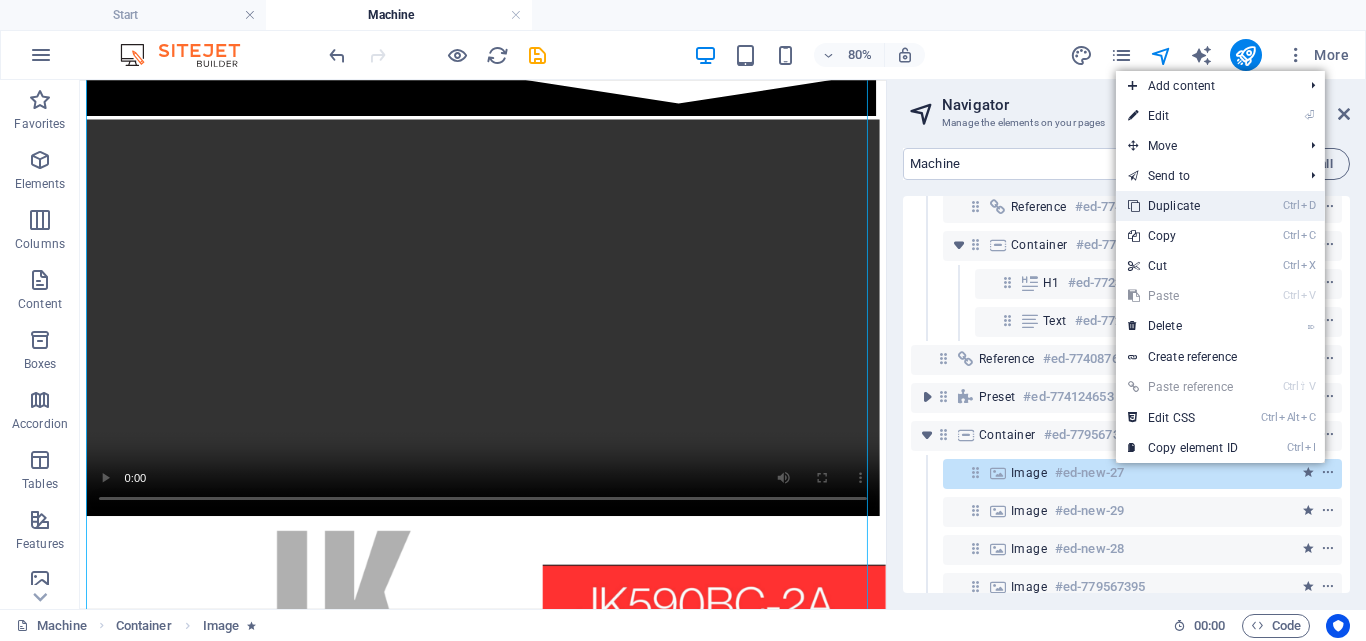 click on "Ctrl D  Duplicate" at bounding box center [1183, 206] 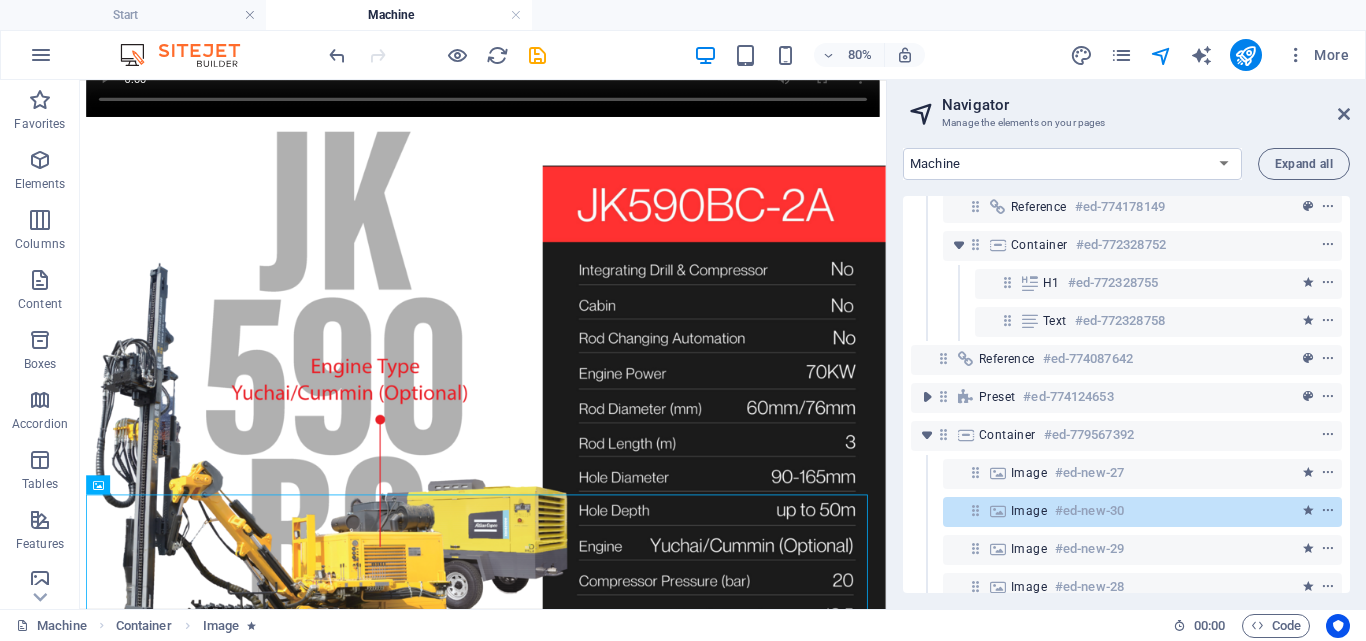 scroll, scrollTop: 2041, scrollLeft: 0, axis: vertical 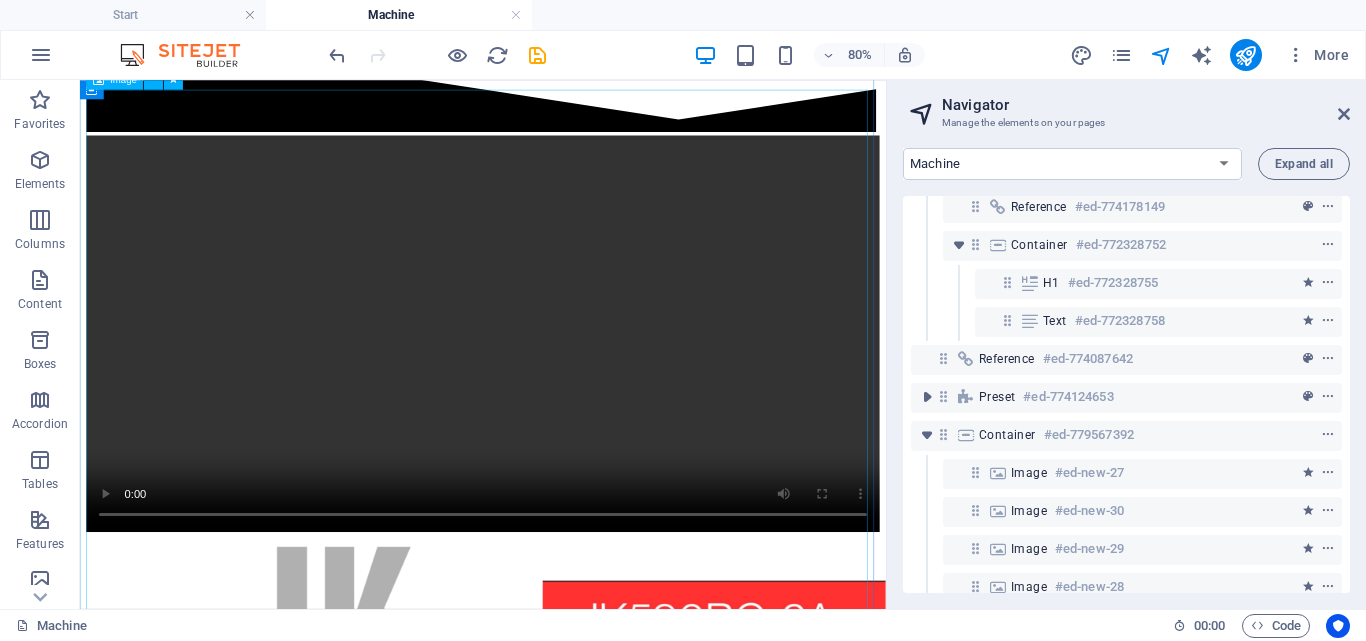 click at bounding box center (584, 1000) 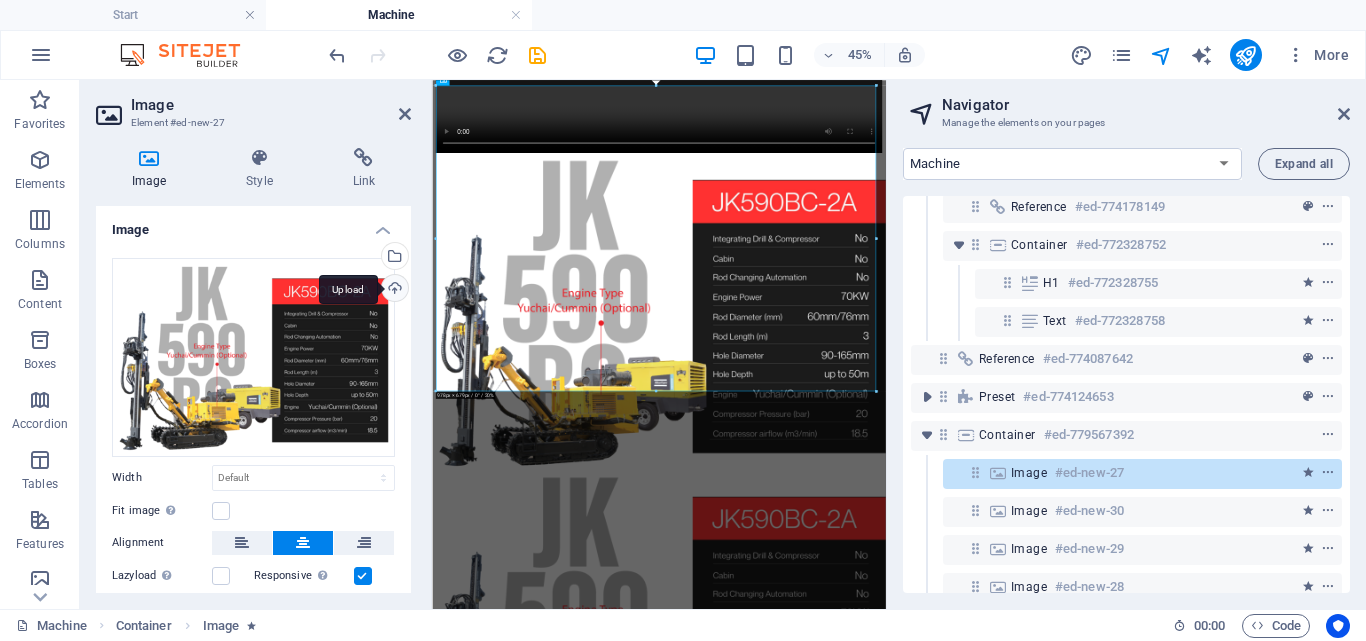 click on "Upload" at bounding box center [393, 290] 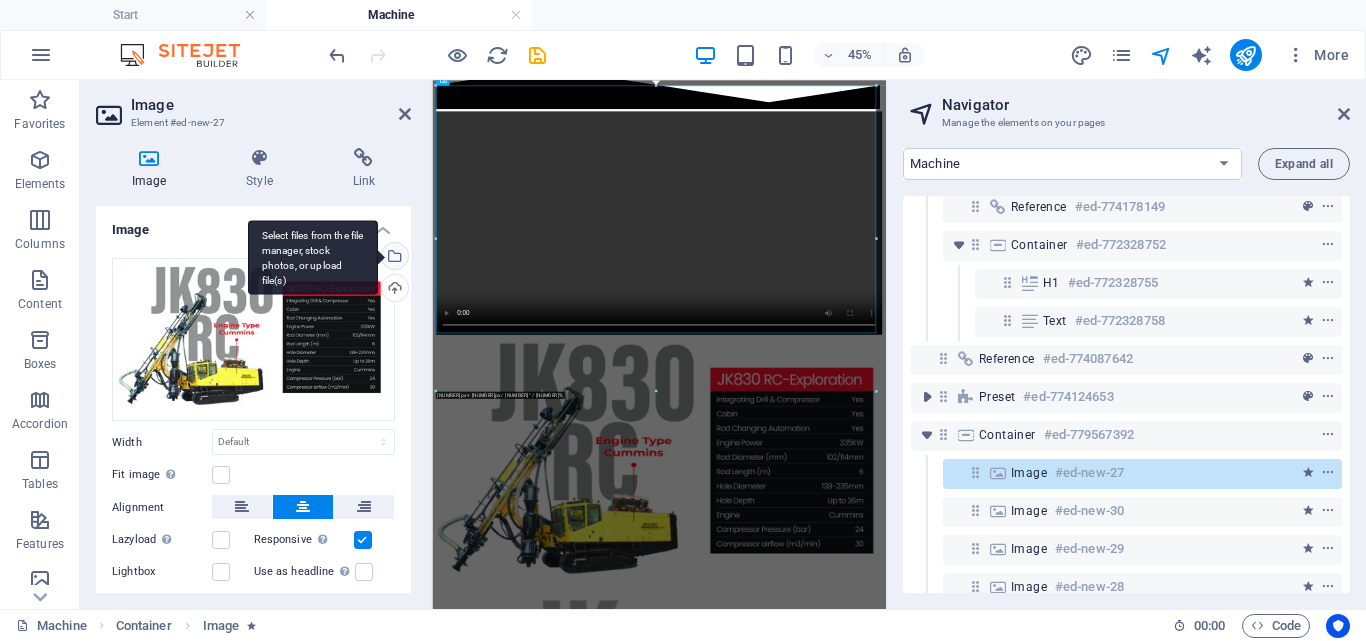 click on "Select files from the file manager, stock photos, or upload file(s)" at bounding box center (393, 258) 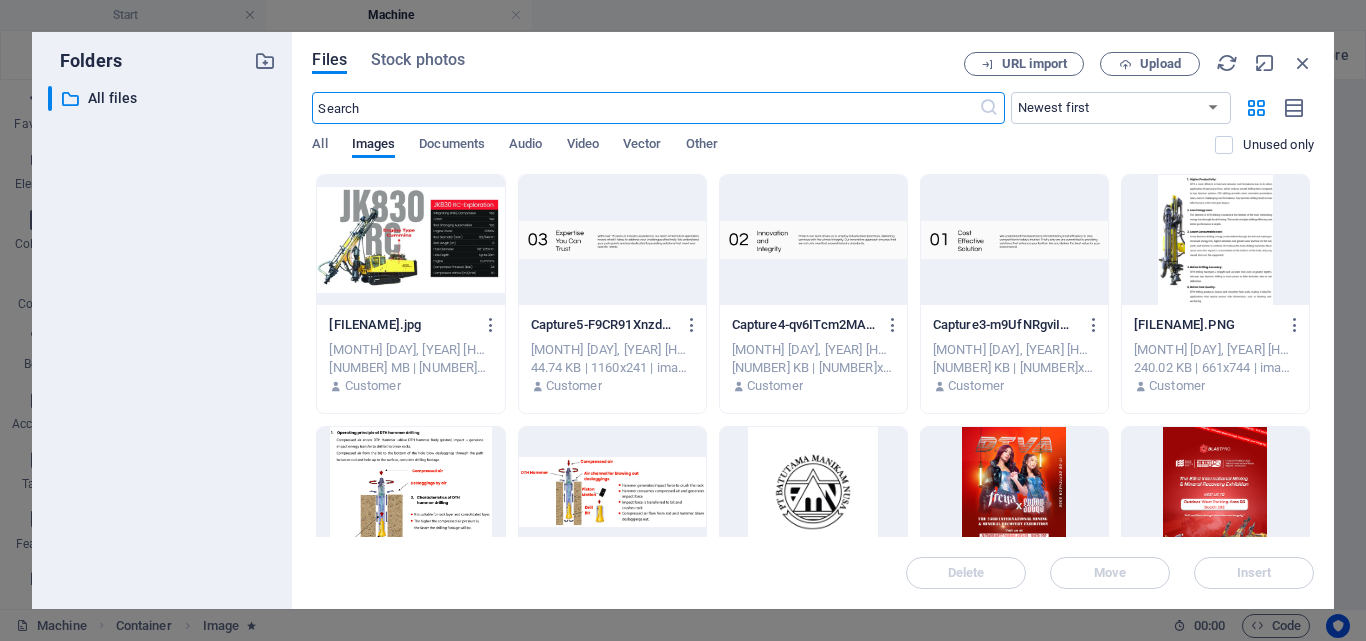 scroll, scrollTop: 1223, scrollLeft: 0, axis: vertical 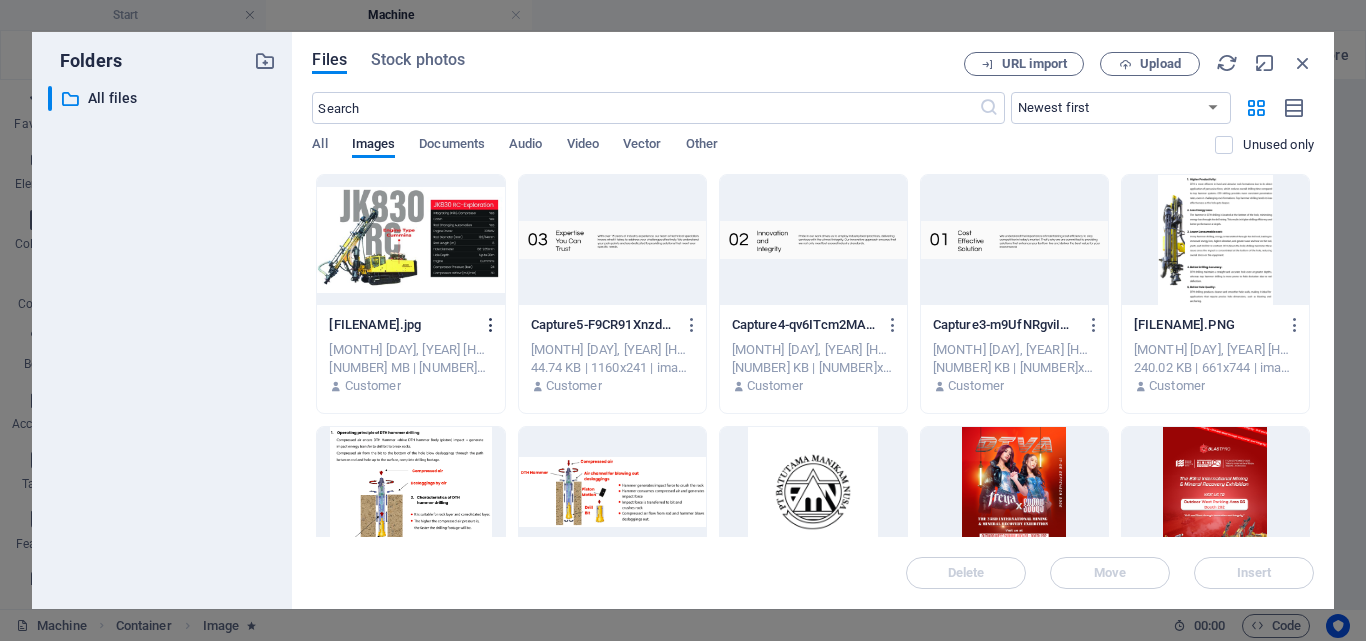 click at bounding box center (491, 325) 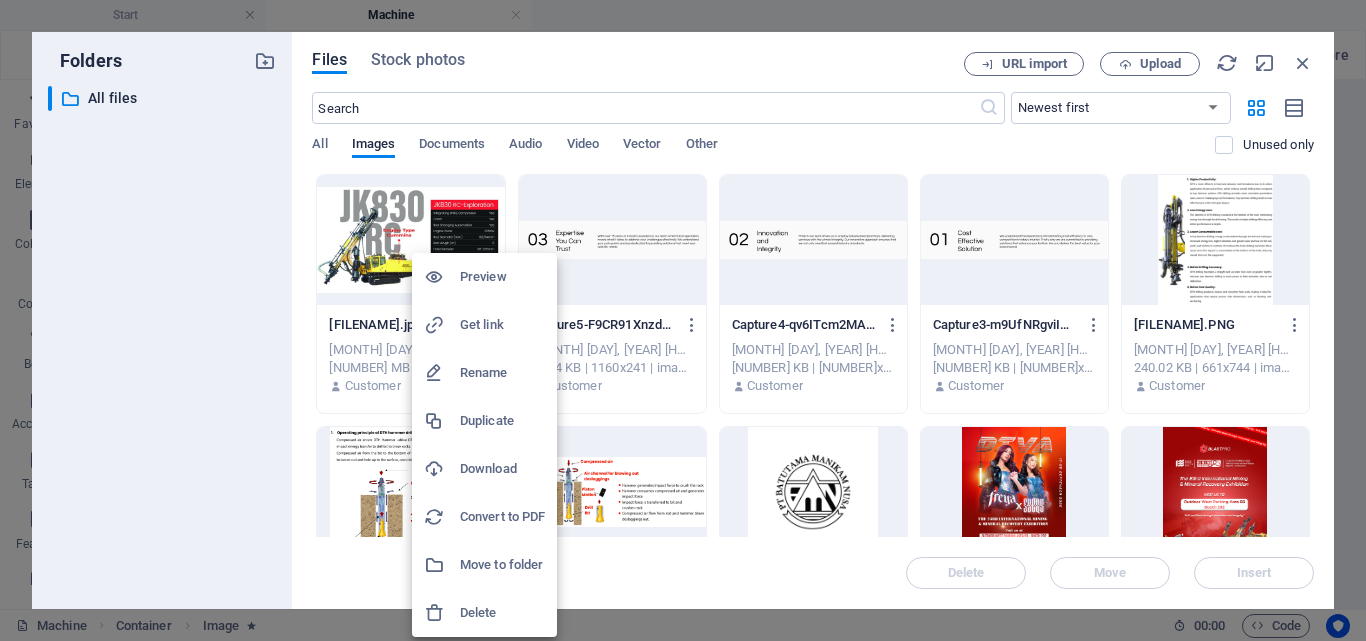 click on "Delete" at bounding box center (502, 613) 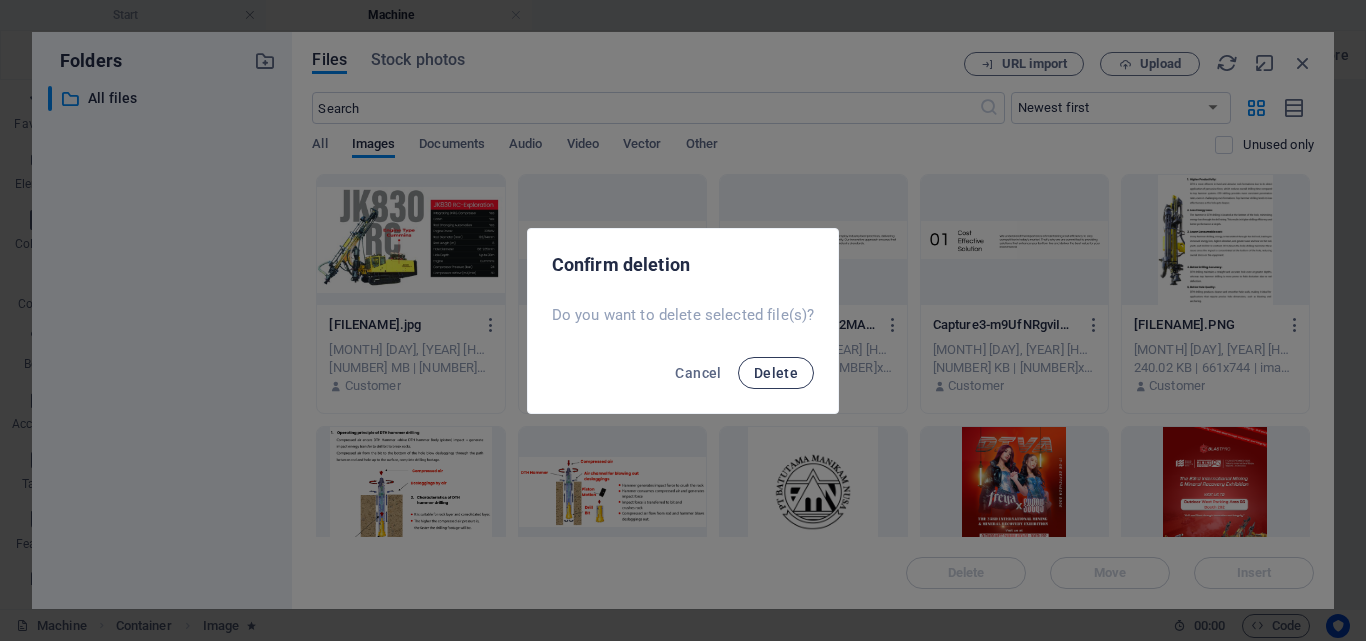 click on "Delete" at bounding box center (776, 373) 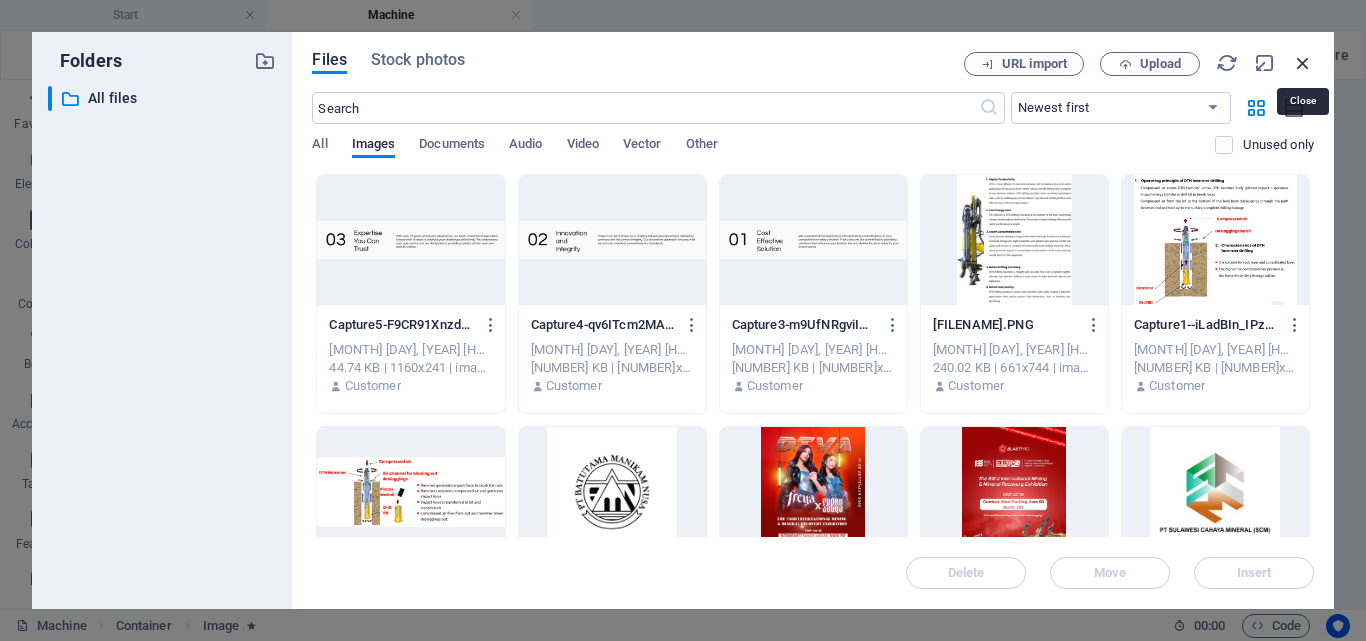 click at bounding box center (1303, 63) 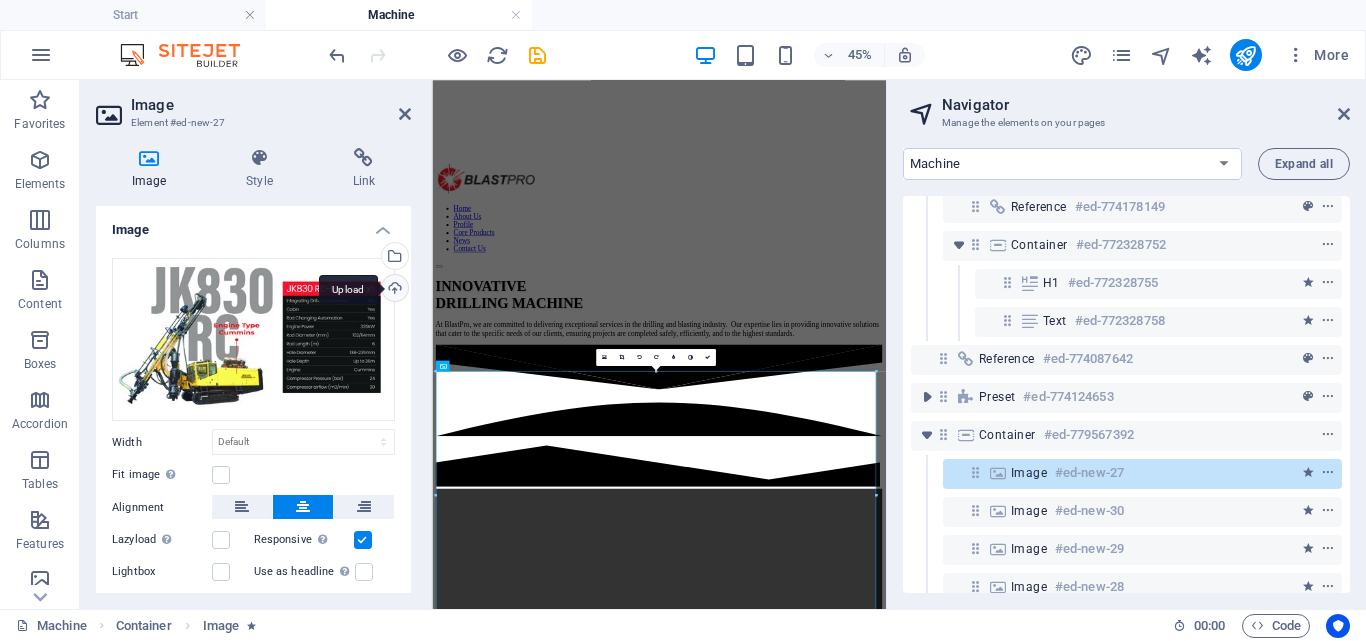 click on "Upload" at bounding box center (393, 290) 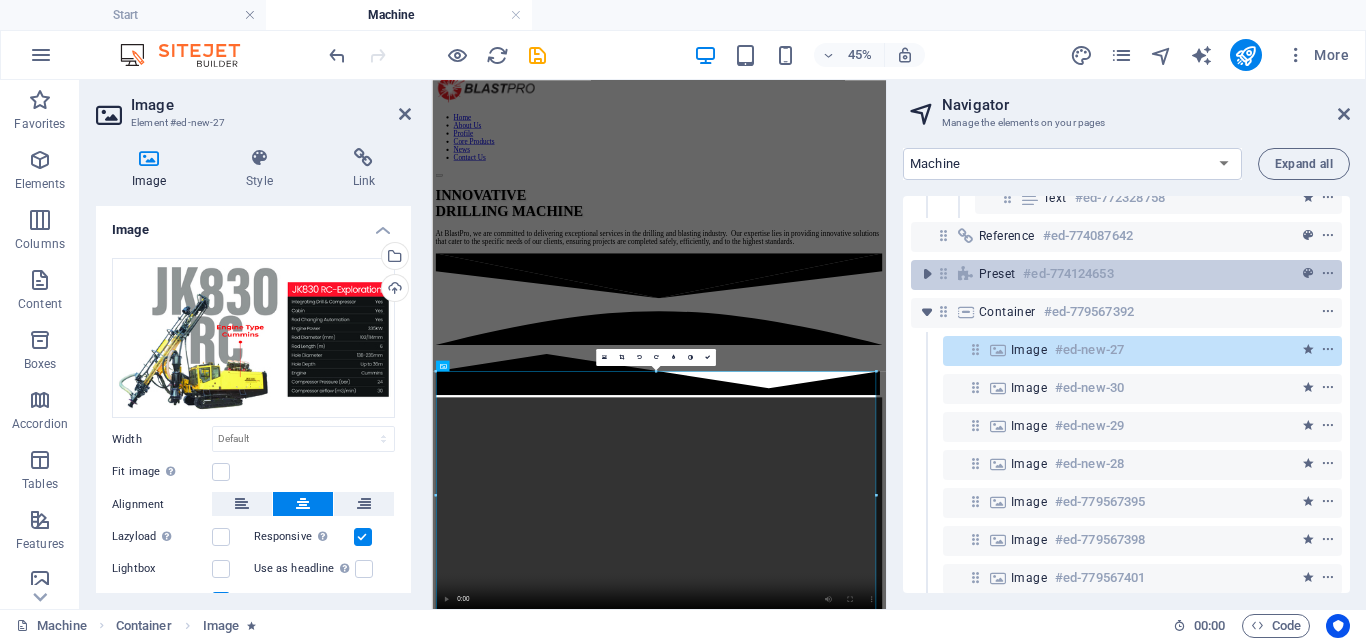 scroll, scrollTop: 166, scrollLeft: 0, axis: vertical 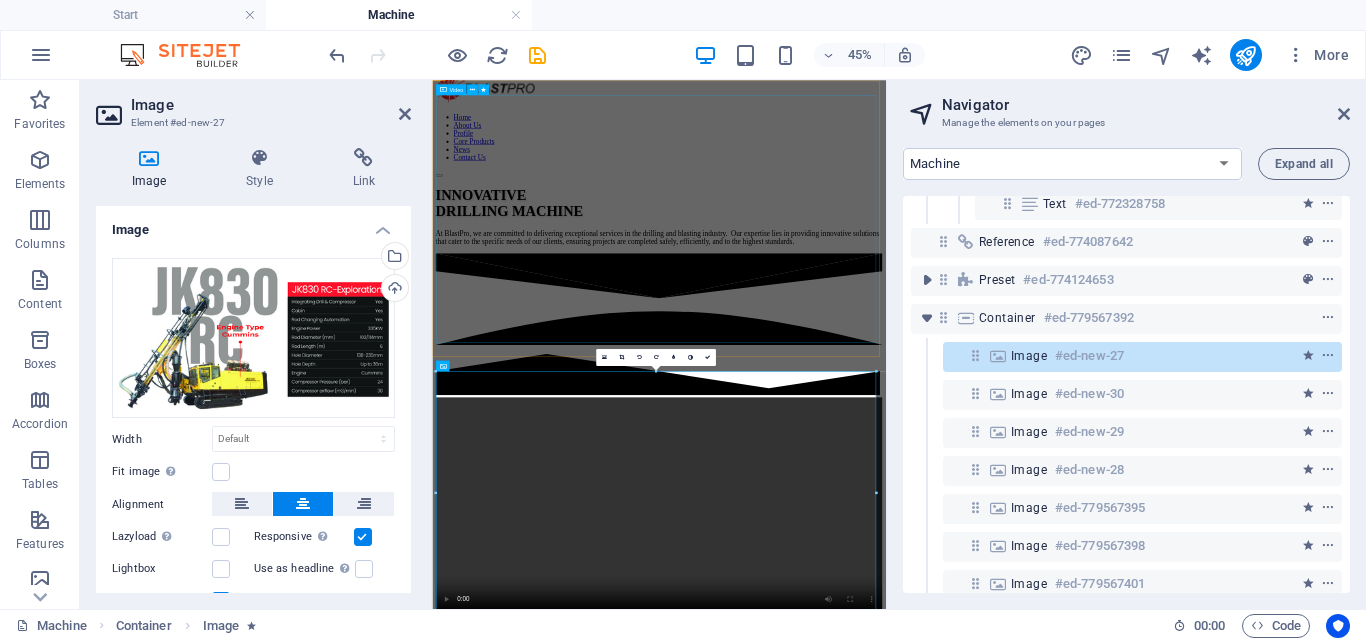 click at bounding box center [936, 1034] 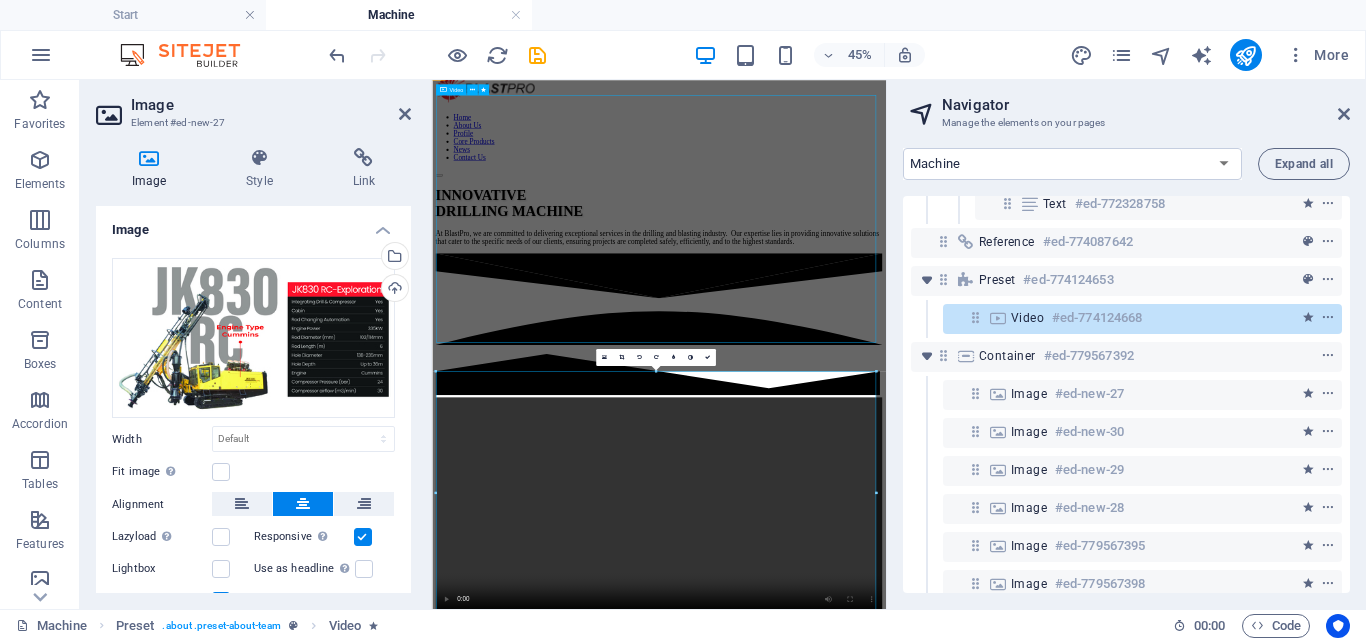 scroll, scrollTop: 708, scrollLeft: 0, axis: vertical 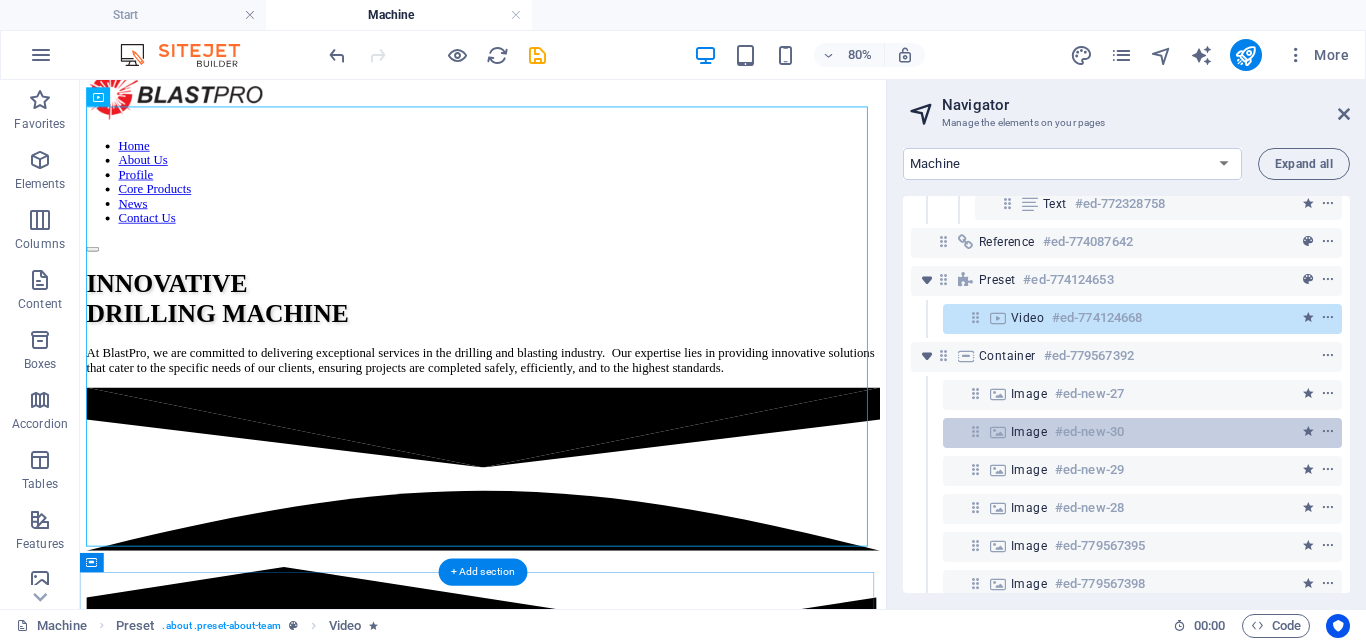 click on "Image" at bounding box center [1029, 432] 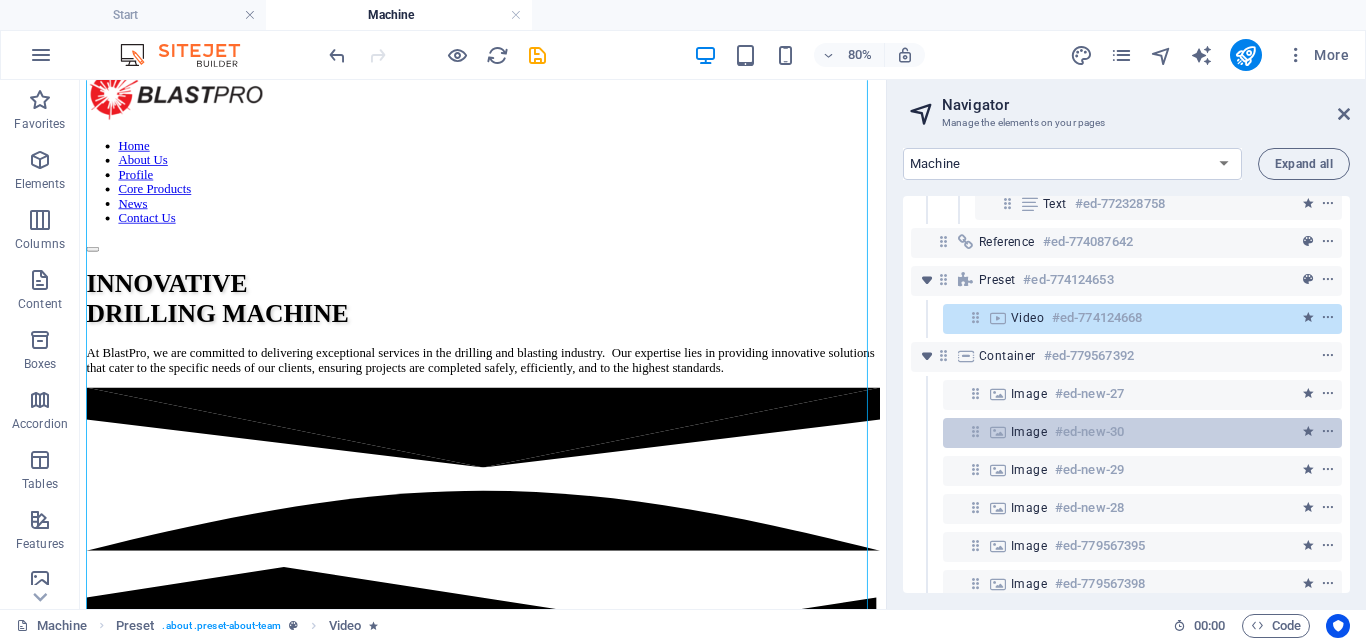 click on "Image" at bounding box center (1029, 432) 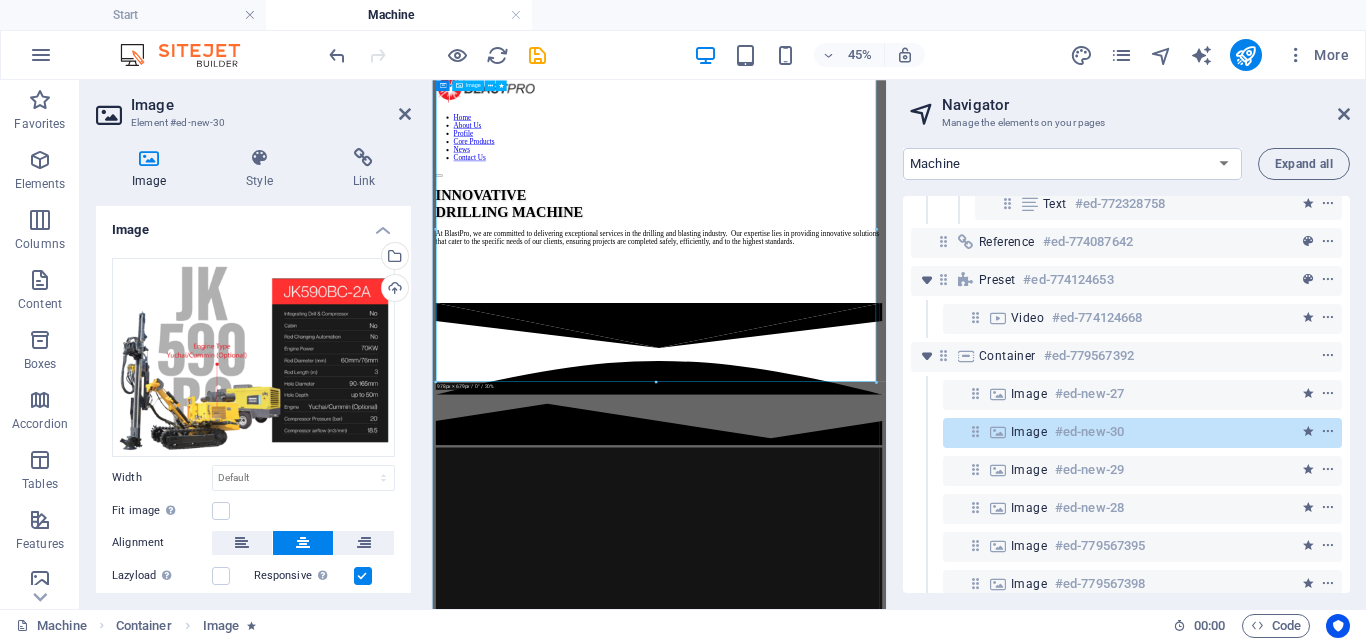scroll, scrollTop: 2418, scrollLeft: 0, axis: vertical 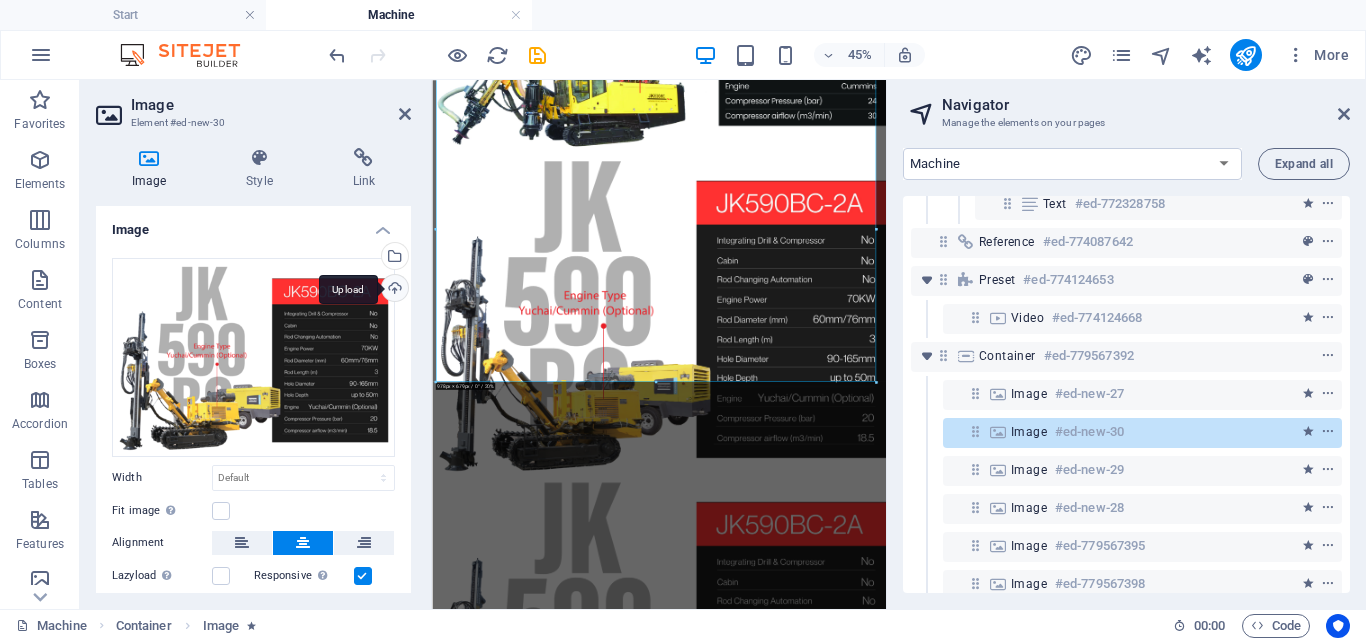click on "Upload" at bounding box center [393, 290] 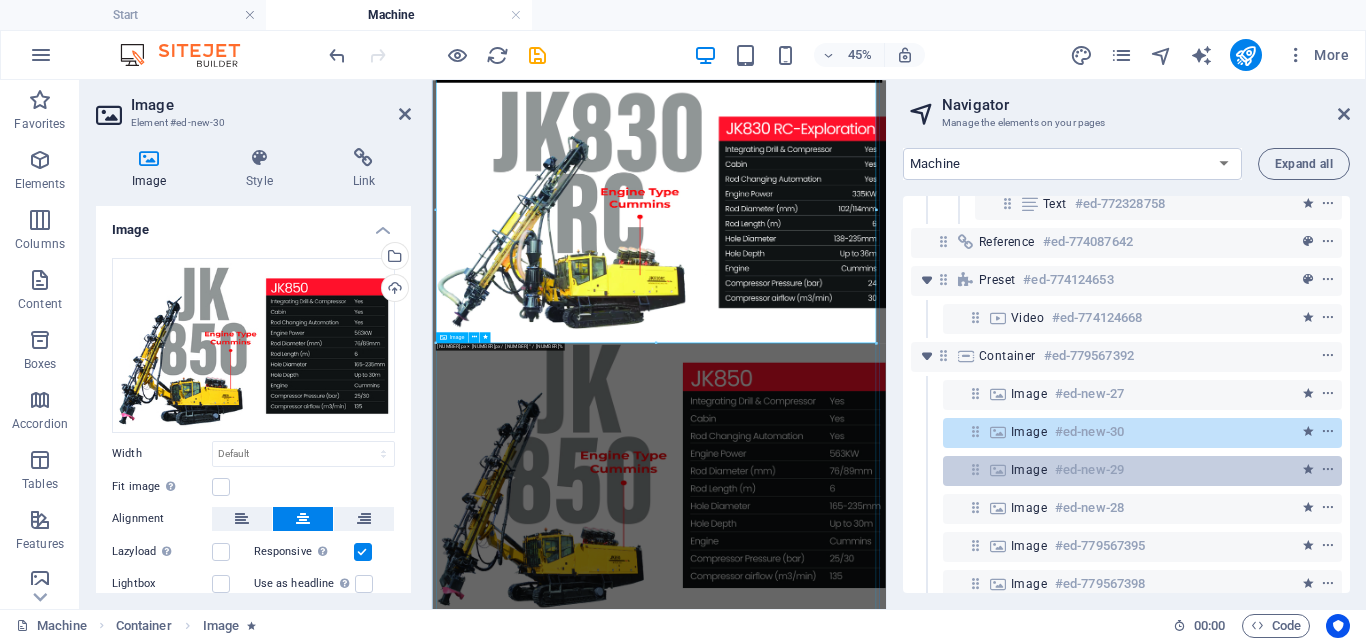 click on "Image #ed-new-29" at bounding box center (1142, 471) 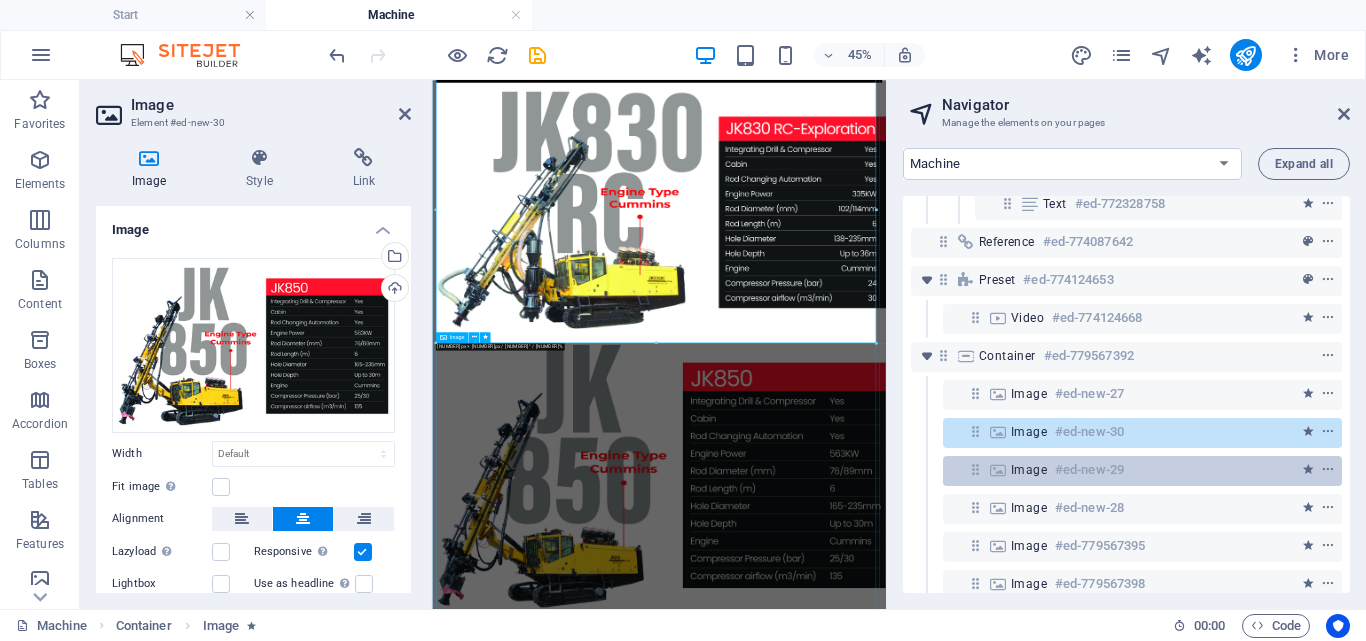 scroll, scrollTop: 2753, scrollLeft: 0, axis: vertical 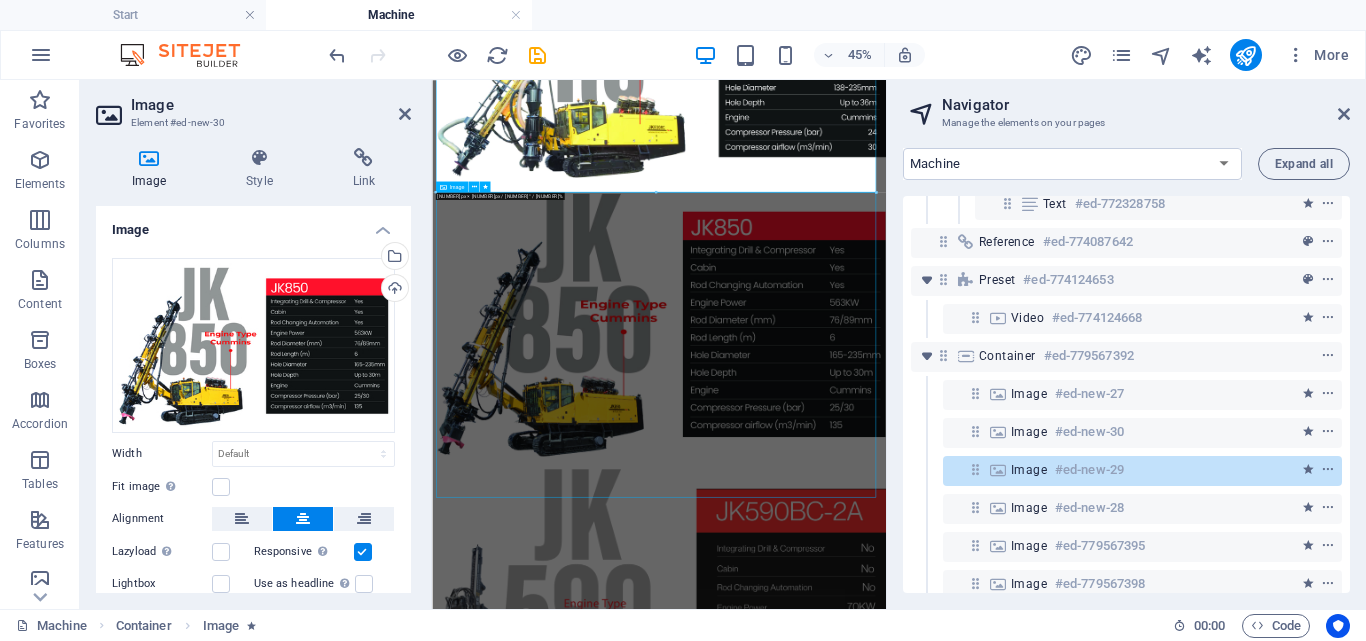 click on "Image #ed-new-29" at bounding box center (1142, 471) 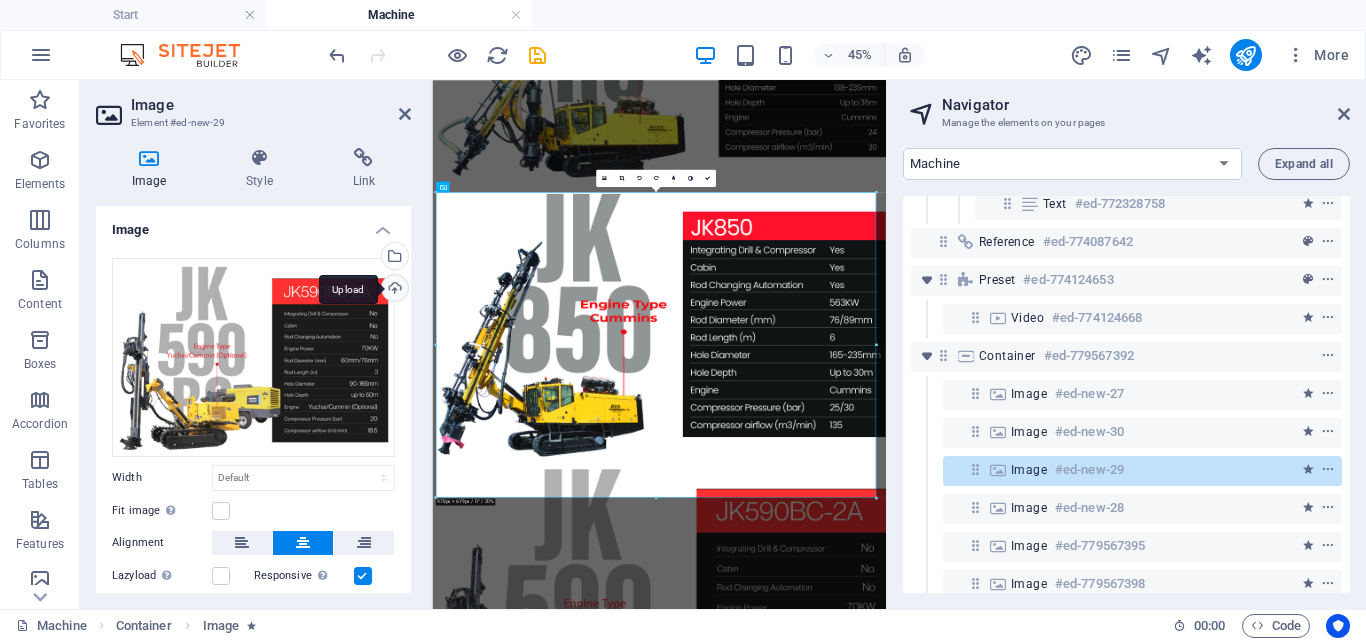 click on "Upload" at bounding box center [393, 290] 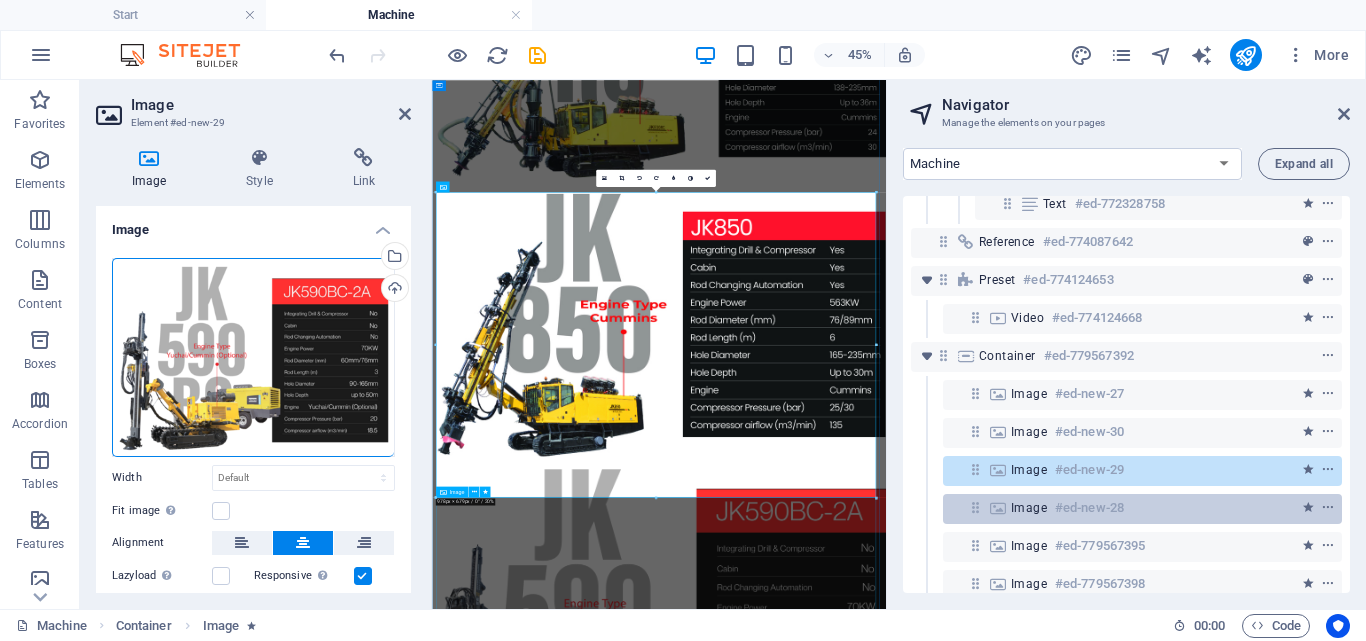 click on "Image #ed-new-28" at bounding box center (1142, 509) 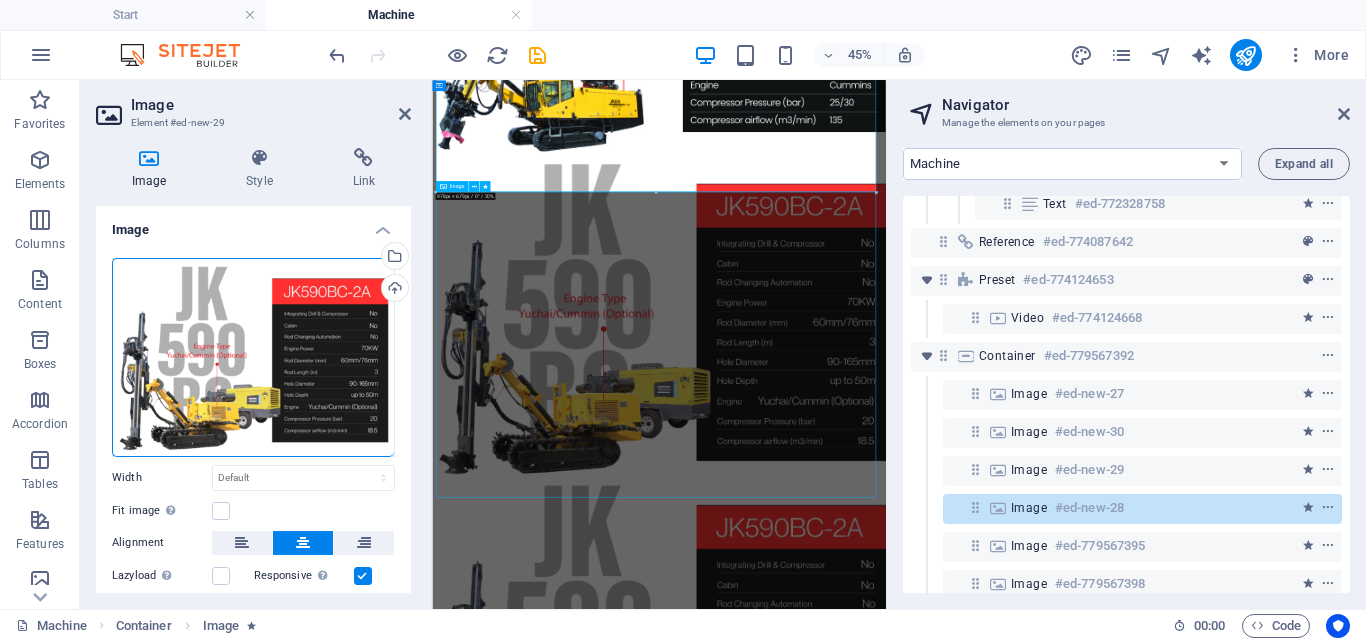 click on "Image #ed-new-28" at bounding box center (1142, 509) 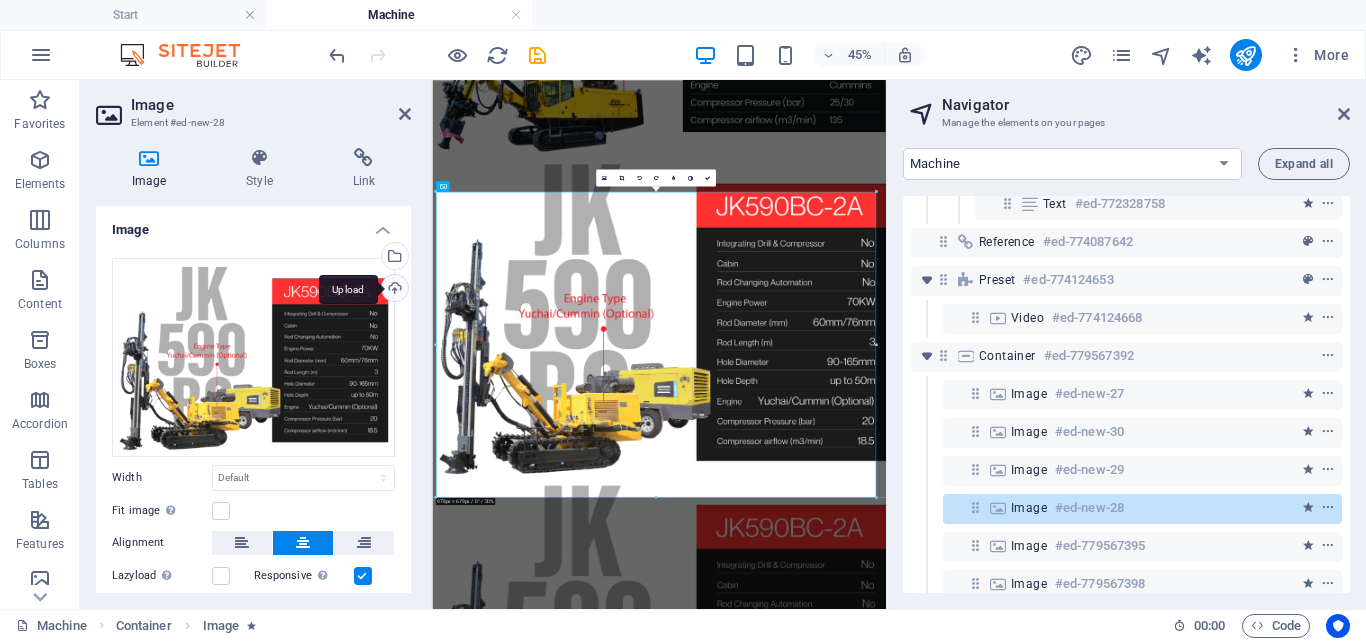 click on "Upload" at bounding box center (393, 290) 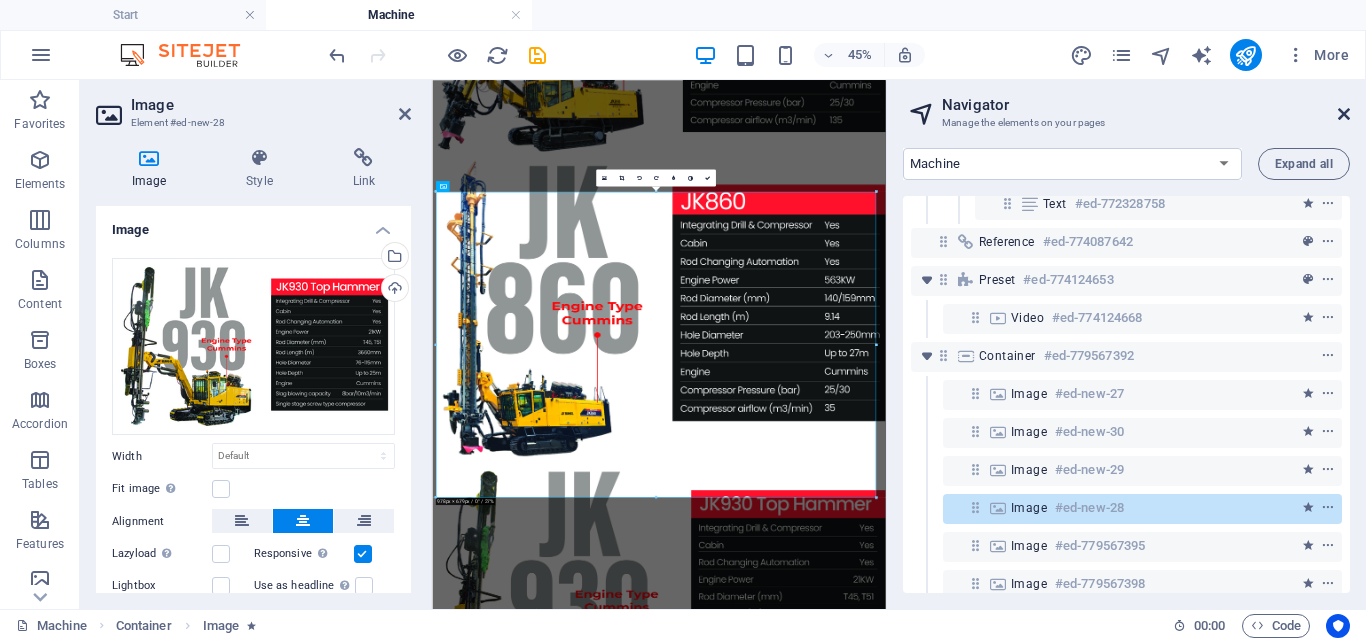 click at bounding box center [1344, 114] 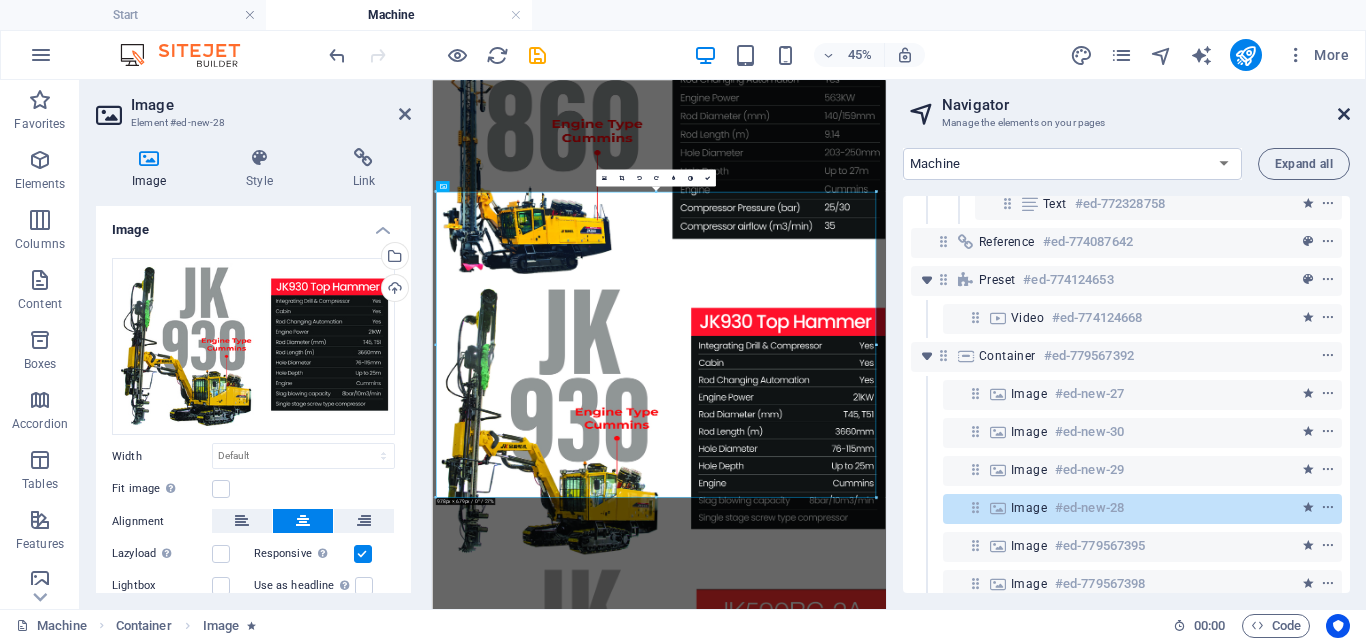 scroll, scrollTop: 2768, scrollLeft: 0, axis: vertical 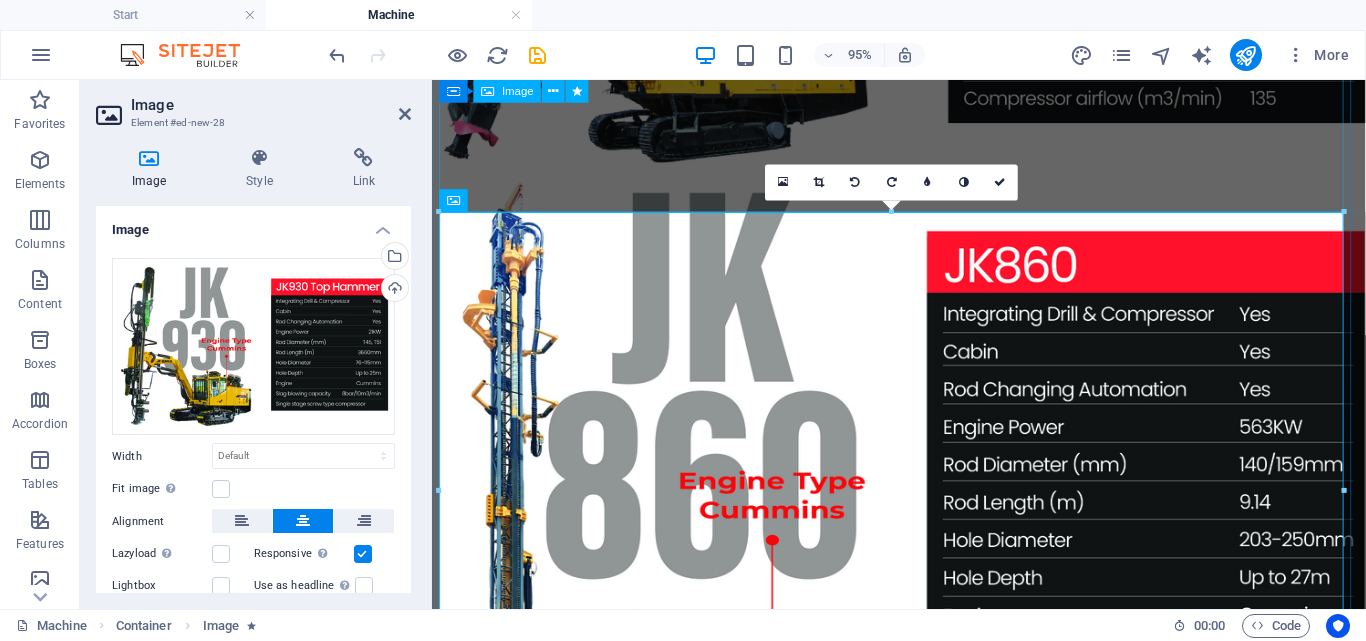 click at bounding box center (923, 513) 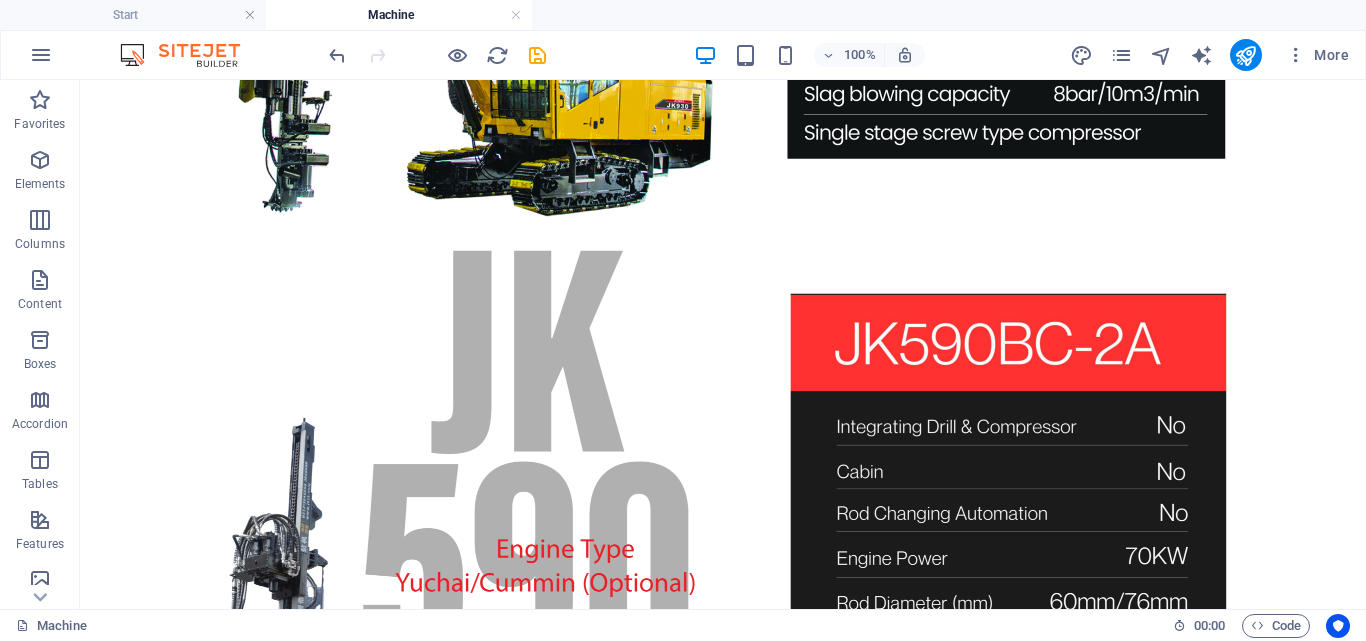 scroll, scrollTop: 3734, scrollLeft: 0, axis: vertical 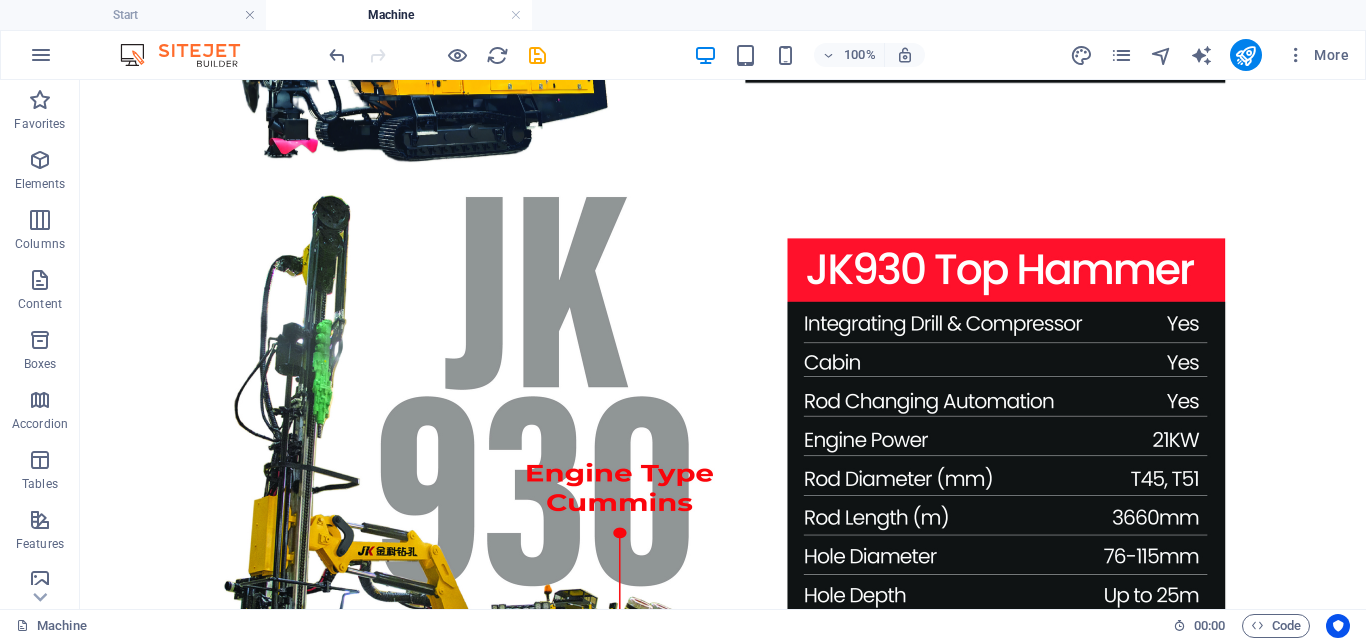 click on "100% More" at bounding box center (841, 55) 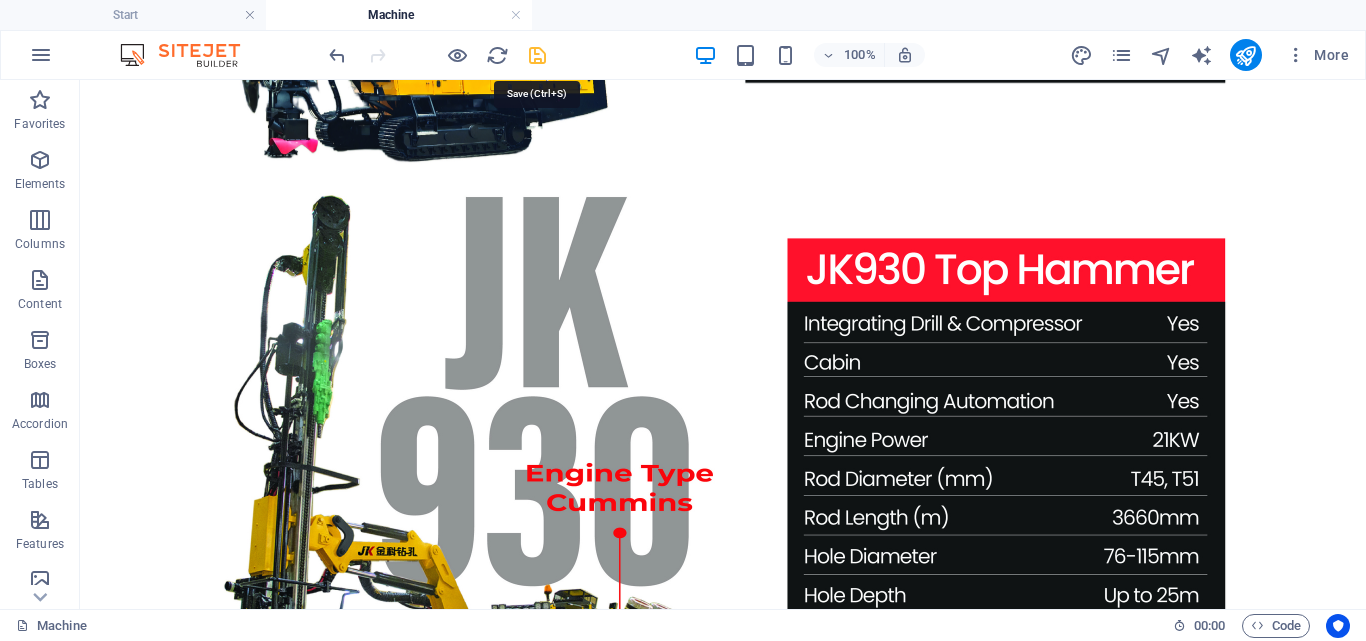 click at bounding box center [537, 55] 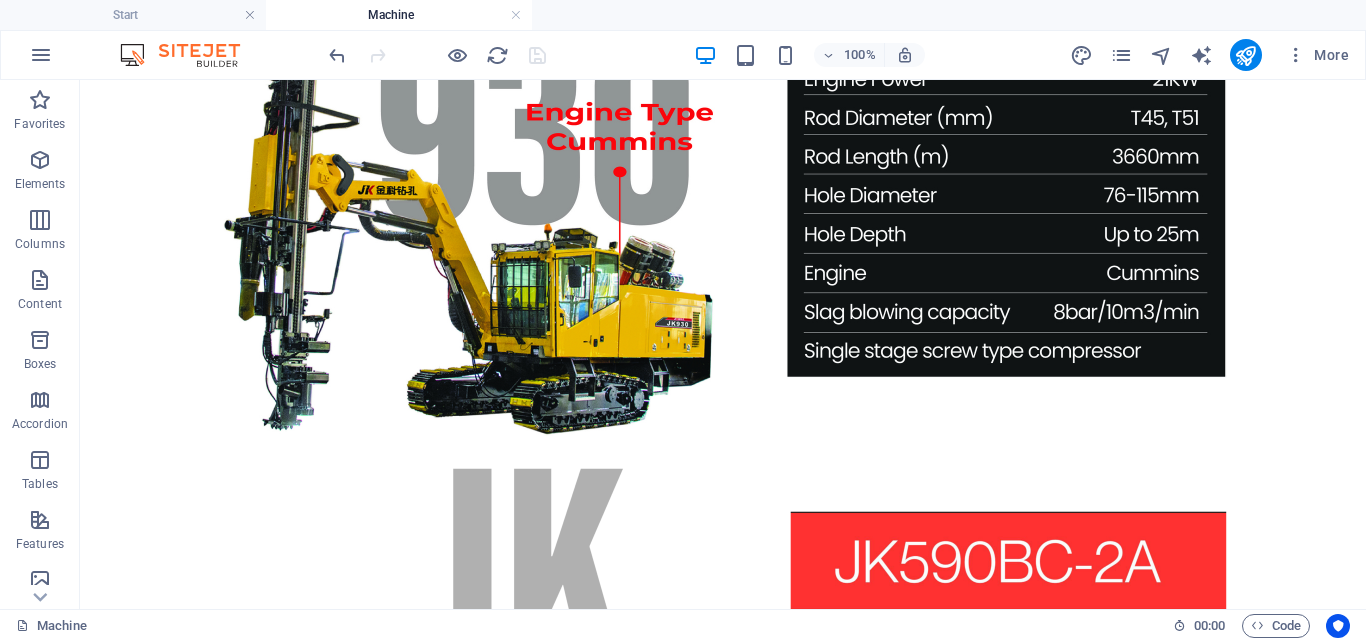 scroll, scrollTop: 4119, scrollLeft: 0, axis: vertical 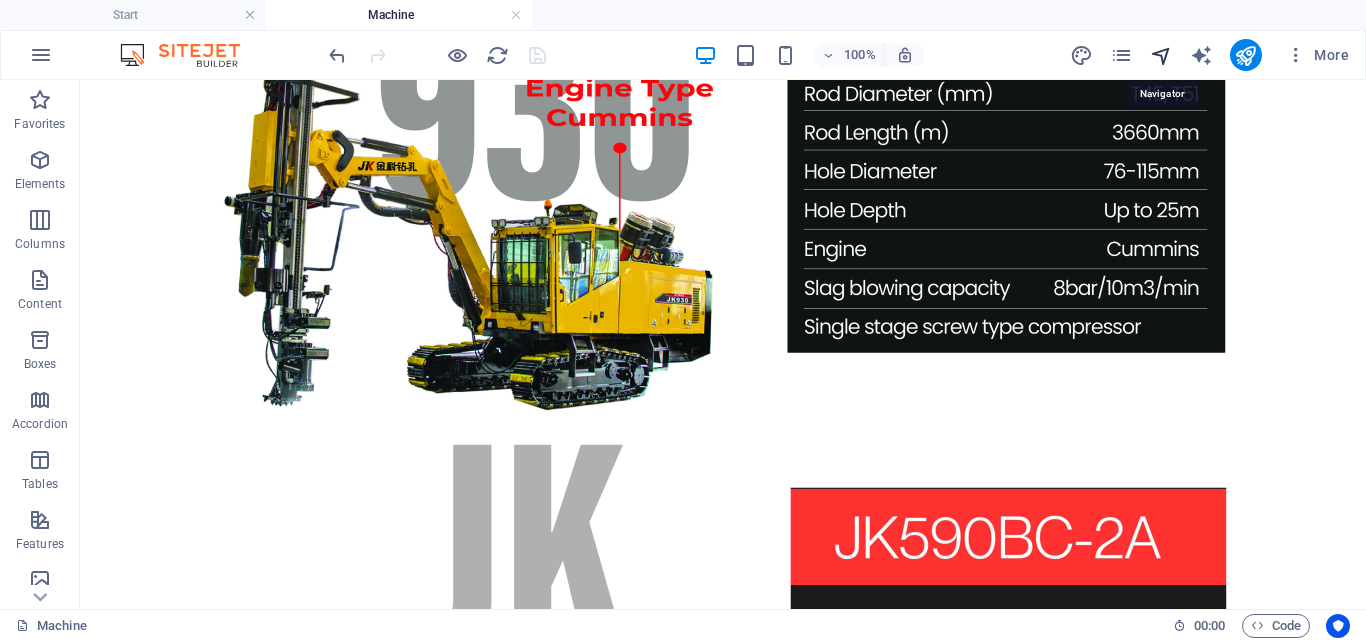 click at bounding box center [1161, 55] 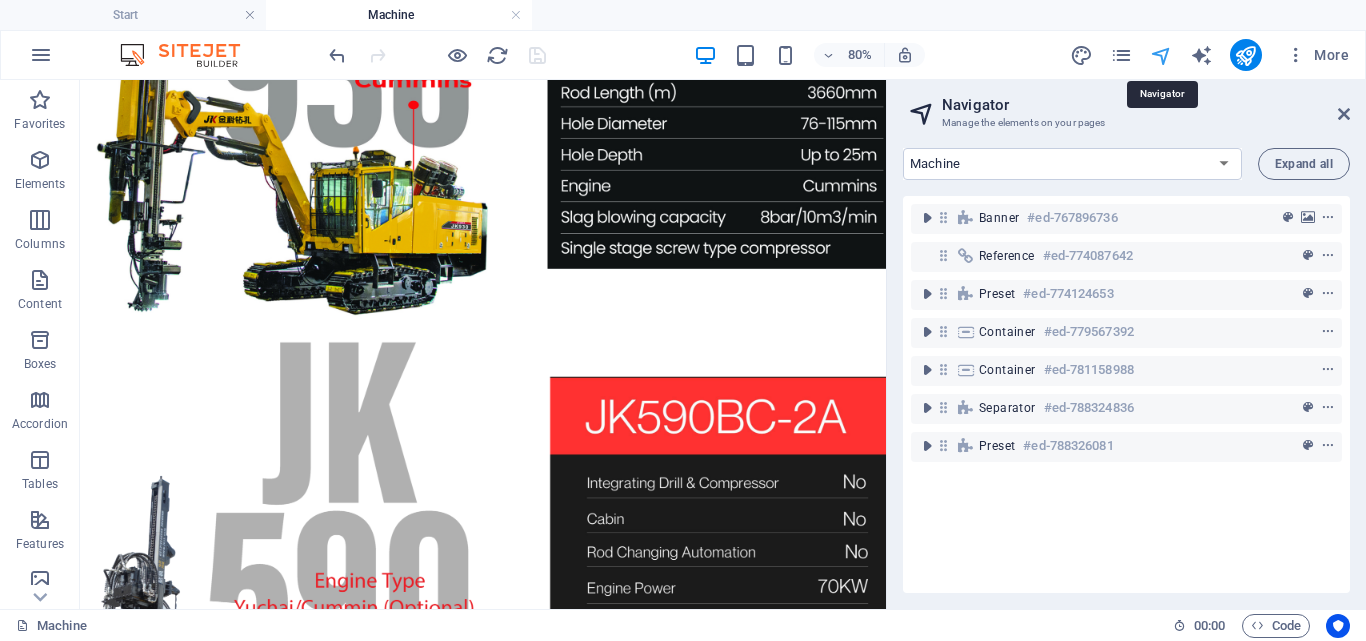 scroll, scrollTop: 4064, scrollLeft: 0, axis: vertical 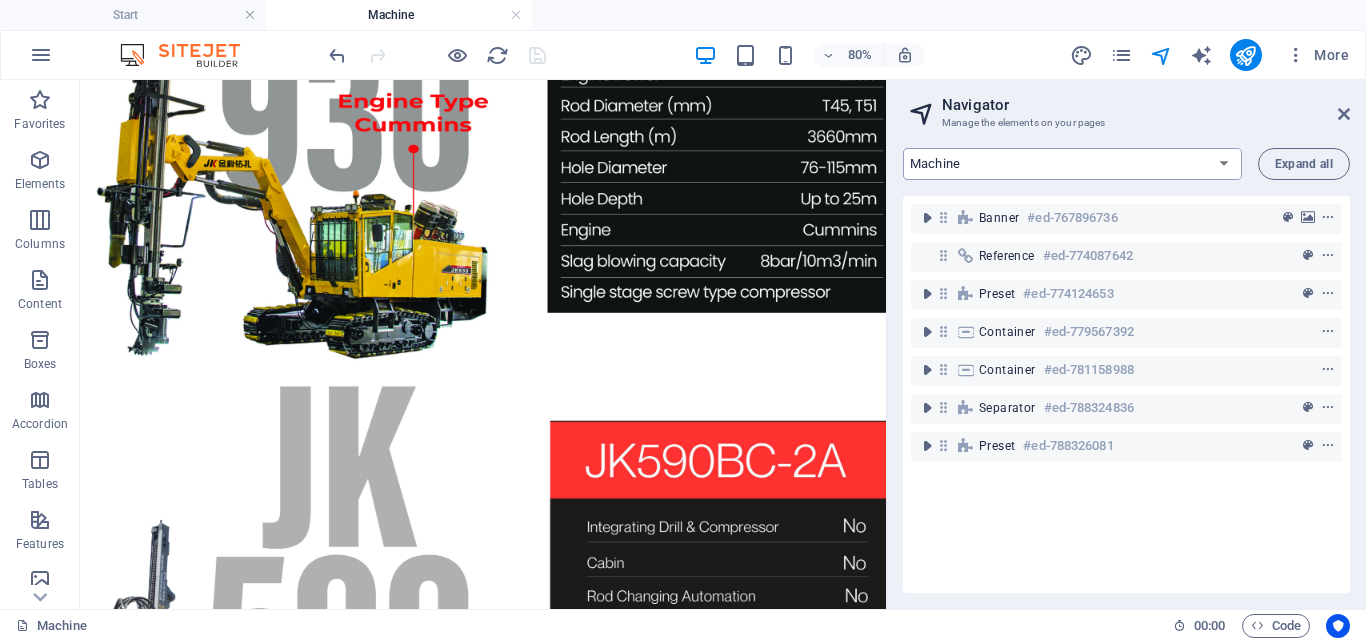 click on "Start Machine LOx Breaker Services News Headline Profile Legal Notice Privacy" at bounding box center [1072, 164] 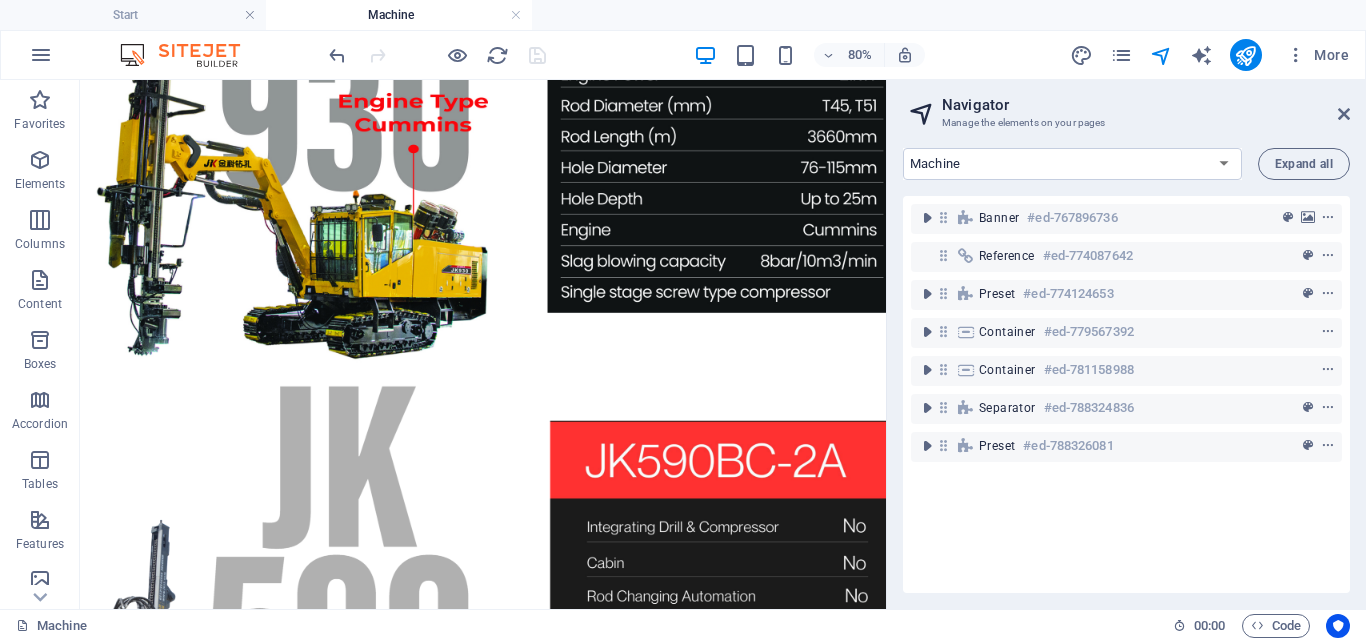click on "Machine" at bounding box center (399, 15) 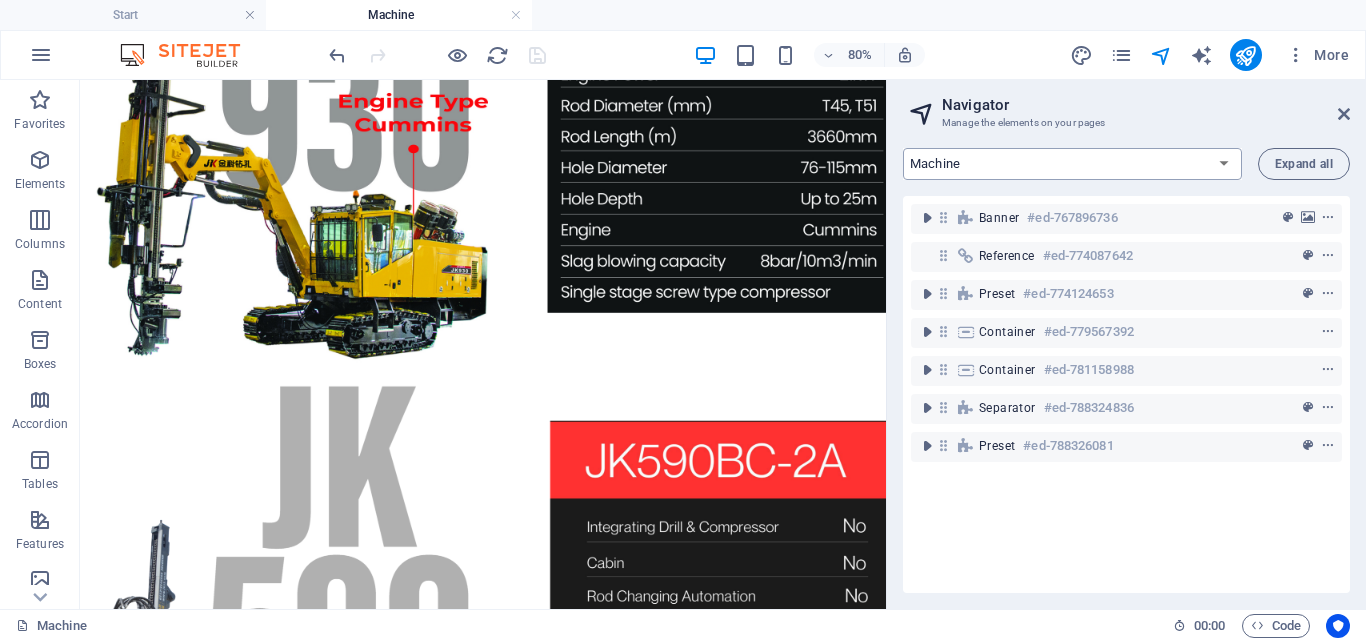 click on "Start Machine LOx Breaker Services News Headline Profile Legal Notice Privacy" at bounding box center (1072, 164) 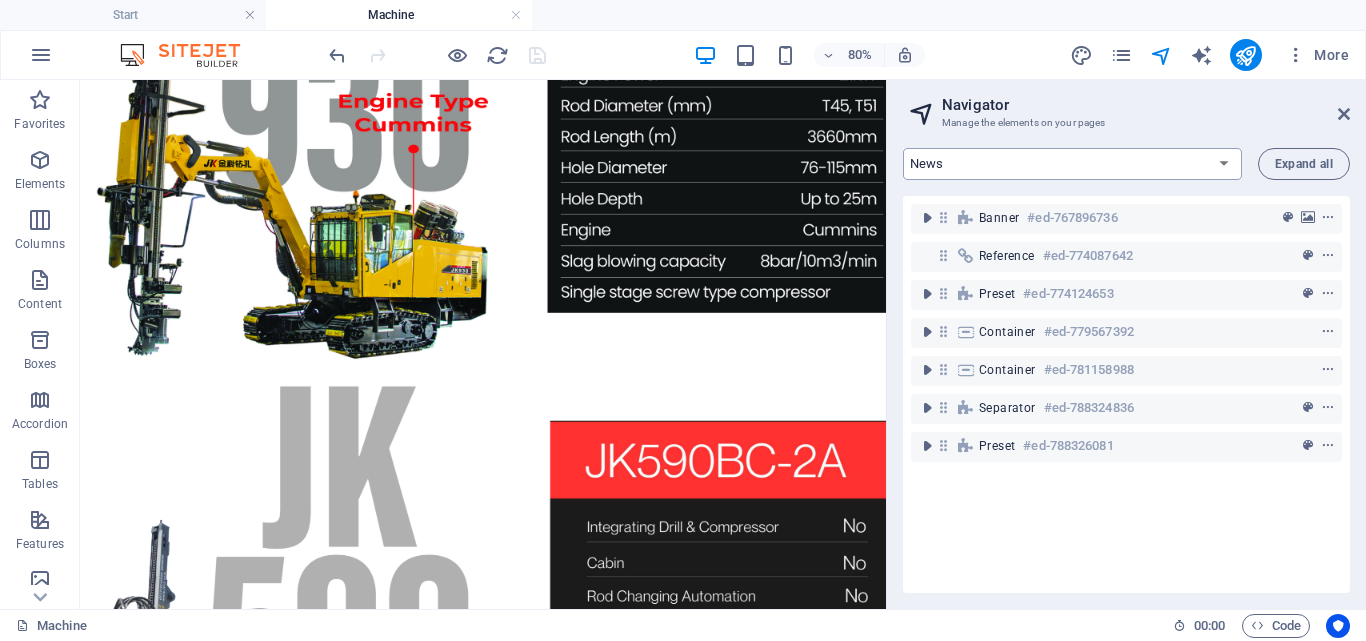 click on "Start Machine LOx Breaker Services News Headline Profile Legal Notice Privacy" at bounding box center [1072, 164] 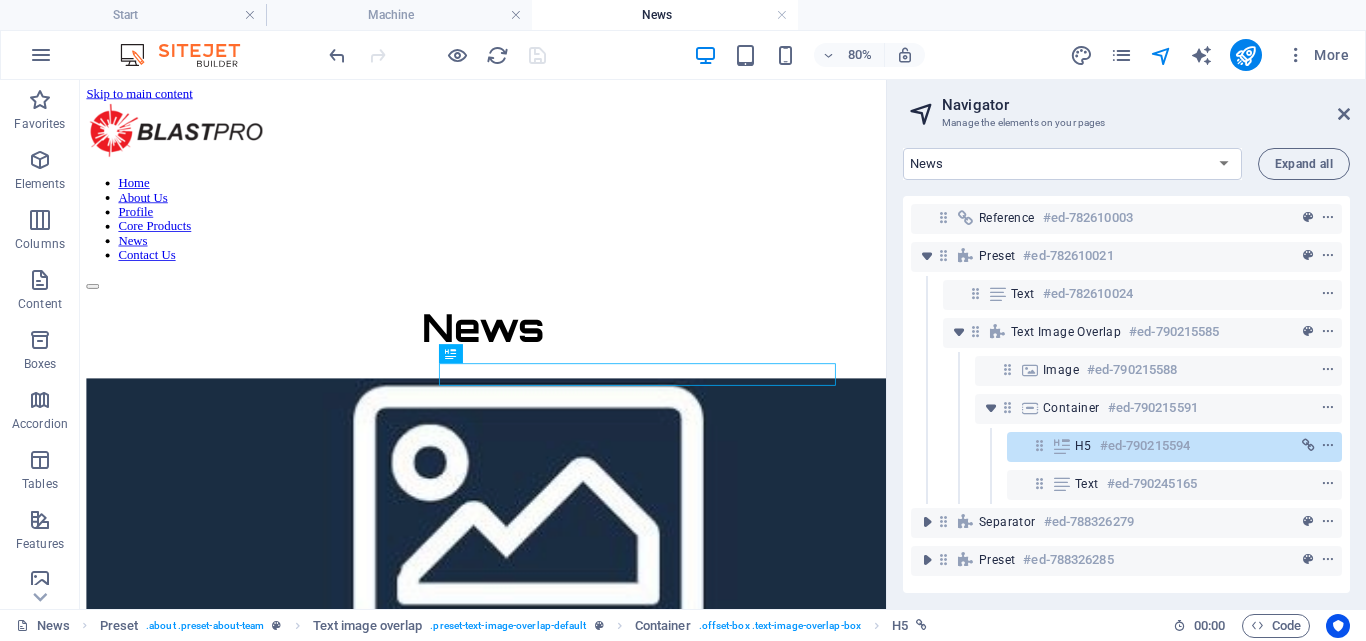scroll, scrollTop: 0, scrollLeft: 0, axis: both 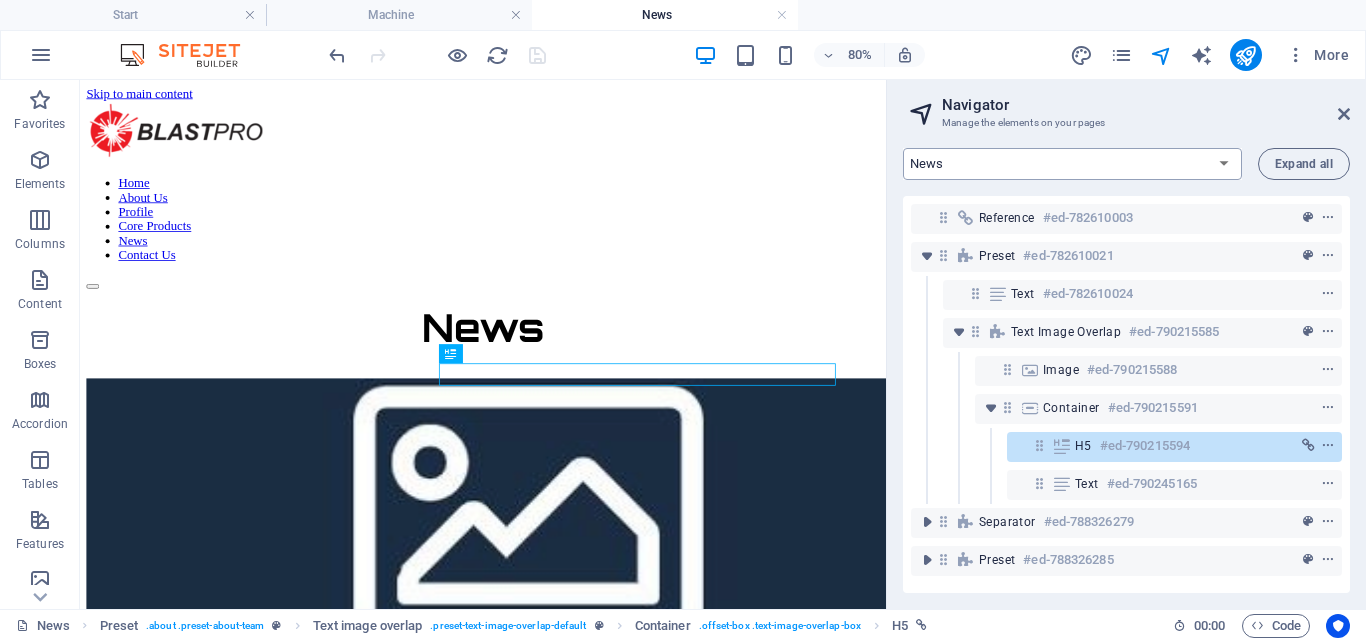 click on "Start Machine LOx Breaker Services News Headline Profile Legal Notice Privacy" at bounding box center (1072, 164) 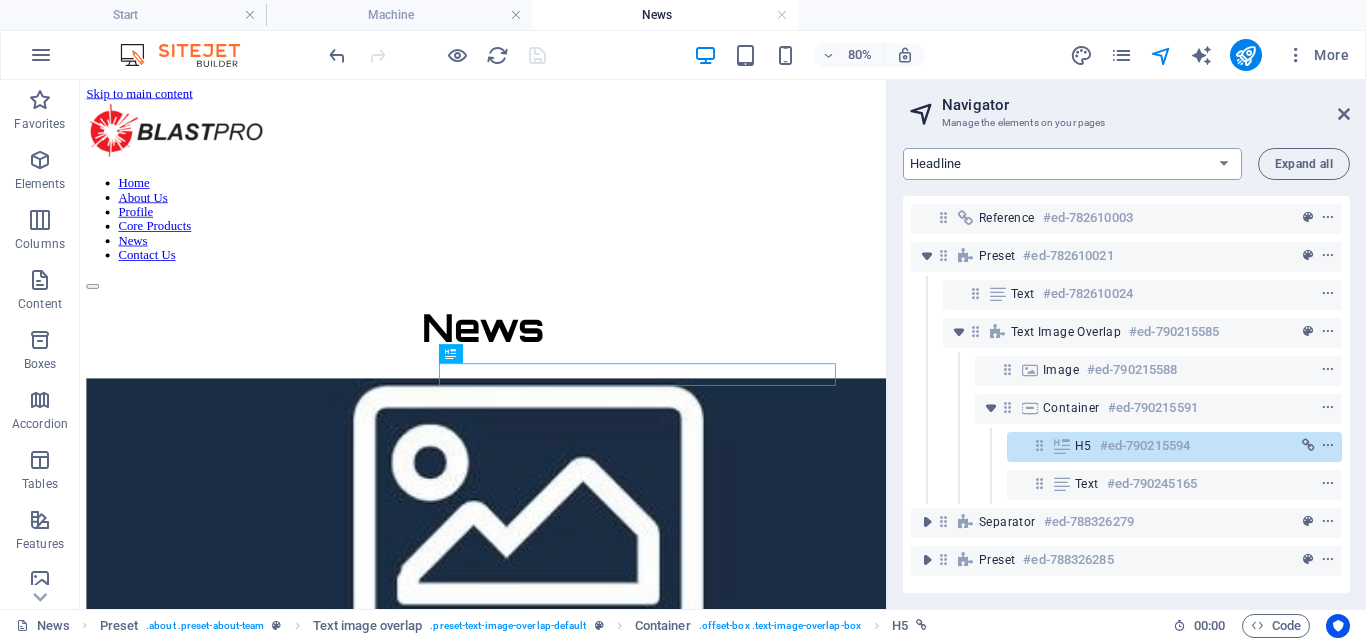 click on "Start Machine LOx Breaker Services News Headline Profile Legal Notice Privacy" at bounding box center (1072, 164) 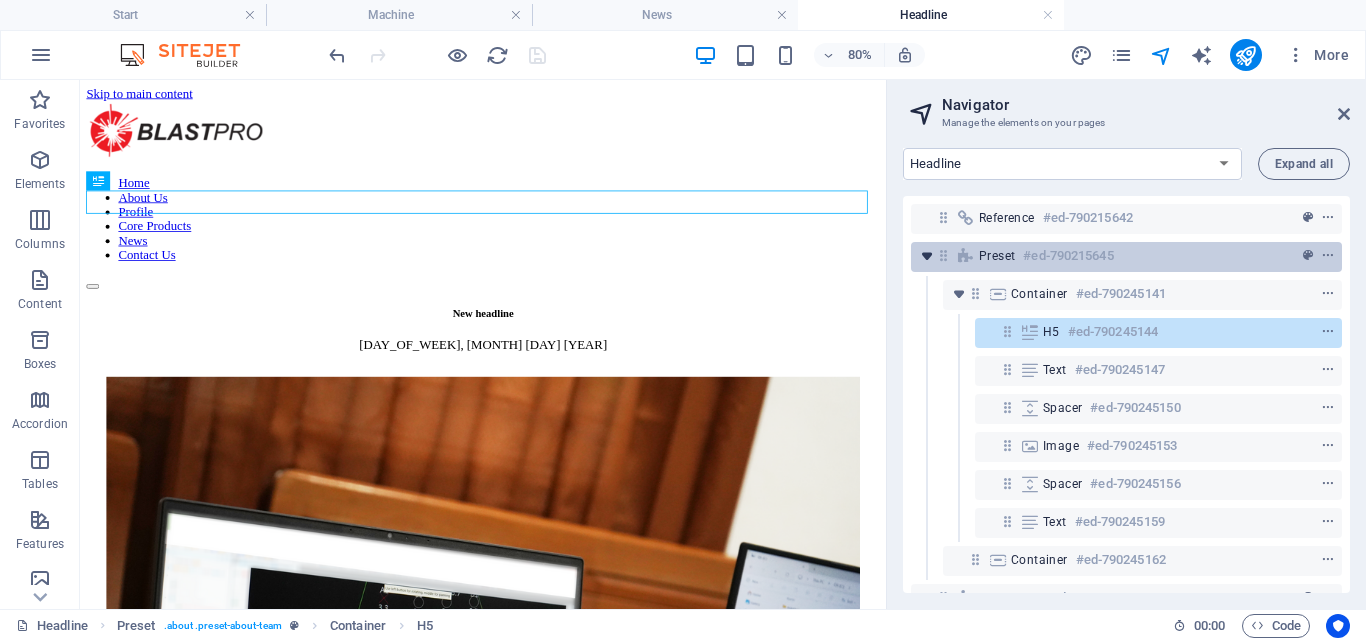 scroll, scrollTop: 0, scrollLeft: 0, axis: both 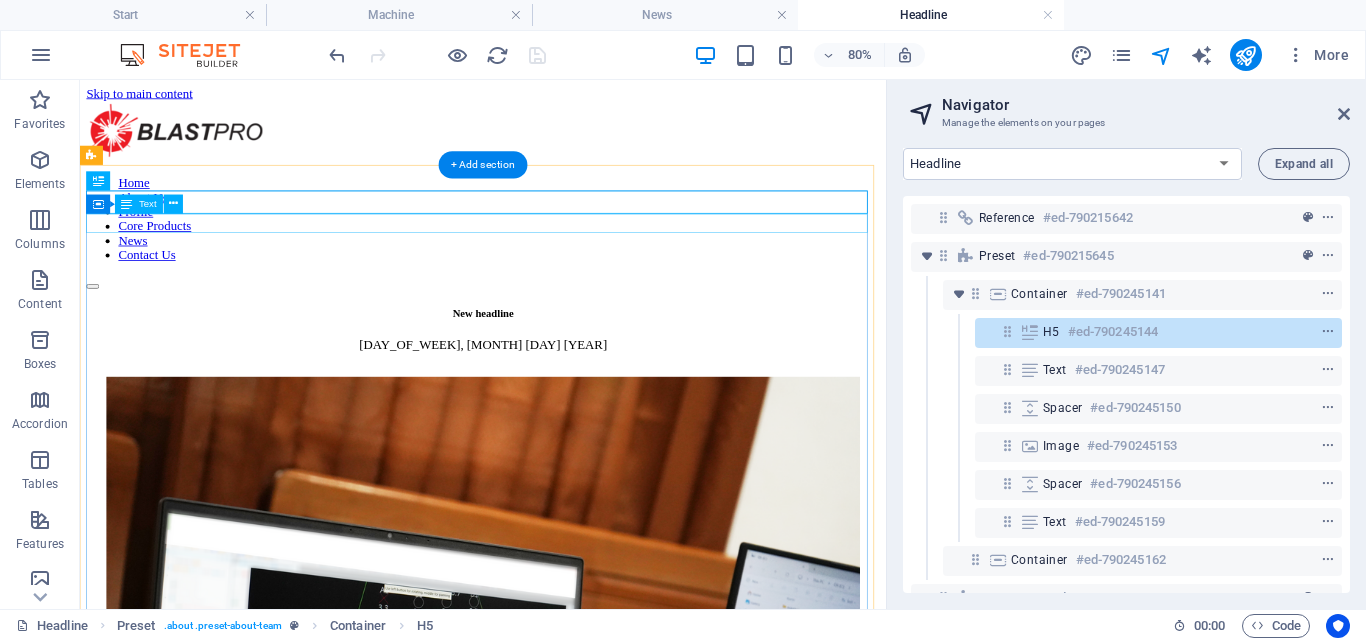 click on "[DAY_OF_WEEK], [MONTH] [DAY] [YEAR]" at bounding box center [584, 411] 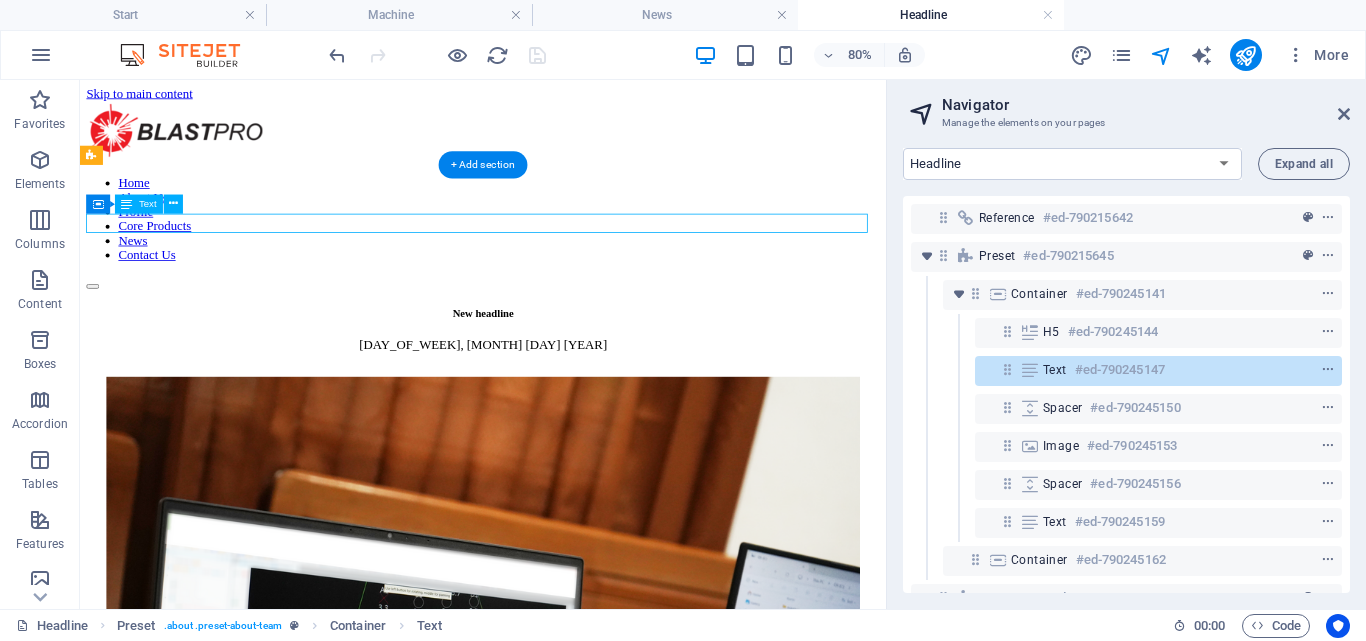 click on "[DAY_OF_WEEK], [MONTH] [DAY] [YEAR]" at bounding box center (584, 411) 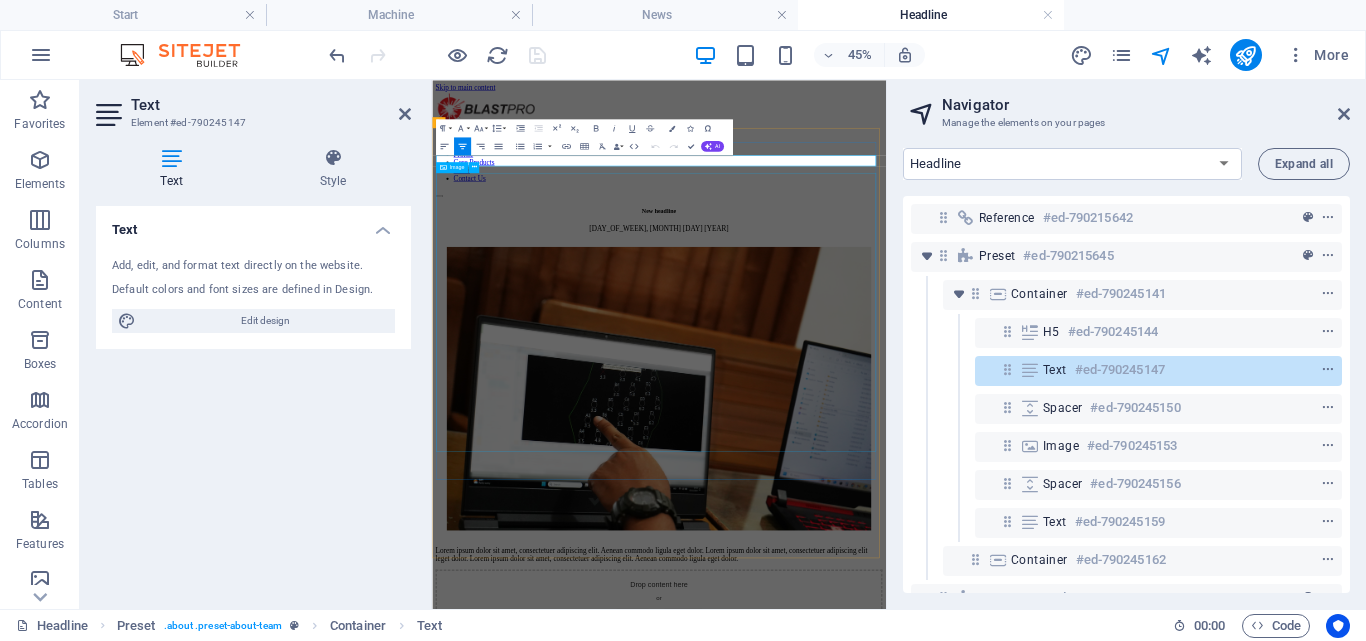 click at bounding box center [936, 767] 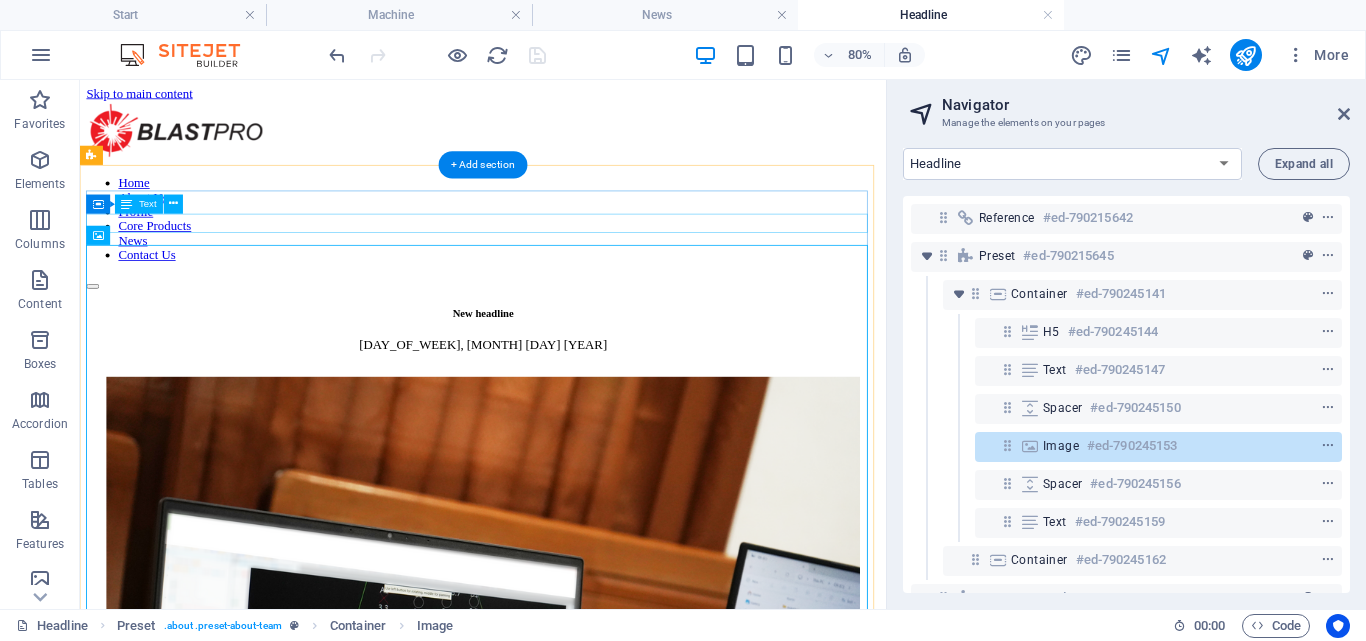 click on "[DAY_OF_WEEK], [MONTH] [DAY] [YEAR]" at bounding box center [584, 411] 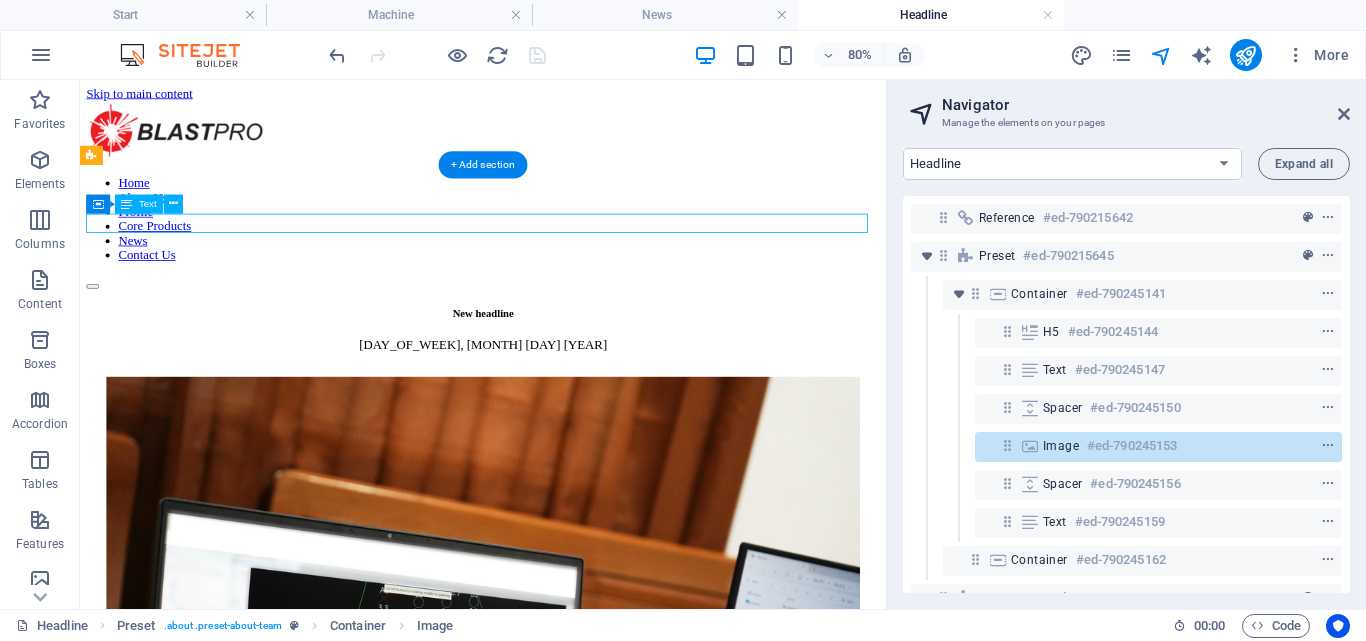 click on "[DAY_OF_WEEK], [MONTH] [DAY] [YEAR]" at bounding box center [584, 411] 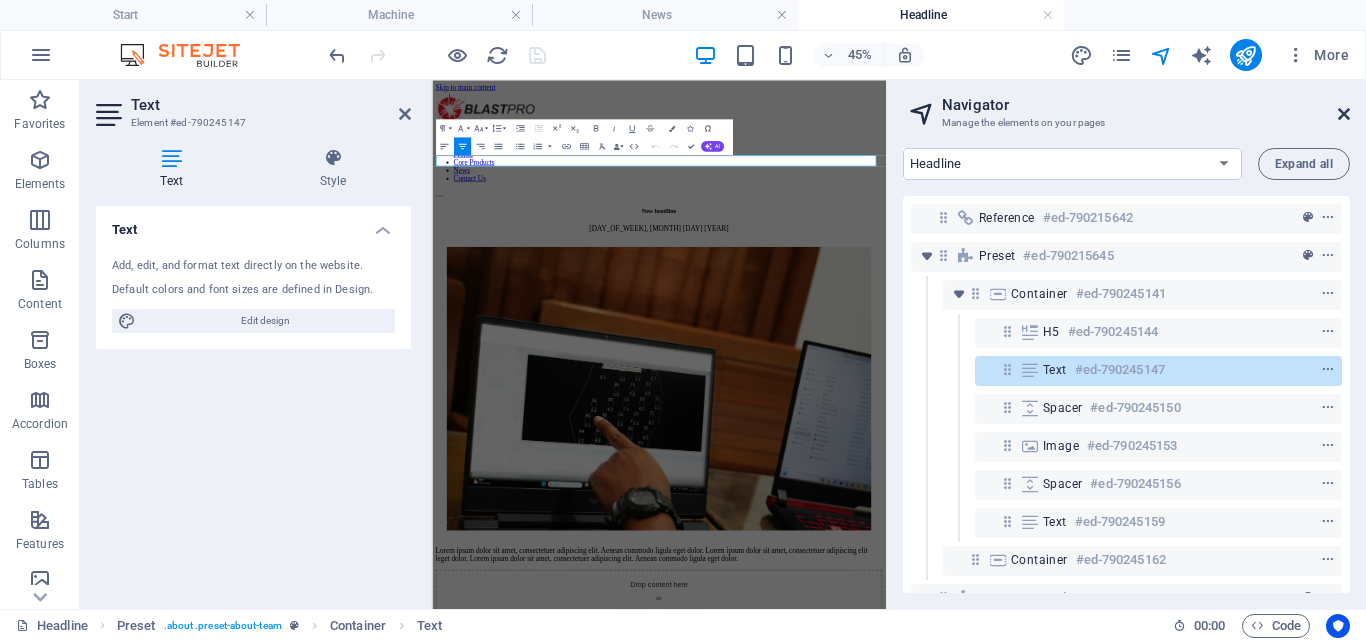 click at bounding box center [1344, 114] 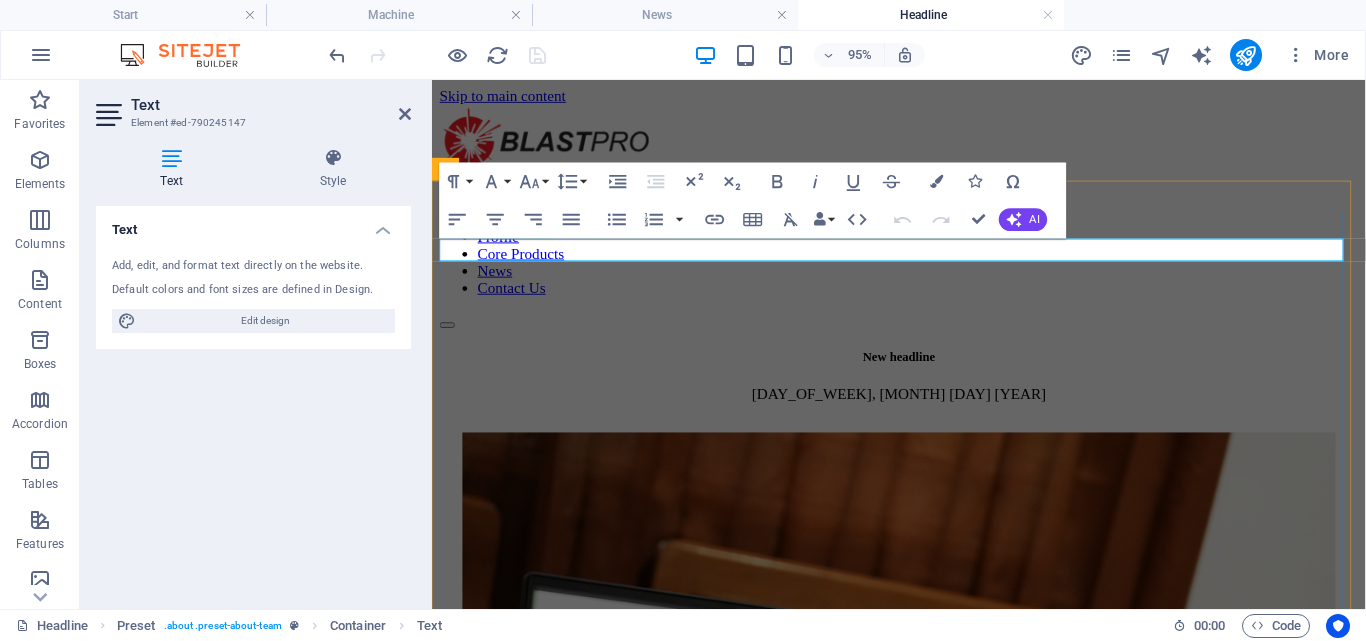 click on "[DAY_OF_WEEK], [MONTH] [DAY] [YEAR]" at bounding box center (923, 411) 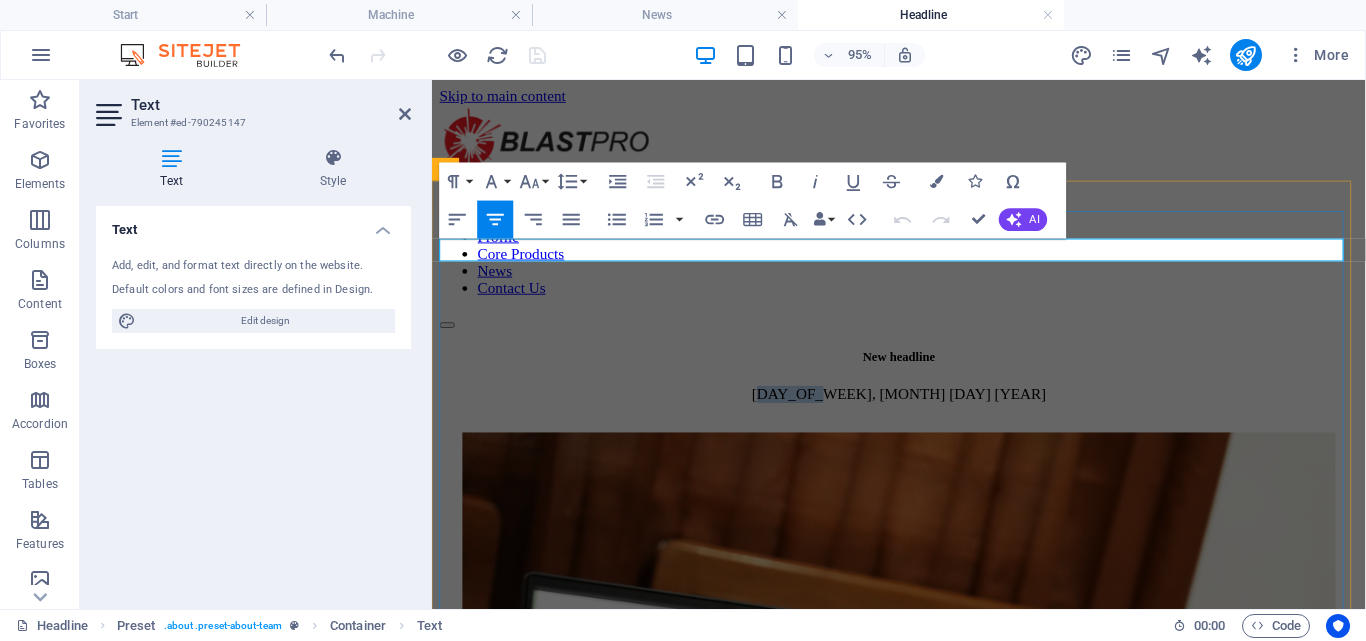 click on "[DAY_OF_WEEK], [MONTH] [DAY] [YEAR]" at bounding box center (923, 411) 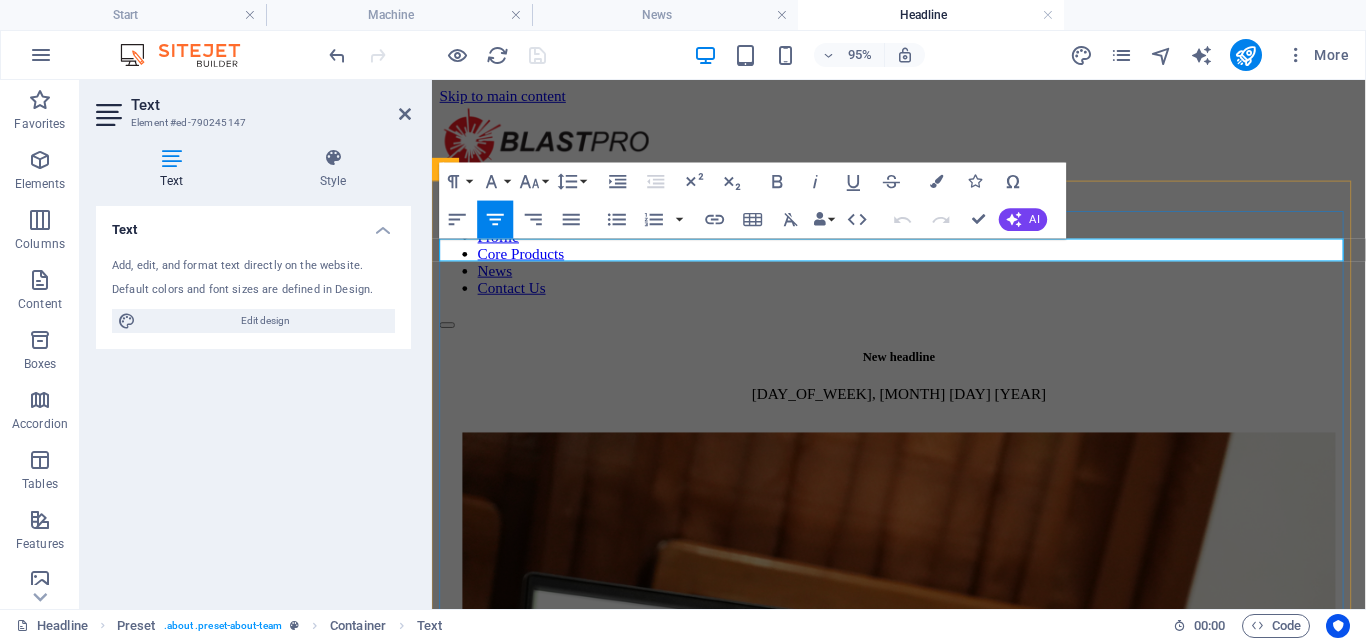 type 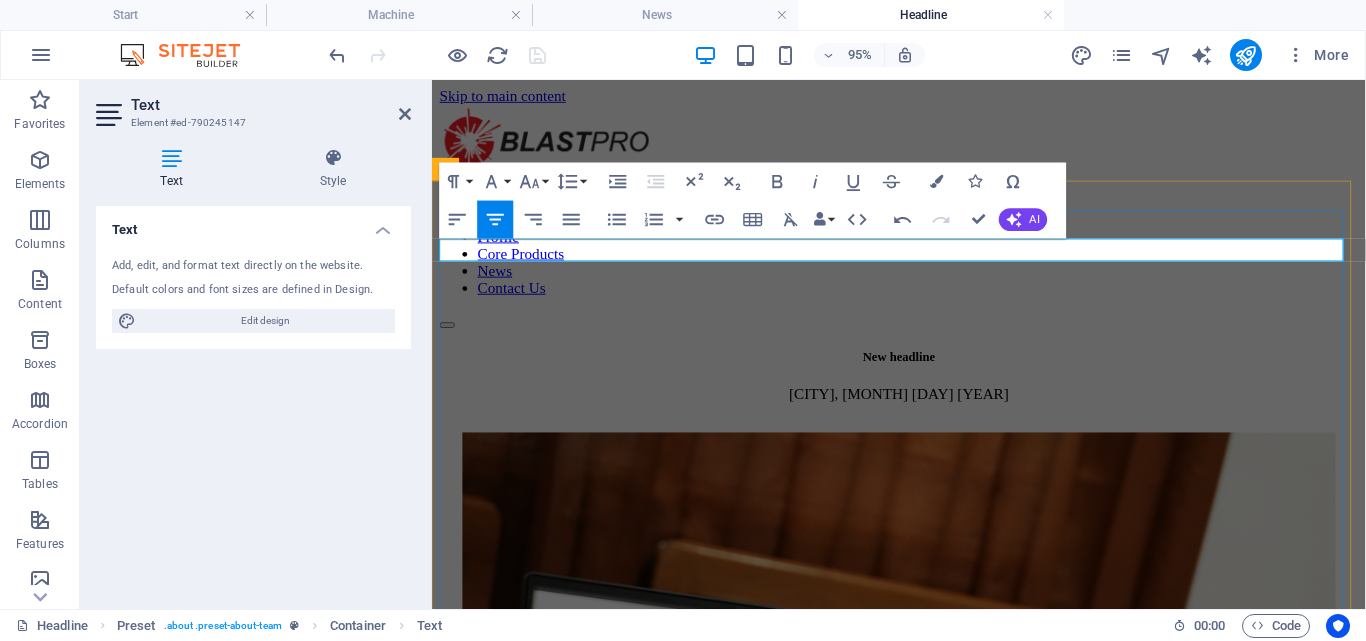 click on "[CITY], [MONTH] [DAY] [YEAR]" at bounding box center (923, 411) 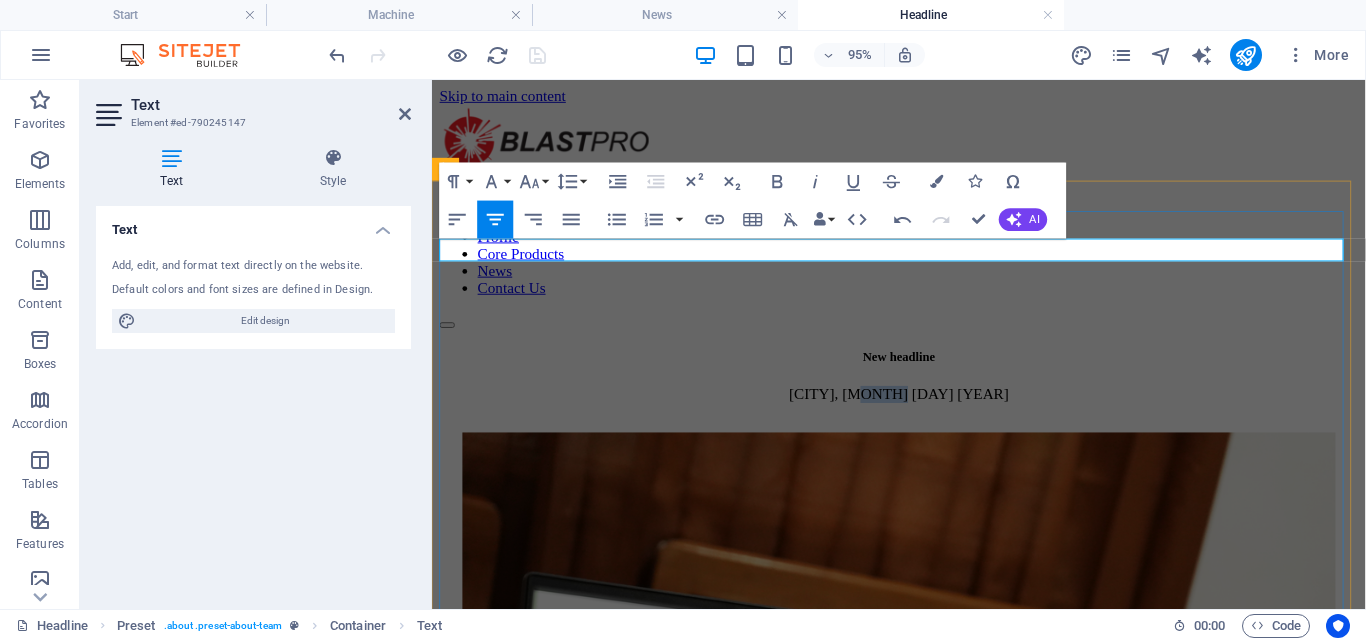 click on "[CITY], [MONTH] [DAY] [YEAR]" at bounding box center (923, 411) 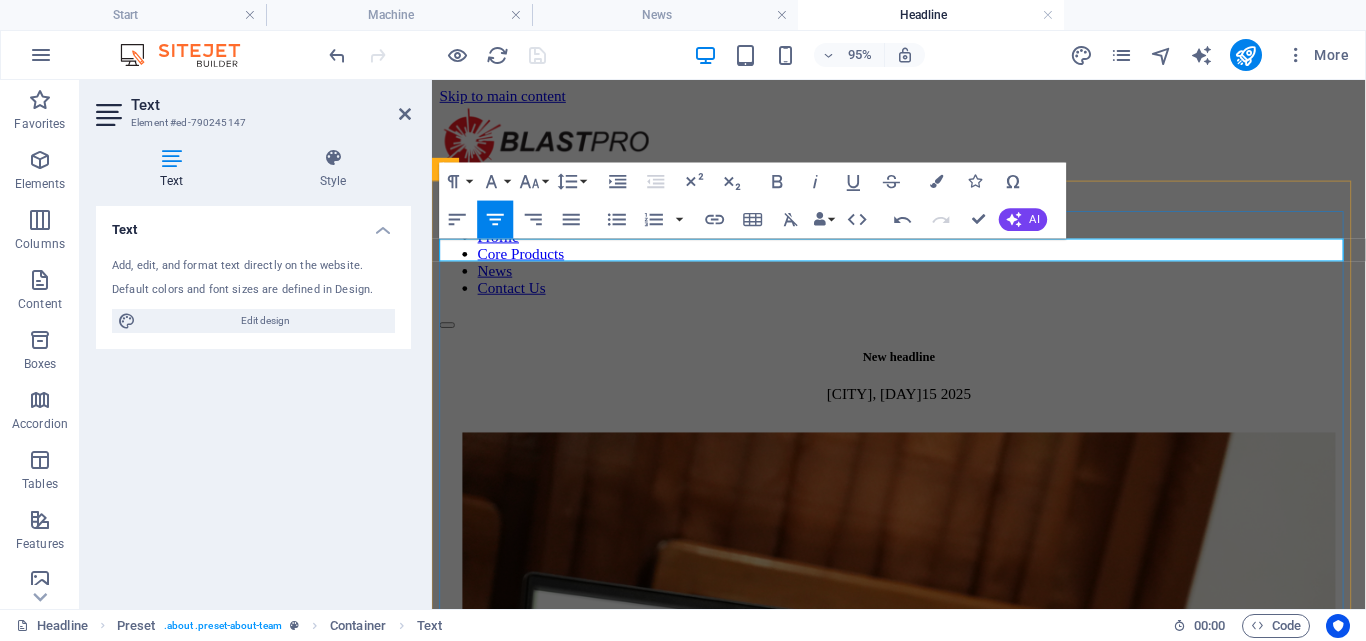 click on "[CITY], [DAY] [MONTH] [YEAR]" at bounding box center (923, 411) 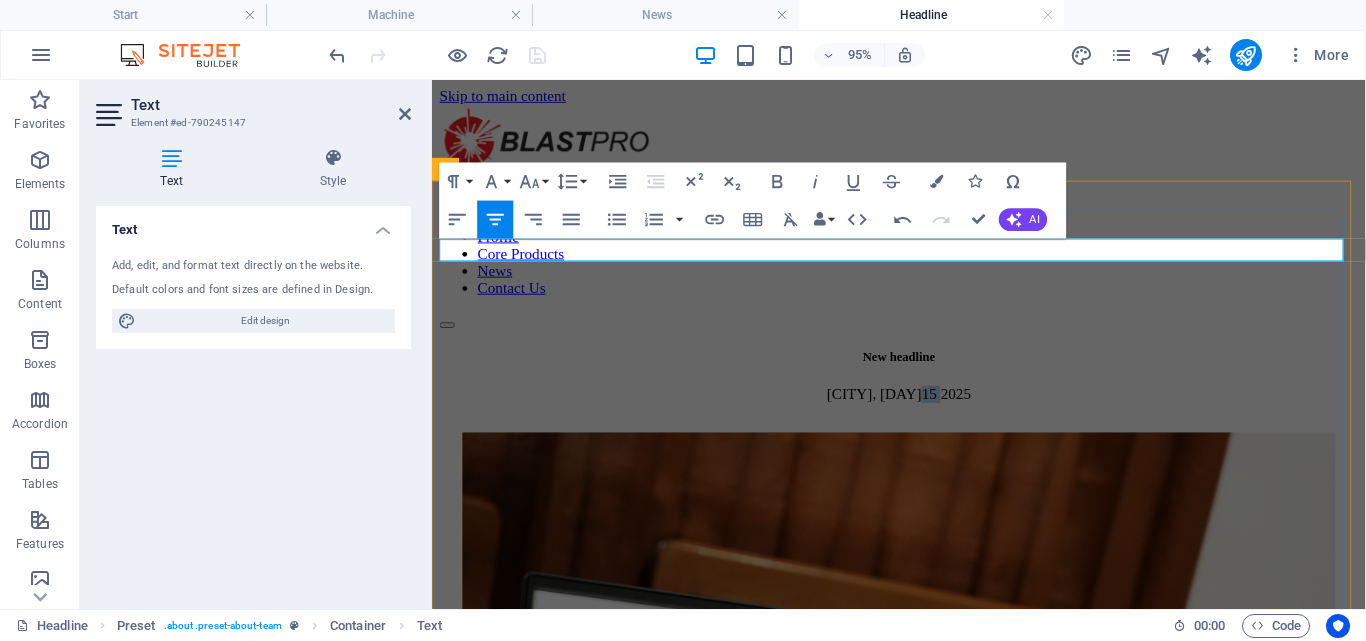 click on "[CITY], [DAY] [MONTH] [YEAR]" at bounding box center (923, 411) 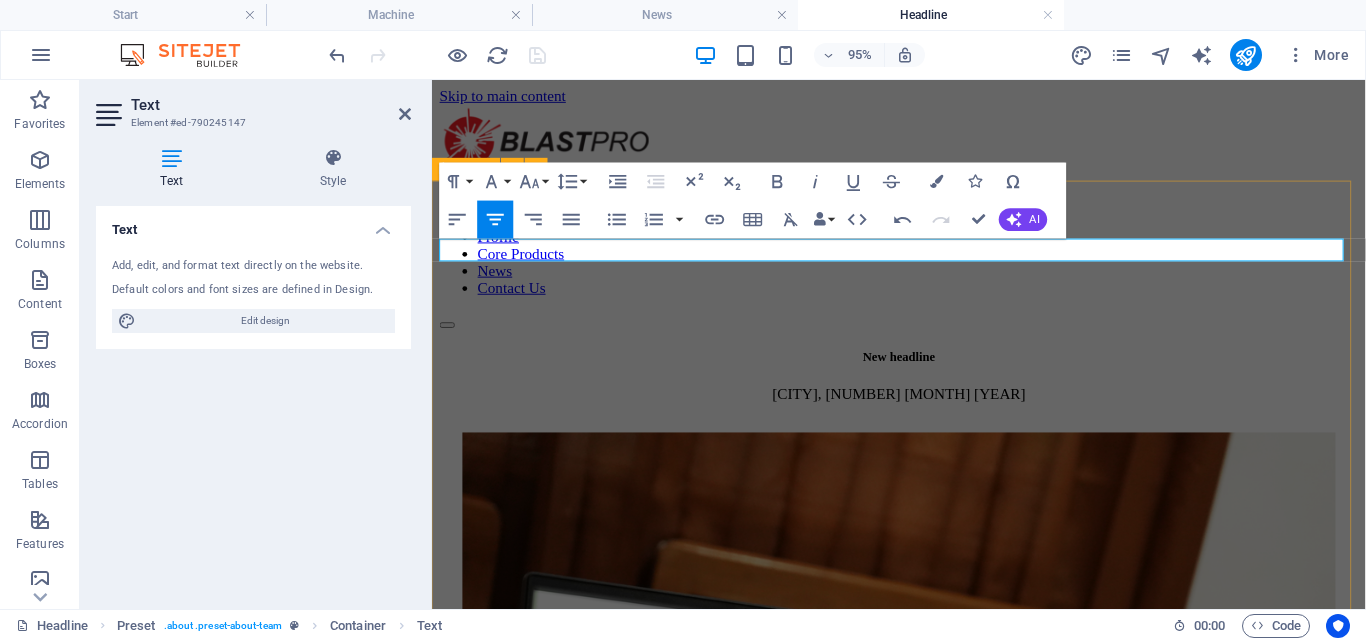 click on "New headline  [CITY], [NUMBER] [MONTH] [YEAR] Lorem ipsum dolor sit amet, consectetuer adipiscing elit. Aenean commodo ligula eget dolor. Lorem ipsum dolor sit amet, consectetuer adipiscing elit leget dolor. Lorem ipsum dolor sit amet, consectetuer adipiscing elit. Aenean commodo ligula eget dolor. Drop content here or  Add elements  Paste clipboard" at bounding box center [923, 828] 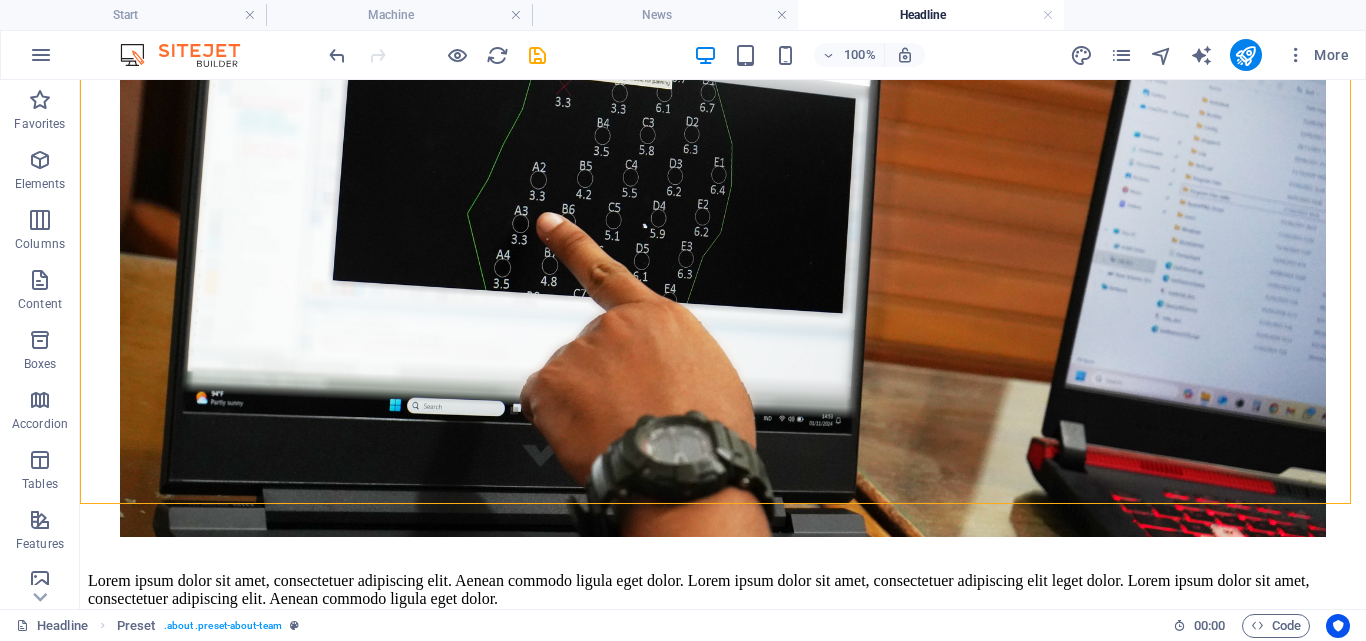 scroll, scrollTop: 715, scrollLeft: 0, axis: vertical 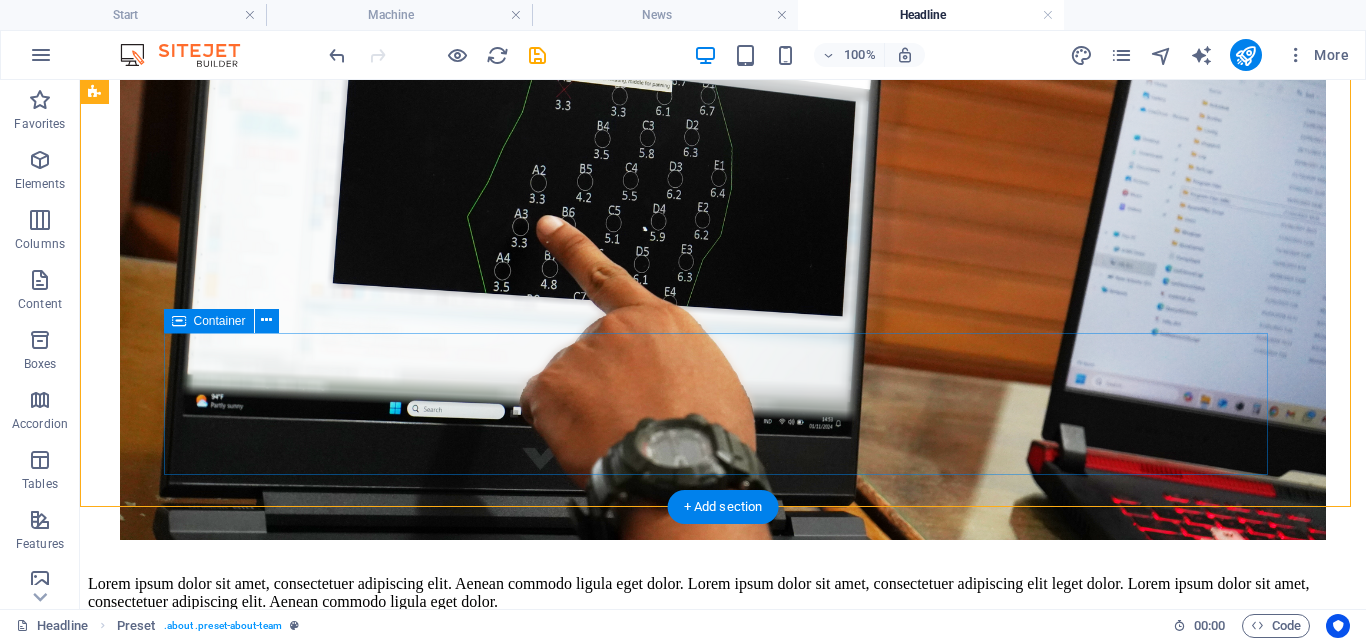 click on "Drop content here or  Add elements  Paste clipboard" at bounding box center (723, 698) 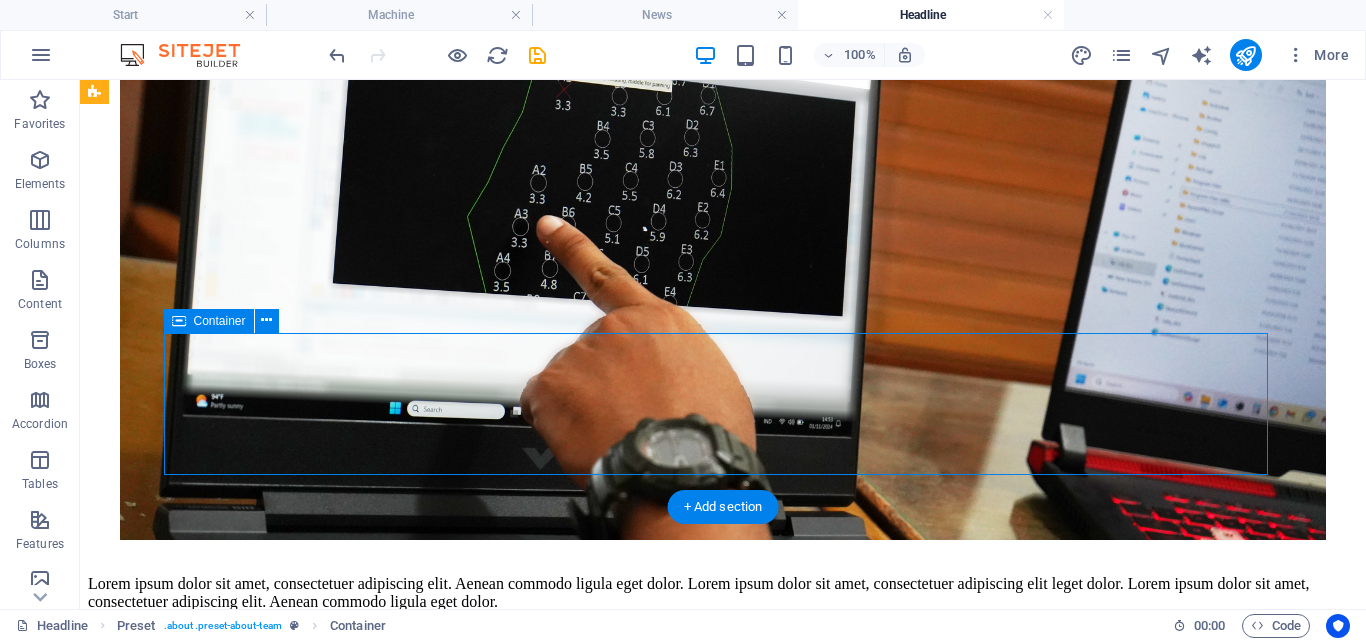 scroll, scrollTop: 680, scrollLeft: 0, axis: vertical 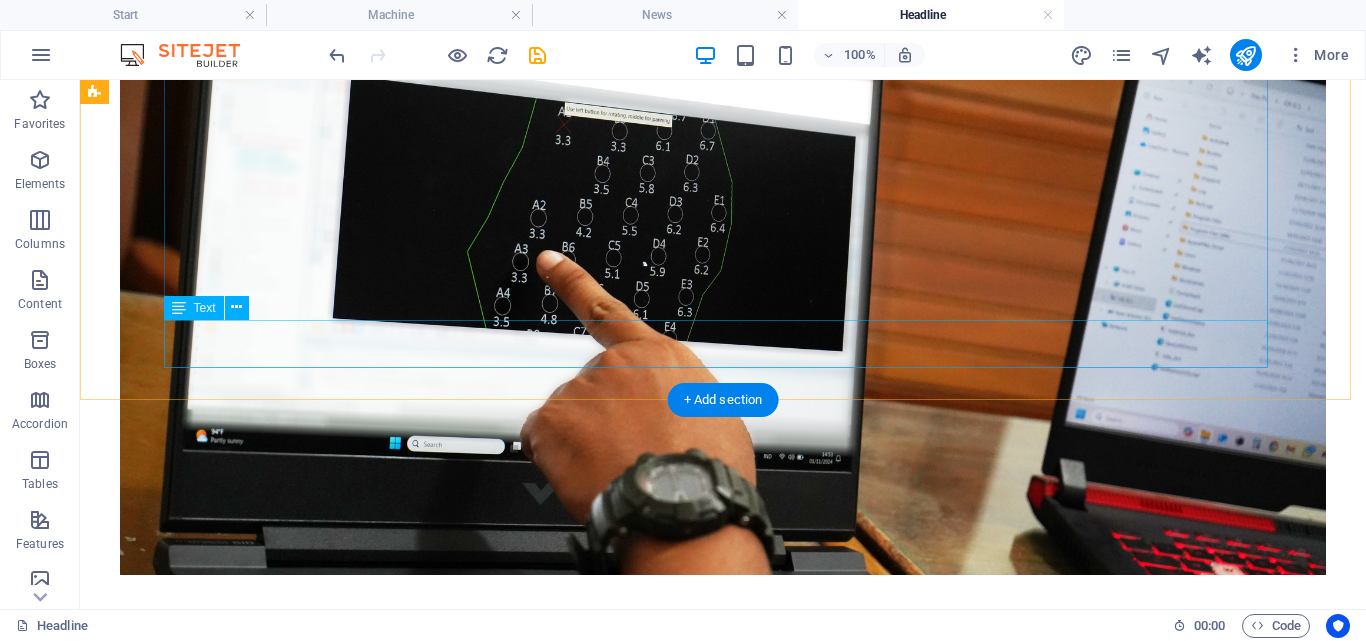 click on "Lorem ipsum dolor sit amet, consectetuer adipiscing elit. Aenean commodo ligula eget dolor. Lorem ipsum dolor sit amet, consectetuer adipiscing elit leget dolor. Lorem ipsum dolor sit amet, consectetuer adipiscing elit. Aenean commodo ligula eget dolor." at bounding box center (723, 628) 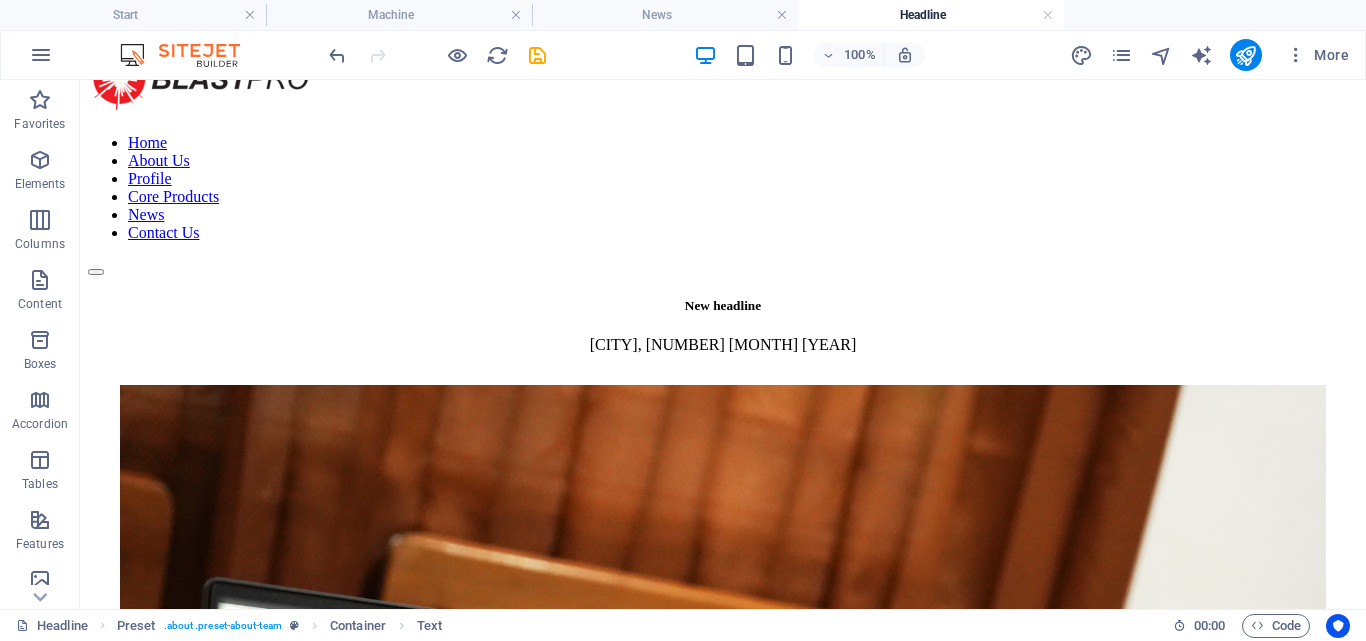 scroll, scrollTop: 0, scrollLeft: 0, axis: both 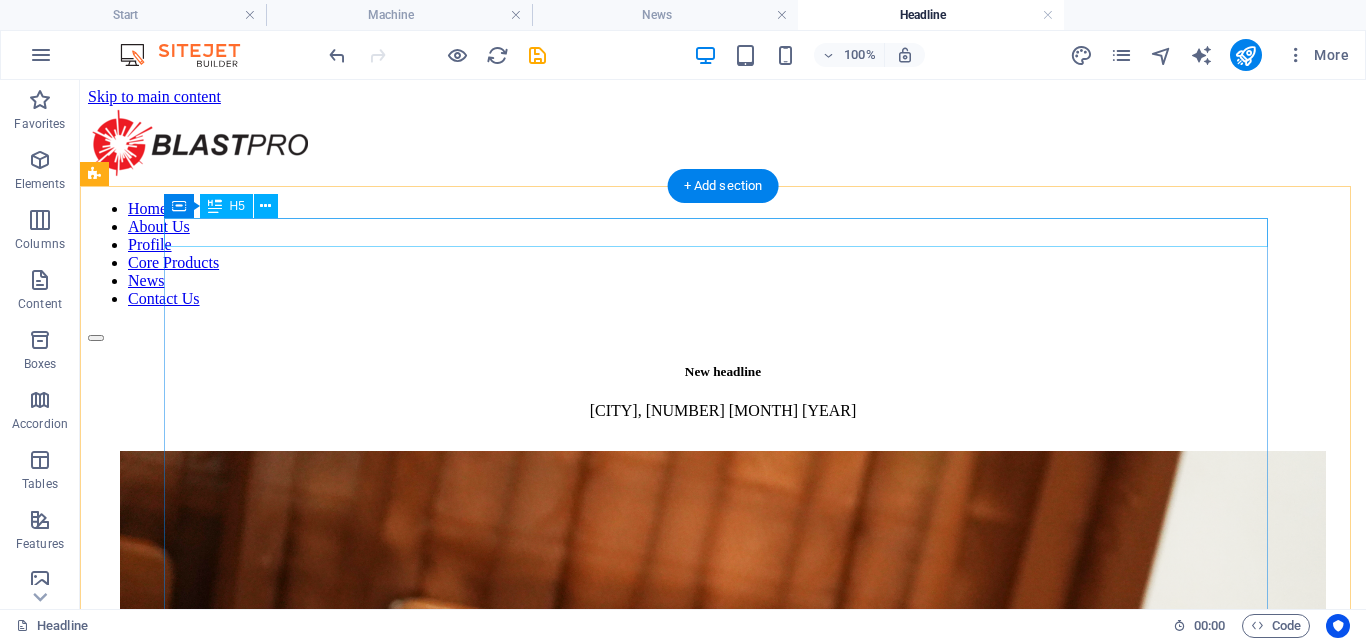 click on "New headline" at bounding box center (723, 372) 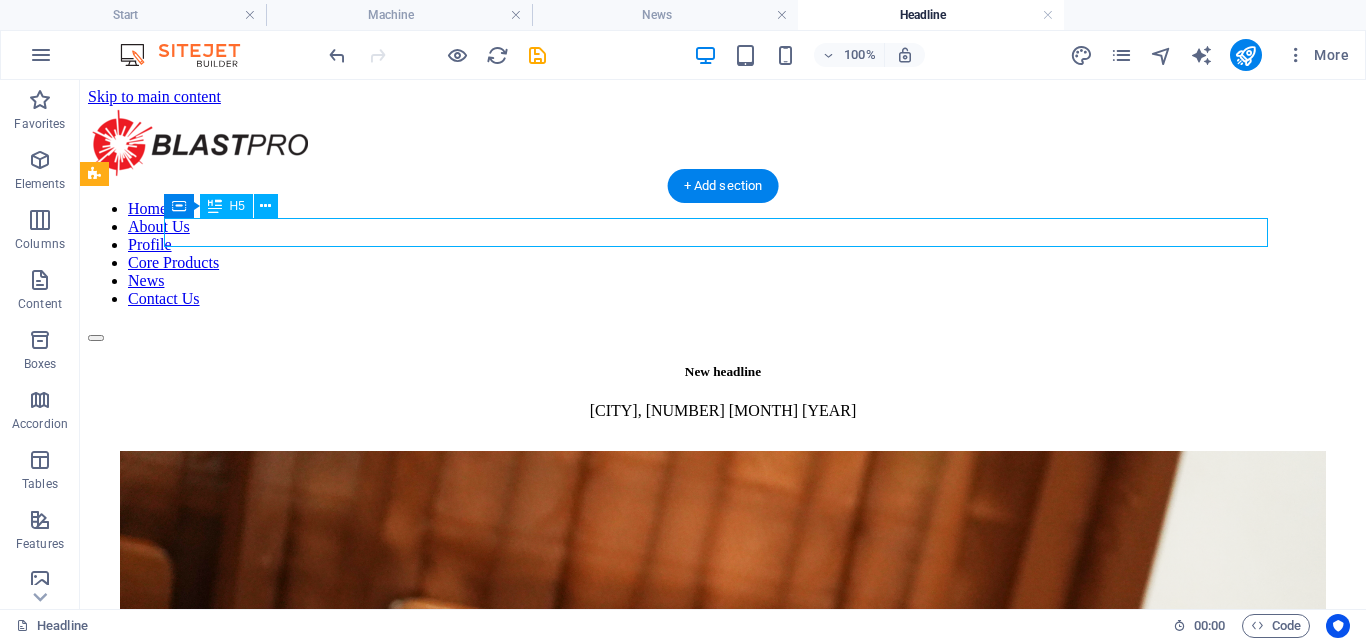 click on "New headline" at bounding box center (723, 372) 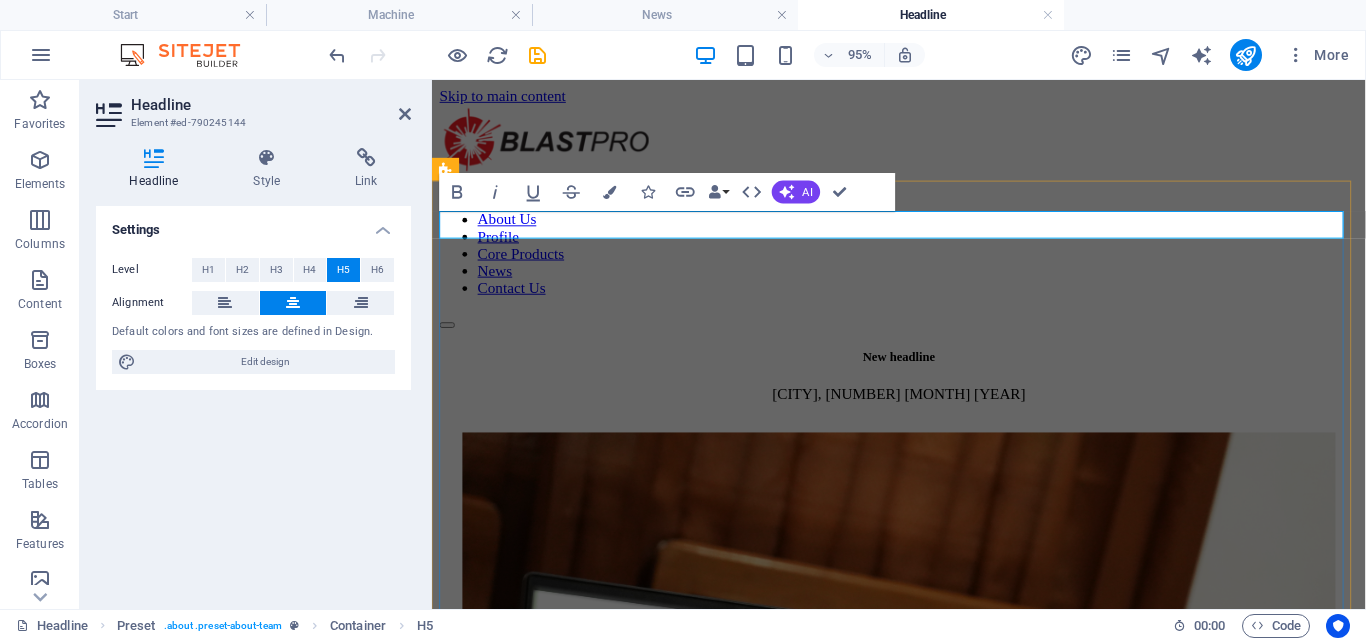 type 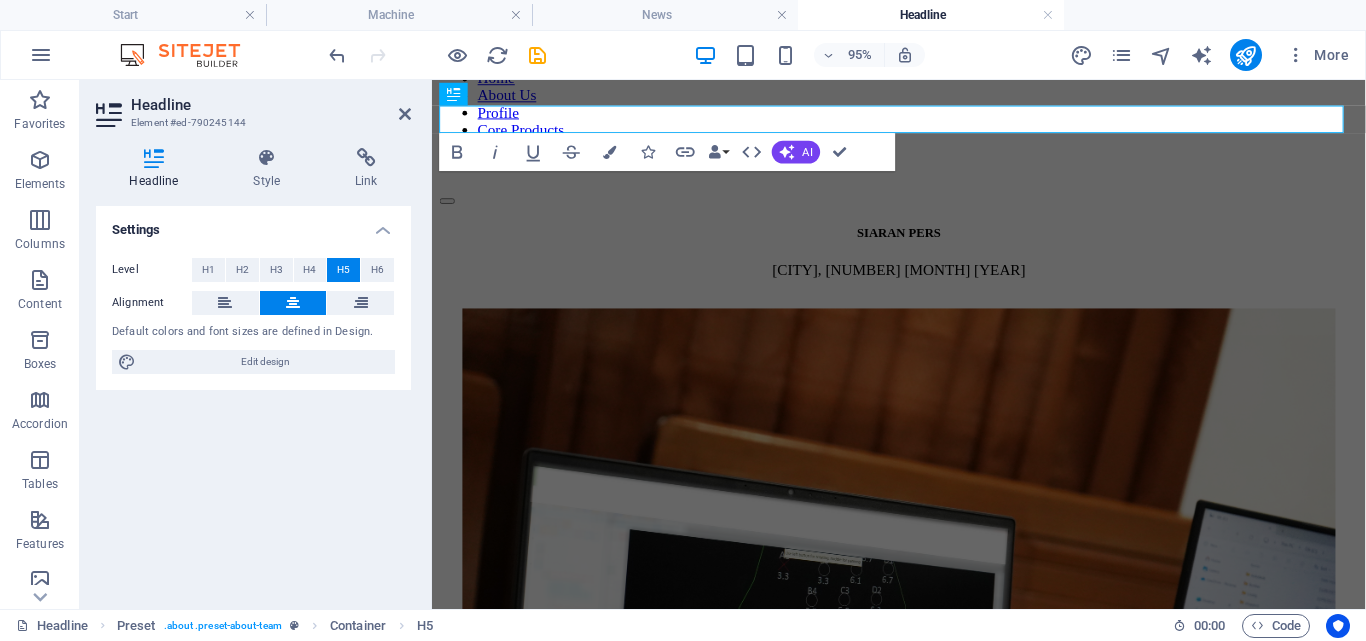 scroll, scrollTop: 141, scrollLeft: 0, axis: vertical 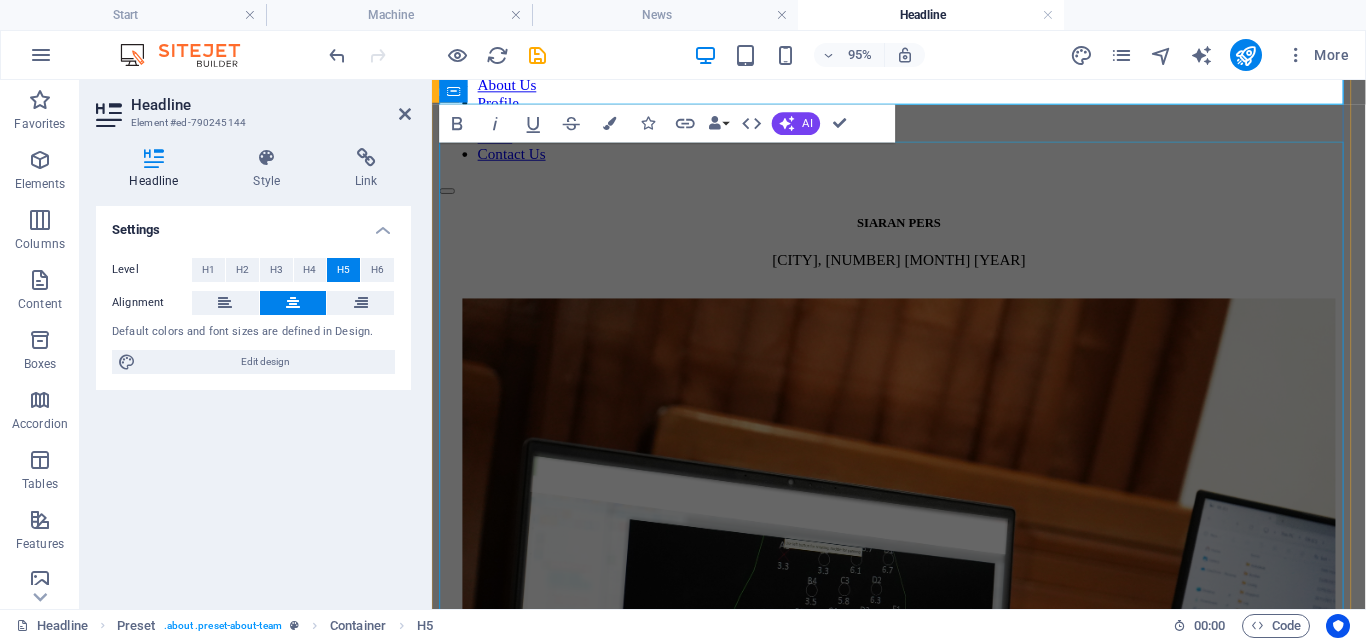 click at bounding box center [923, 618] 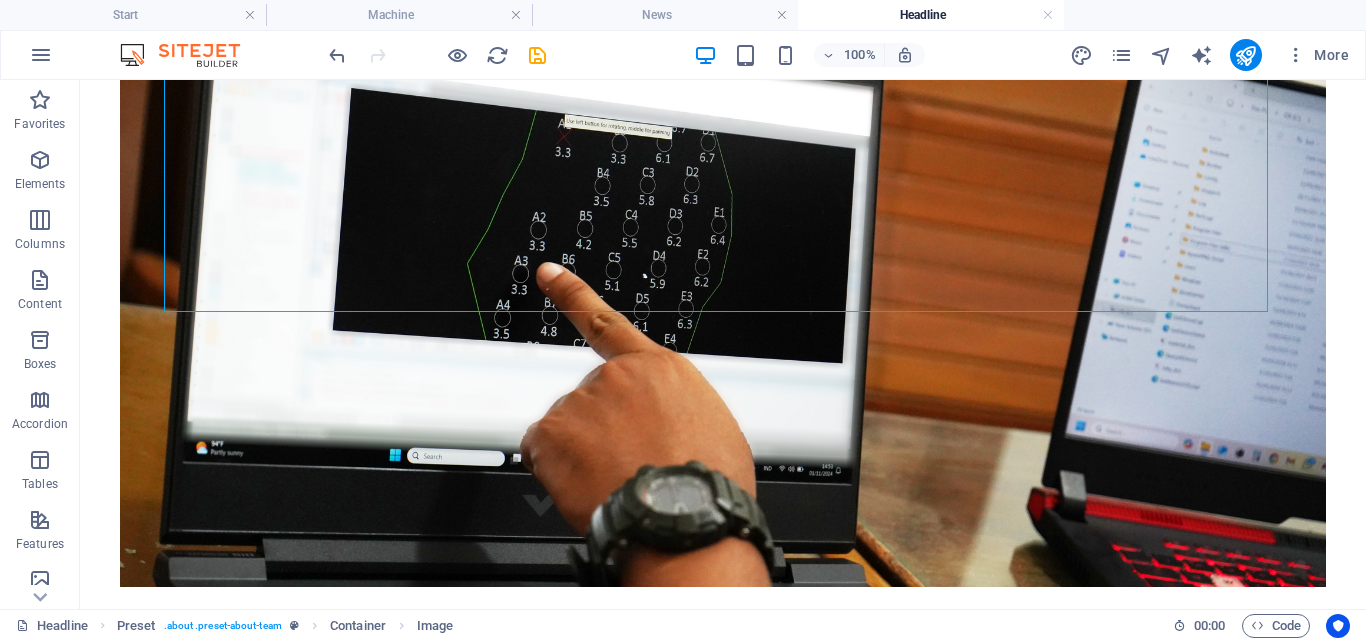 scroll, scrollTop: 680, scrollLeft: 0, axis: vertical 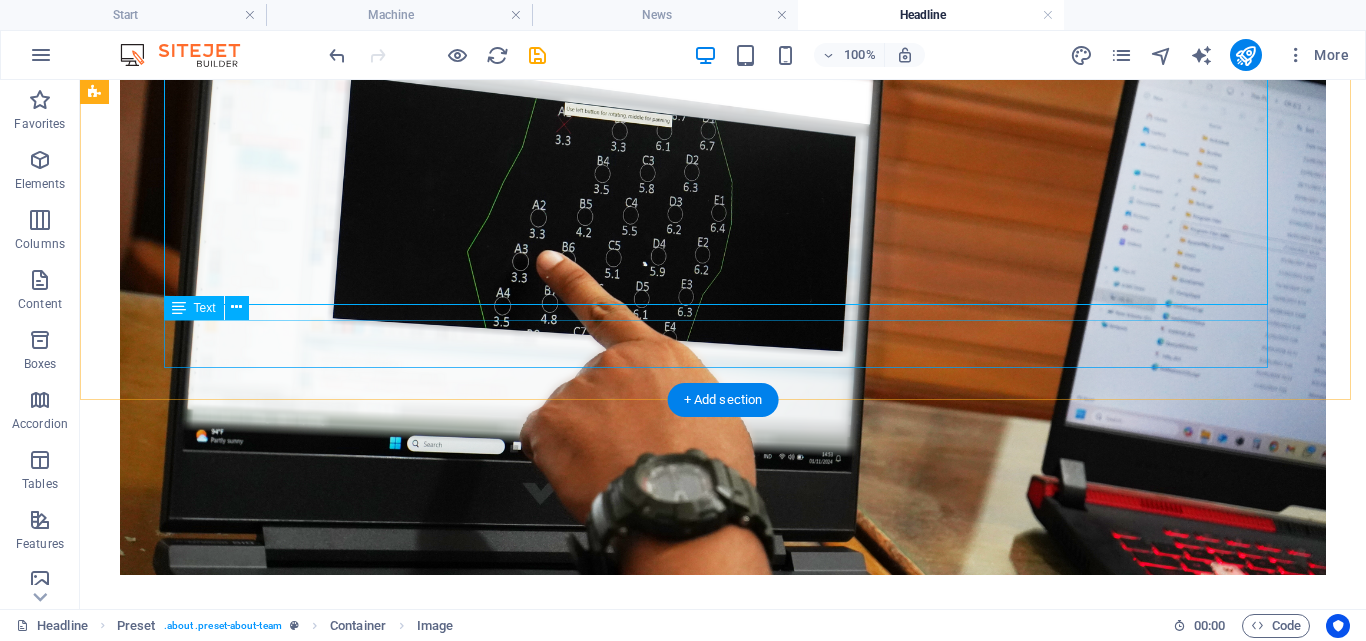 click on "Lorem ipsum dolor sit amet, consectetuer adipiscing elit. Aenean commodo ligula eget dolor. Lorem ipsum dolor sit amet, consectetuer adipiscing elit leget dolor. Lorem ipsum dolor sit amet, consectetuer adipiscing elit. Aenean commodo ligula eget dolor." at bounding box center (723, 628) 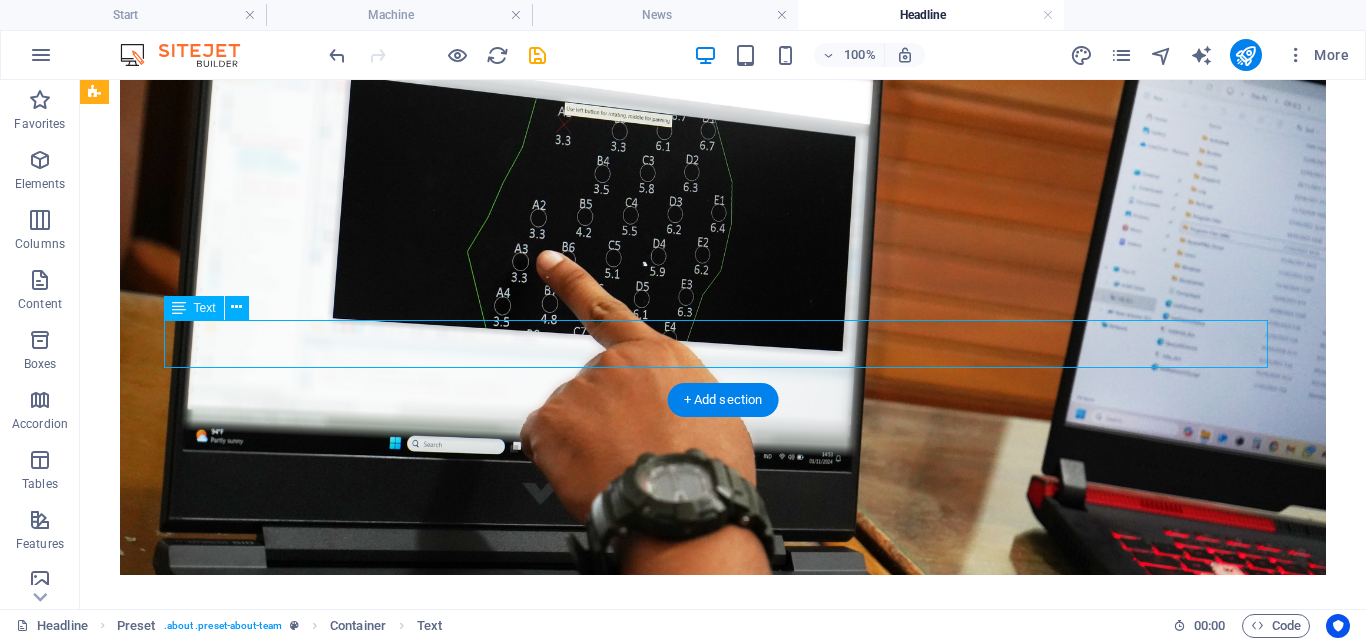 click on "Lorem ipsum dolor sit amet, consectetuer adipiscing elit. Aenean commodo ligula eget dolor. Lorem ipsum dolor sit amet, consectetuer adipiscing elit leget dolor. Lorem ipsum dolor sit amet, consectetuer adipiscing elit. Aenean commodo ligula eget dolor." at bounding box center (723, 628) 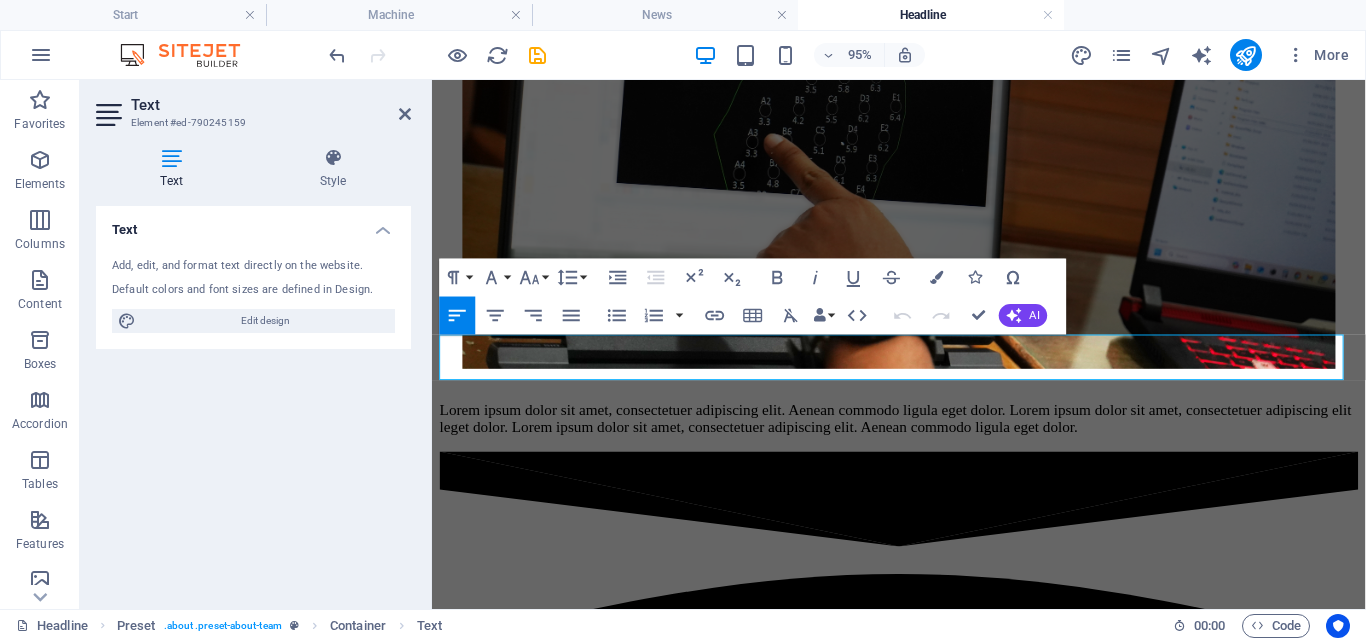 scroll, scrollTop: 556, scrollLeft: 0, axis: vertical 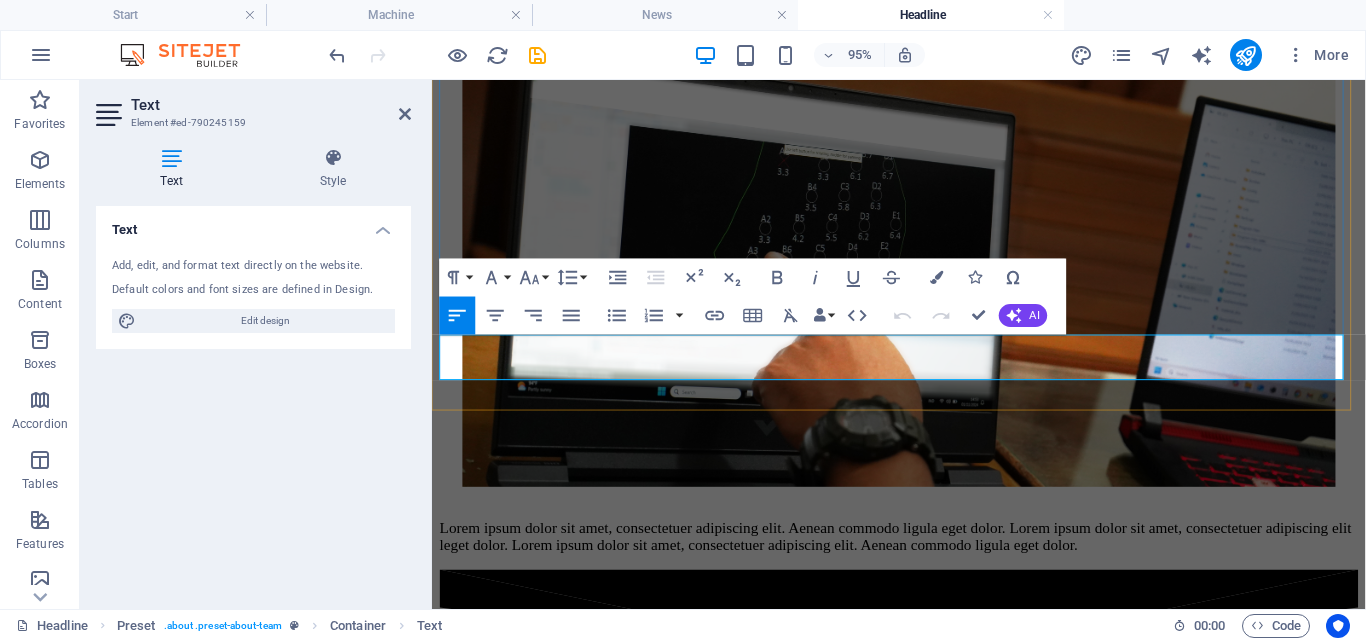 click on "Lorem ipsum dolor sit amet, consectetuer adipiscing elit. Aenean commodo ligula eget dolor. Lorem ipsum dolor sit amet, consectetuer adipiscing elit leget dolor. Lorem ipsum dolor sit amet, consectetuer adipiscing elit. Aenean commodo ligula eget dolor." at bounding box center [923, 561] 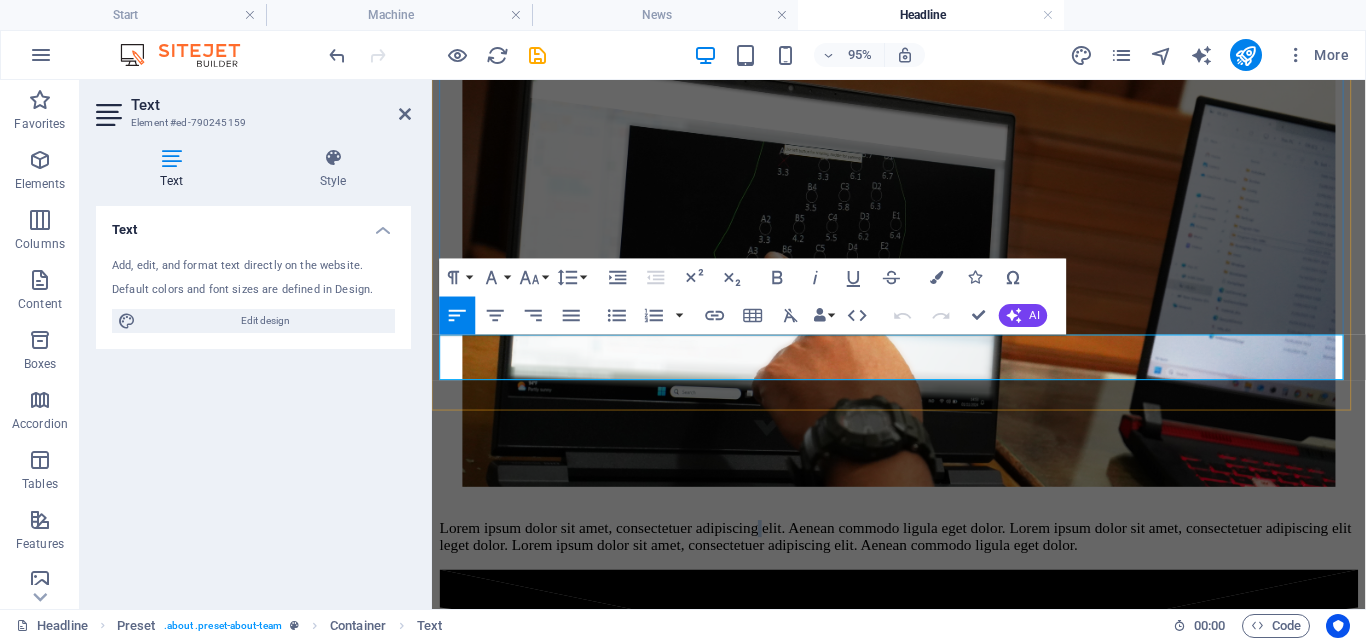 click on "Lorem ipsum dolor sit amet, consectetuer adipiscing elit. Aenean commodo ligula eget dolor. Lorem ipsum dolor sit amet, consectetuer adipiscing elit leget dolor. Lorem ipsum dolor sit amet, consectetuer adipiscing elit. Aenean commodo ligula eget dolor." at bounding box center (923, 561) 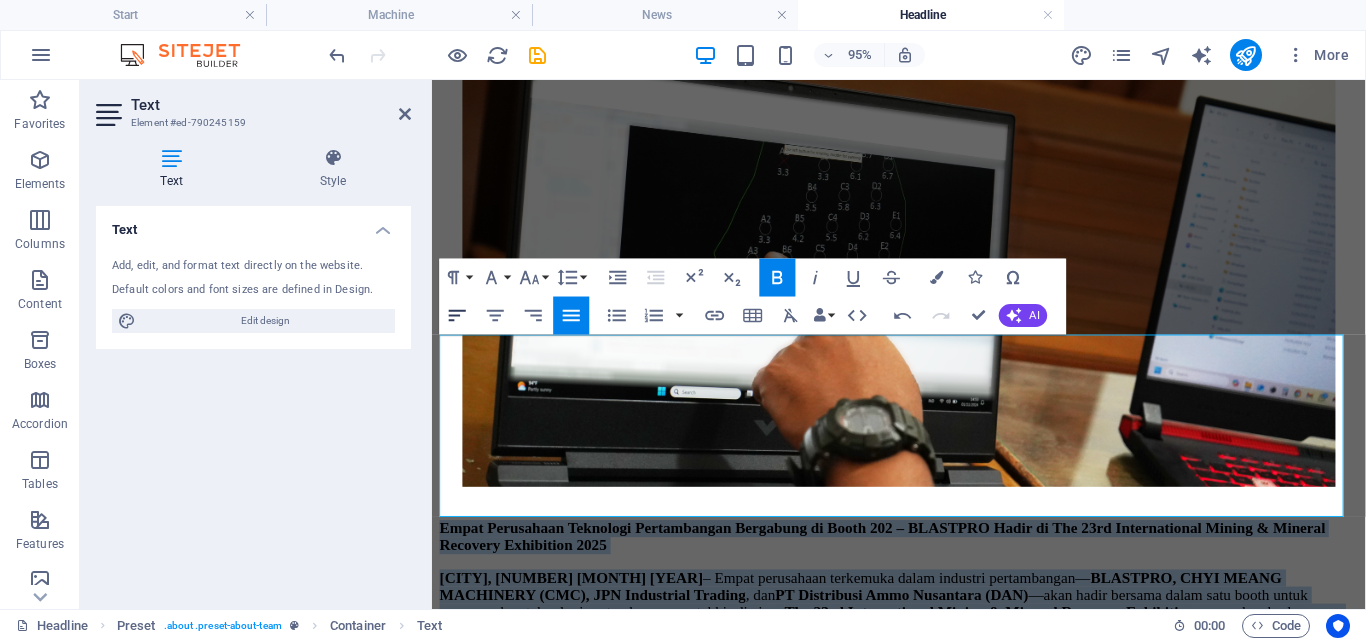 click 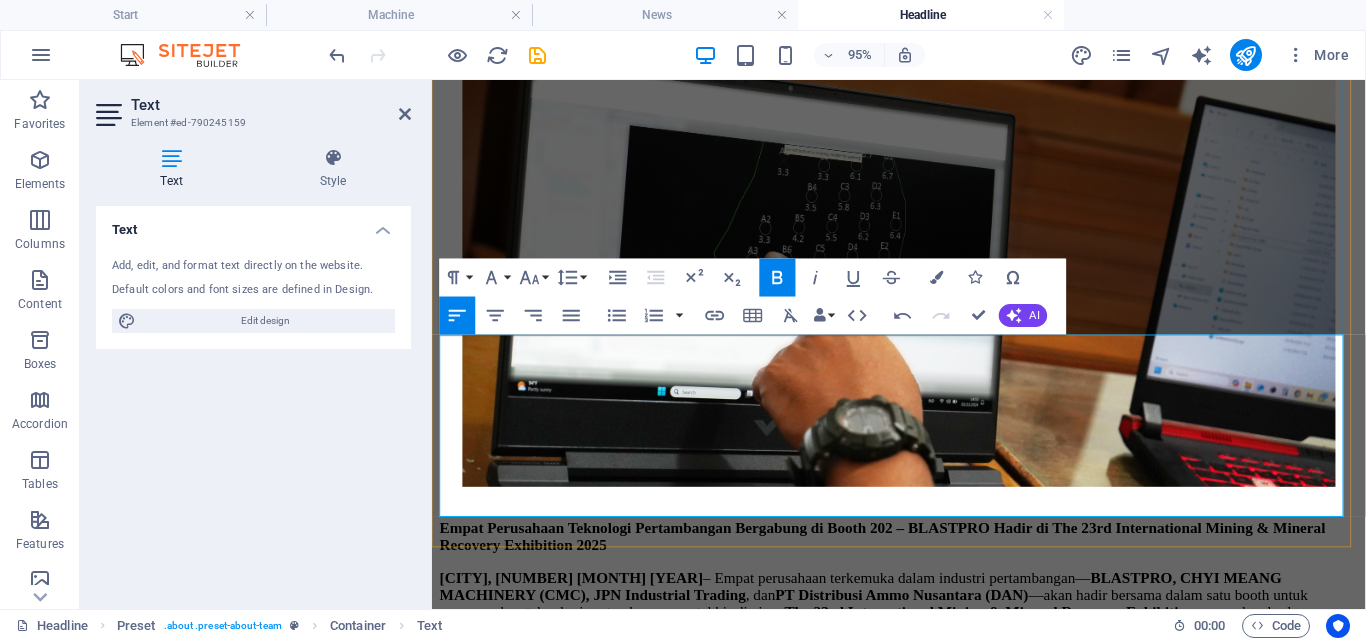 click on "[CITY], [NUMBER] [MONTH] [YEAR]" at bounding box center [578, 603] 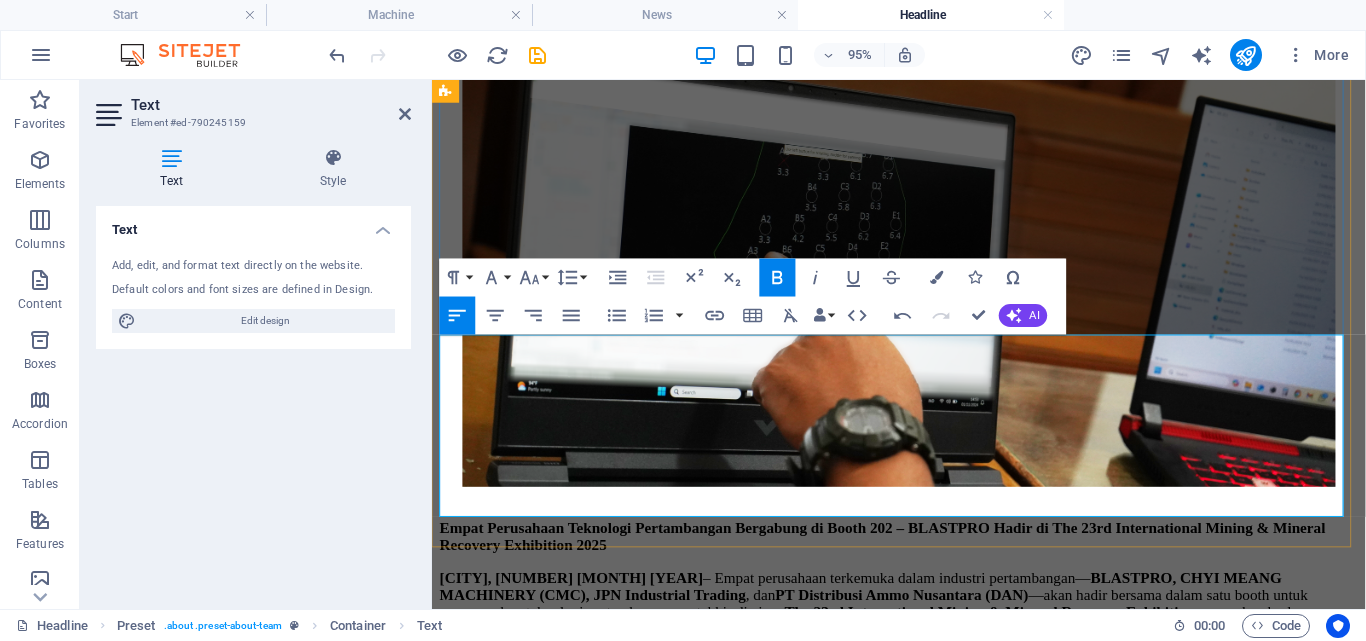 click on "Bertempat di Outdoor West Parking Area B3 – Booth [NUMBER] , kolaborasi ini menjadi pusat perhatian dengan mengusung tema “Solusi Inovatif untuk Masa Depan Pertambangan” , menampilkan teknologi unggulan seperti Liquid Oxygen Breaker , mesin bor mutakhir , stone crusher modern , hingga sistem bahan peledak dan inisiasi yang aman dan efisien" at bounding box center [923, 710] 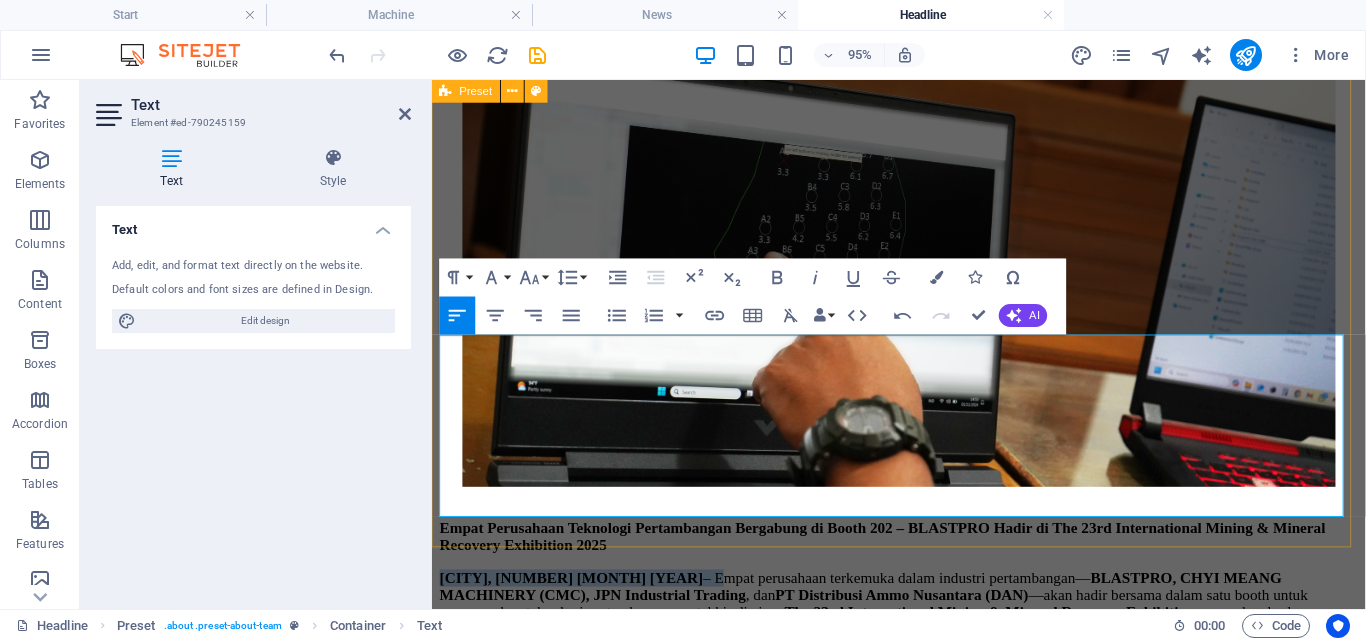drag, startPoint x: 620, startPoint y: 401, endPoint x: 434, endPoint y: 401, distance: 186 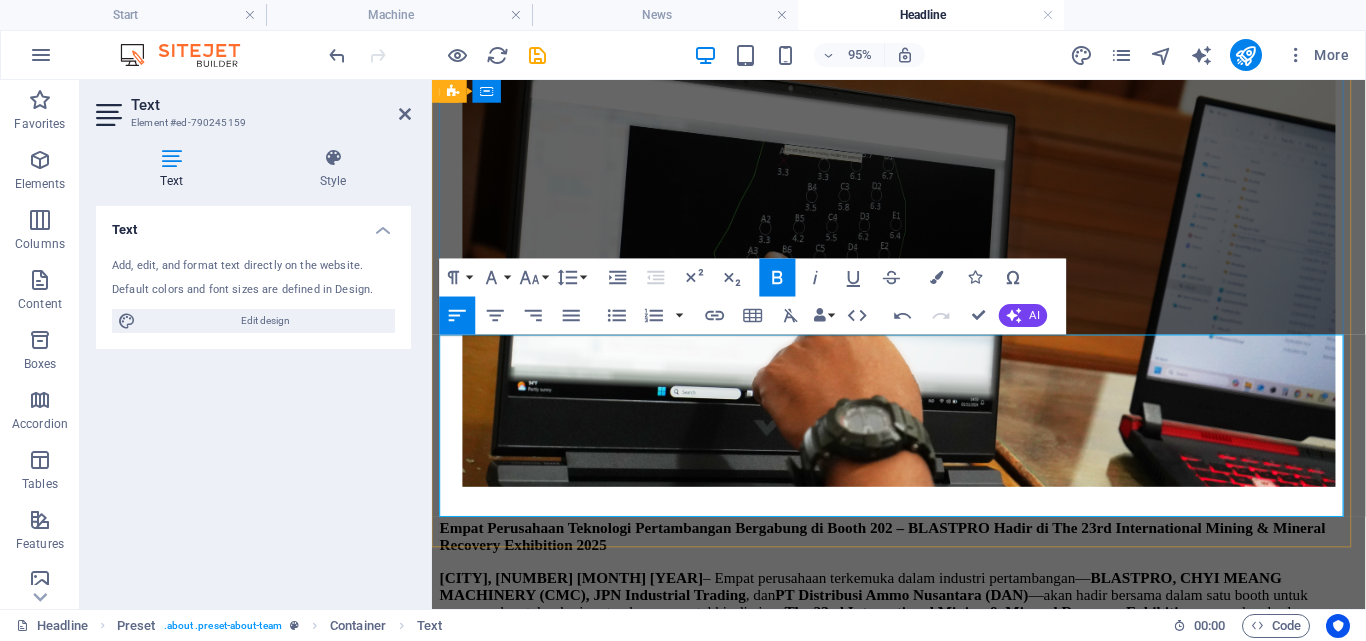 click on "[CITY] International Expo, Kemayoran" at bounding box center [852, 657] 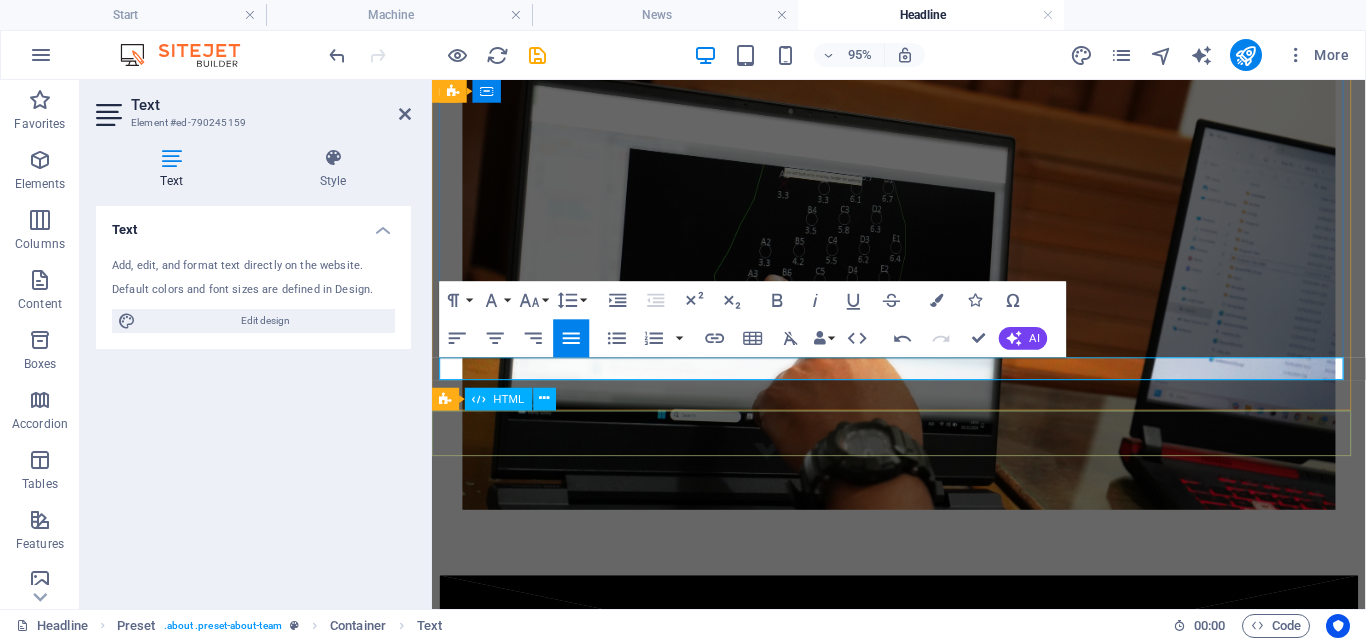 scroll, scrollTop: 556, scrollLeft: 0, axis: vertical 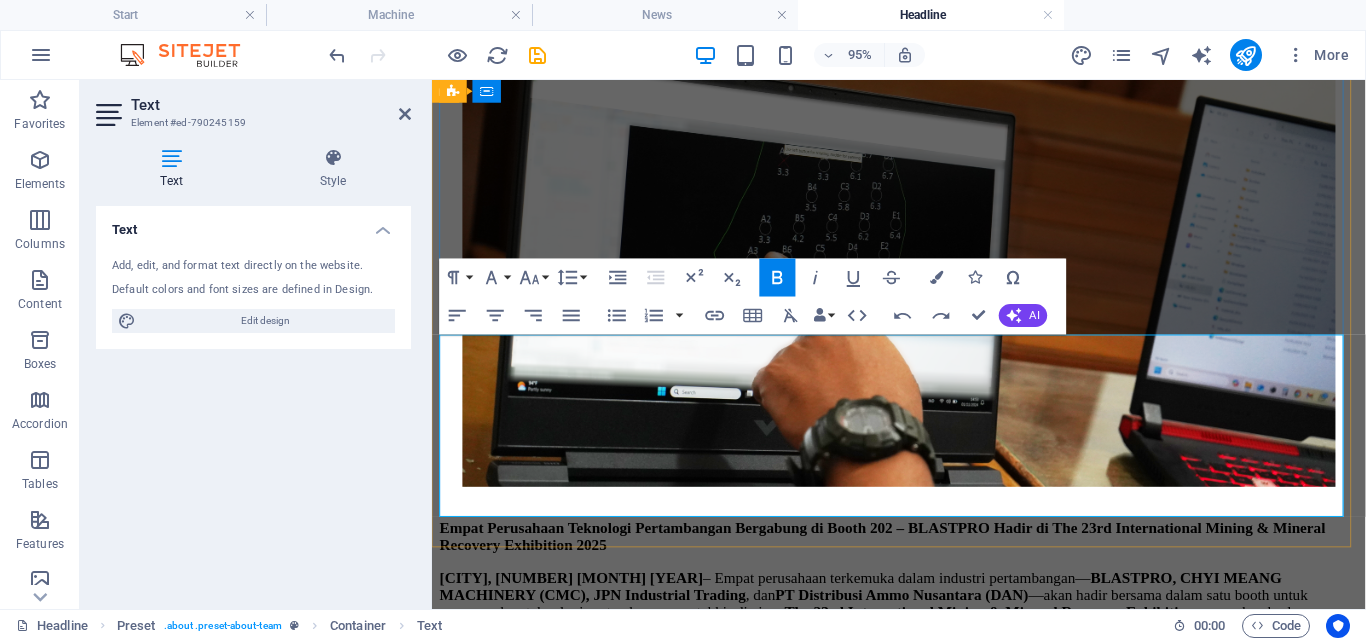 click on "[CITY], [DAY] [MONTH] [YEAR] – Empat perusahaan terkemuka dalam industri pertambangan— BLASTPRO, CHYI MEANG MACHINERY (CMC), JPN Industrial Trading , dan PT Distribusi Ammo Nusantara (DAN) —akan hadir bersama dalam satu booth untuk memamerkan teknologi pertambangan mutakhir di ajang The [NUMBER] International Mining & Mineral Recovery Exhibition , yang akan berlangsung pada [DAY]–[DAY] [MONTH] [YEAR] di [CITY] International Expo, Kemayoran ." at bounding box center (923, 631) 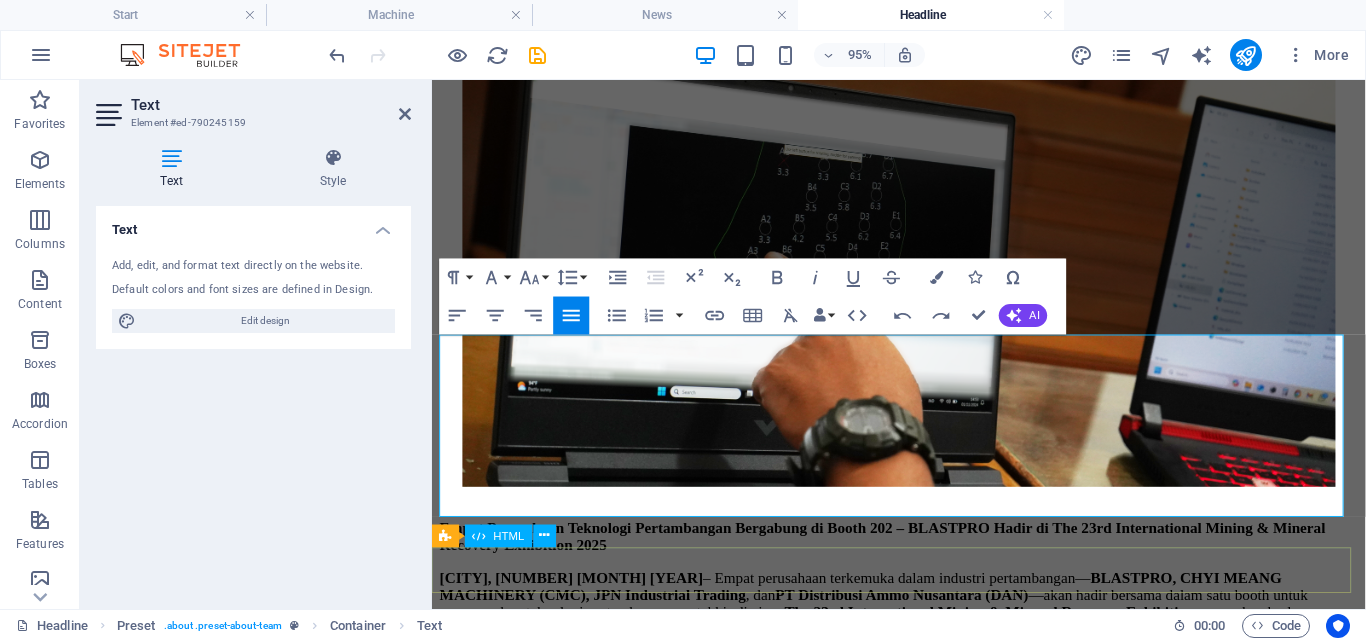 click at bounding box center (923, 896) 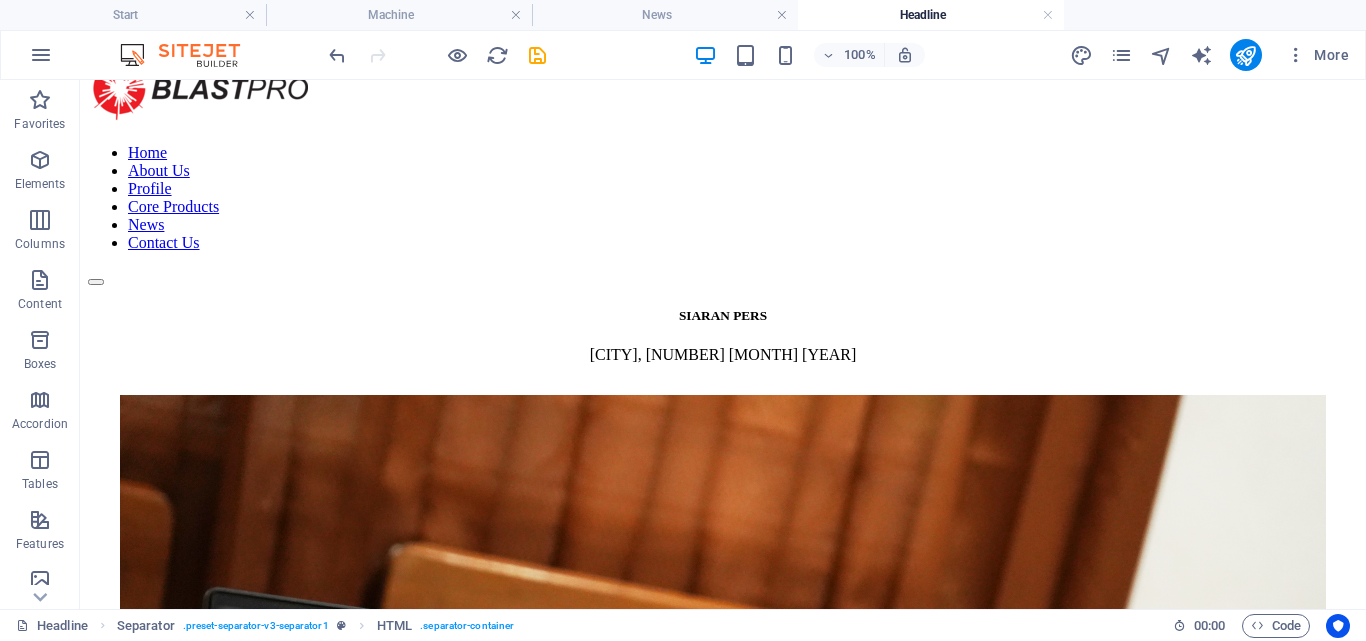 scroll, scrollTop: 0, scrollLeft: 0, axis: both 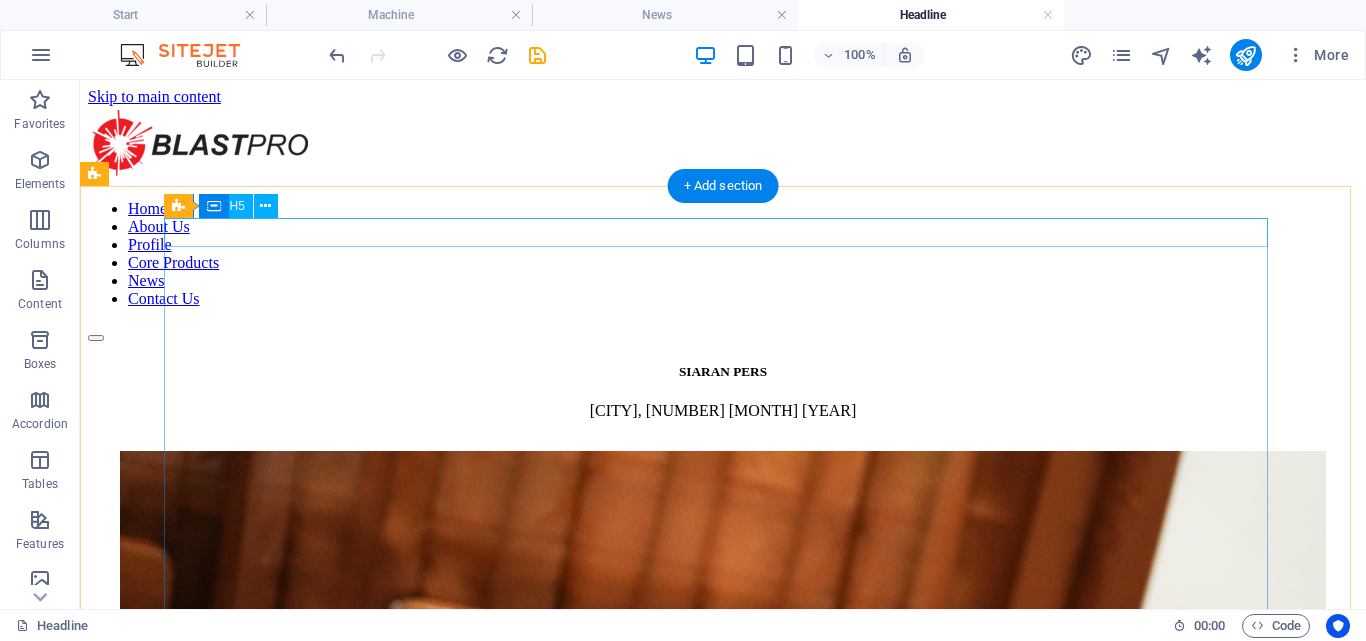click on "SIARAN PERS" at bounding box center [723, 372] 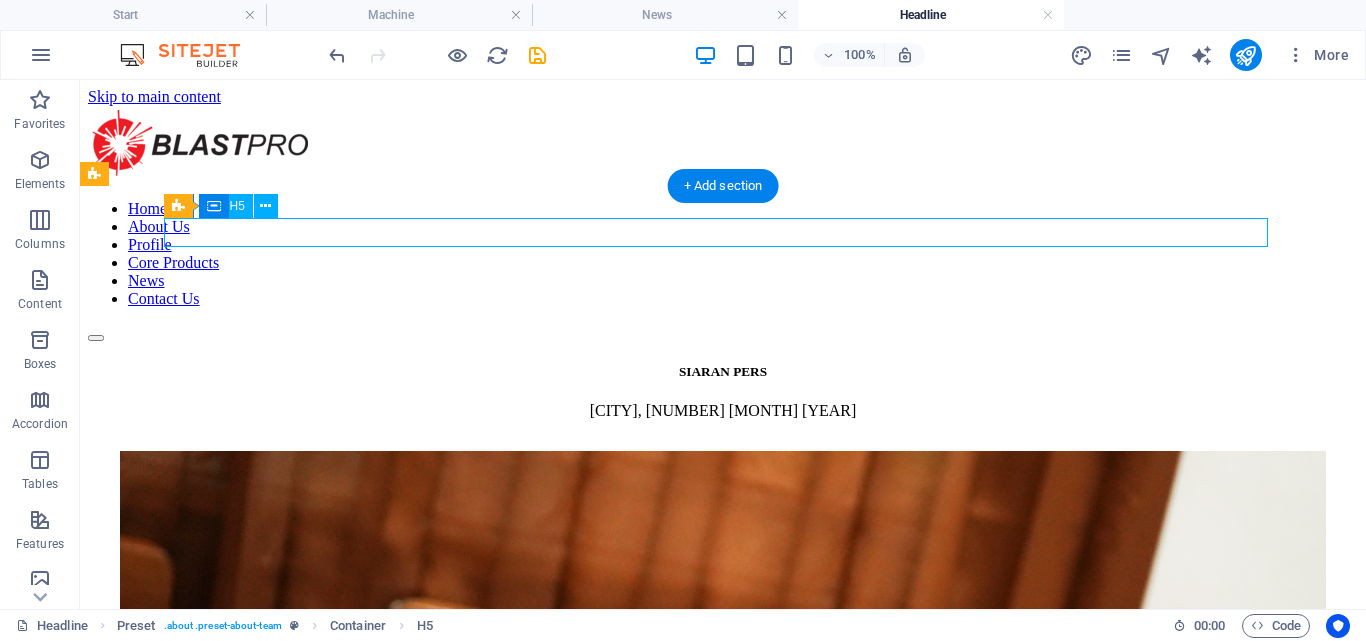 click on "SIARAN PERS" at bounding box center (723, 372) 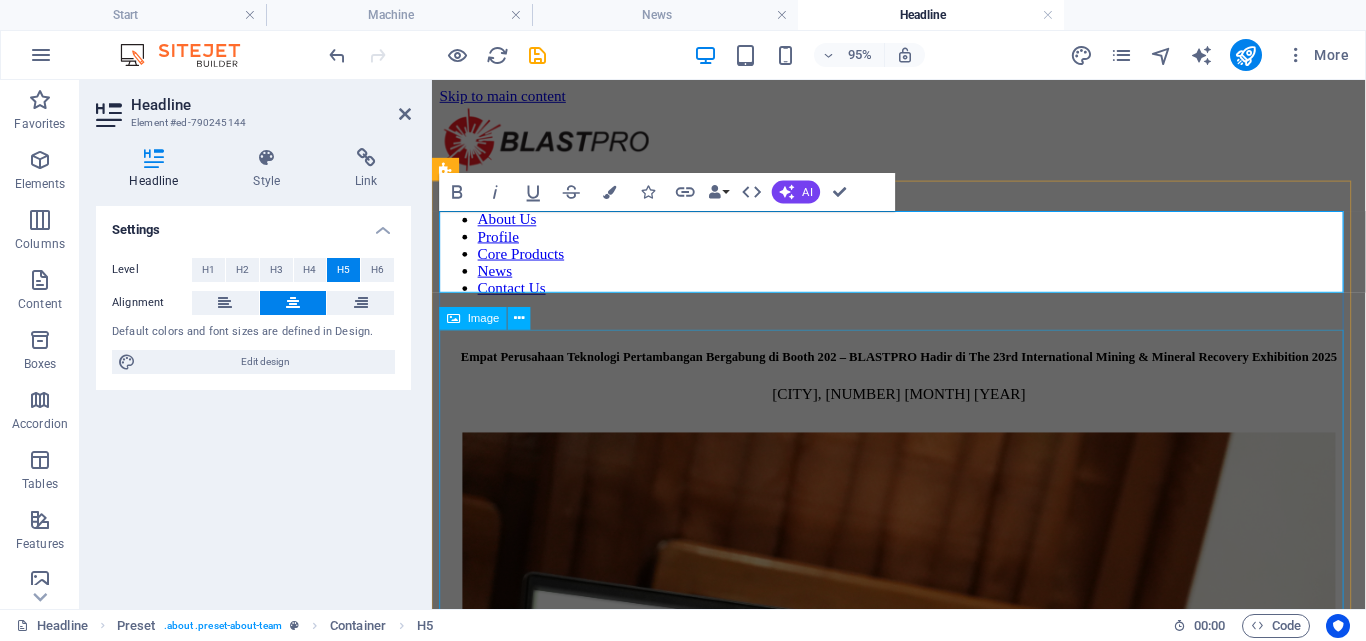 click at bounding box center (923, 759) 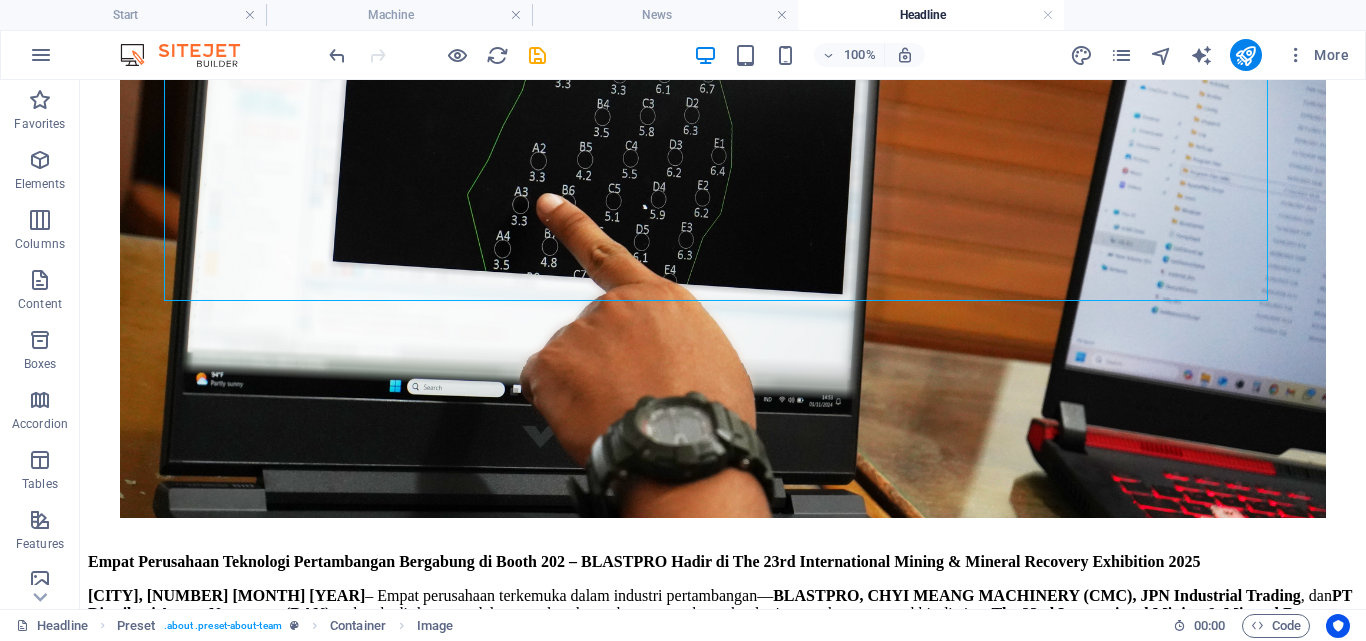 scroll, scrollTop: 740, scrollLeft: 0, axis: vertical 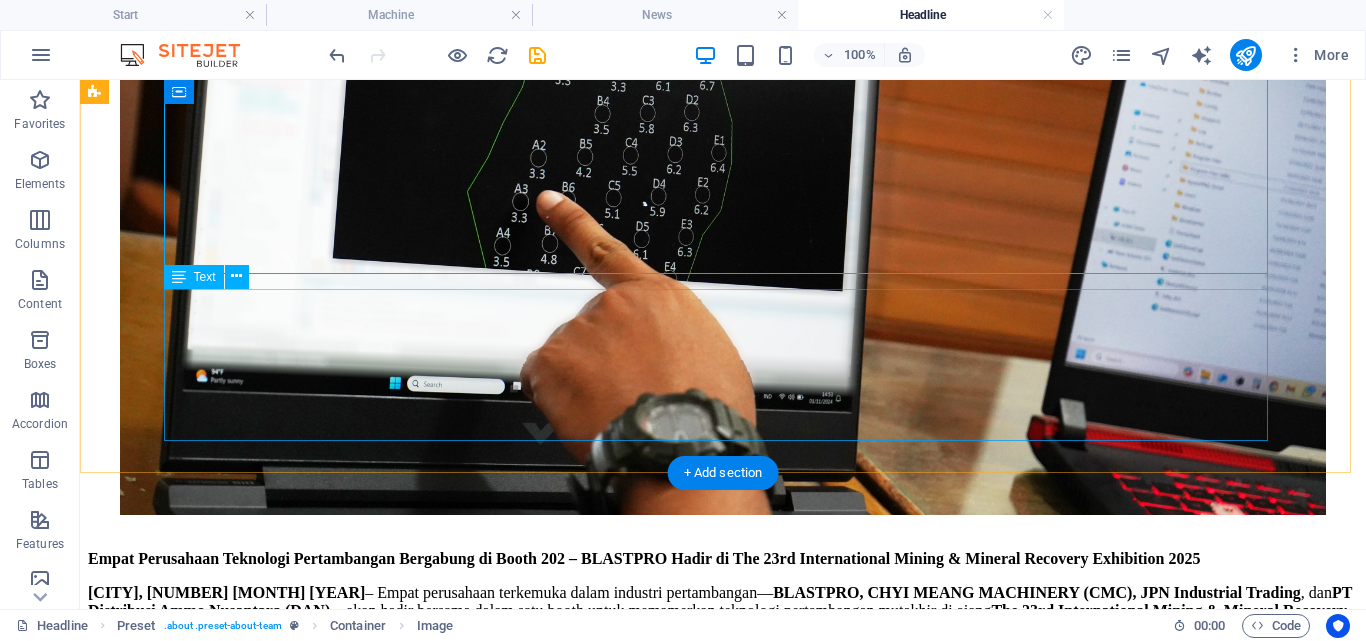 click on "Empat Perusahaan Teknologi Pertambangan Bergabung di Booth 202 – BLASTPRO Hadir di The 23rd International Mining & Mineral Recovery Exhibition 2025 [CITY], [NUMBER] [MONTH] [YEAR]  – Empat perusahaan terkemuka dalam industri pertambangan—BLASTPRO, CHYI MEANG MACHINERY (CMC), JPN Industrial Trading , dan  PT Distribusi Ammo Nusantara (DAN) —akan hadir bersama dalam satu booth untuk memamerkan teknologi pertambangan mutakhir di ajang  The 23rd International Mining & Mineral Recovery Exhibition , yang akan berlangsung pada  [DAY]–[DAY] [MONTH] [YEAR]  di  [CITY] International Expo, Kemayoran .  Bertempat di  Outdoor West Parking Area B3 – Booth 202 , kolaborasi ini menjadi pusat perhatian dengan mengusung tema  “Solusi Inovatif untuk Masa Depan Pertambangan” , menampilkan teknologi unggulan seperti  Liquid Oxygen Breaker ,  mesin bor mutakhir ,  stone crusher modern , hingga  sistem bahan peledak dan inisiasi yang aman dan efisien" at bounding box center [723, 620] 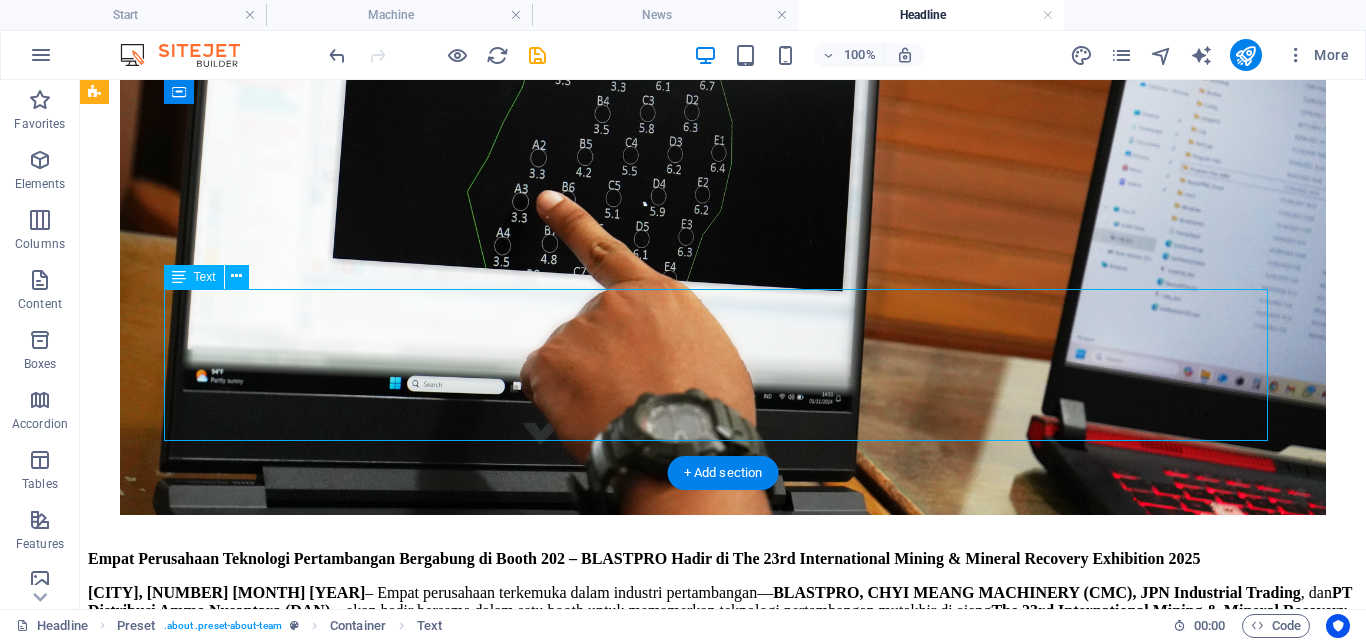 click on "Empat Perusahaan Teknologi Pertambangan Bergabung di Booth 202 – BLASTPRO Hadir di The 23rd International Mining & Mineral Recovery Exhibition 2025 [CITY], [NUMBER] [MONTH] [YEAR]  – Empat perusahaan terkemuka dalam industri pertambangan—BLASTPRO, CHYI MEANG MACHINERY (CMC), JPN Industrial Trading , dan  PT Distribusi Ammo Nusantara (DAN) —akan hadir bersama dalam satu booth untuk memamerkan teknologi pertambangan mutakhir di ajang  The 23rd International Mining & Mineral Recovery Exhibition , yang akan berlangsung pada  [DAY]–[DAY] [MONTH] [YEAR]  di  [CITY] International Expo, Kemayoran .  Bertempat di  Outdoor West Parking Area B3 – Booth 202 , kolaborasi ini menjadi pusat perhatian dengan mengusung tema  “Solusi Inovatif untuk Masa Depan Pertambangan” , menampilkan teknologi unggulan seperti  Liquid Oxygen Breaker ,  mesin bor mutakhir ,  stone crusher modern , hingga  sistem bahan peledak dan inisiasi yang aman dan efisien" at bounding box center [723, 620] 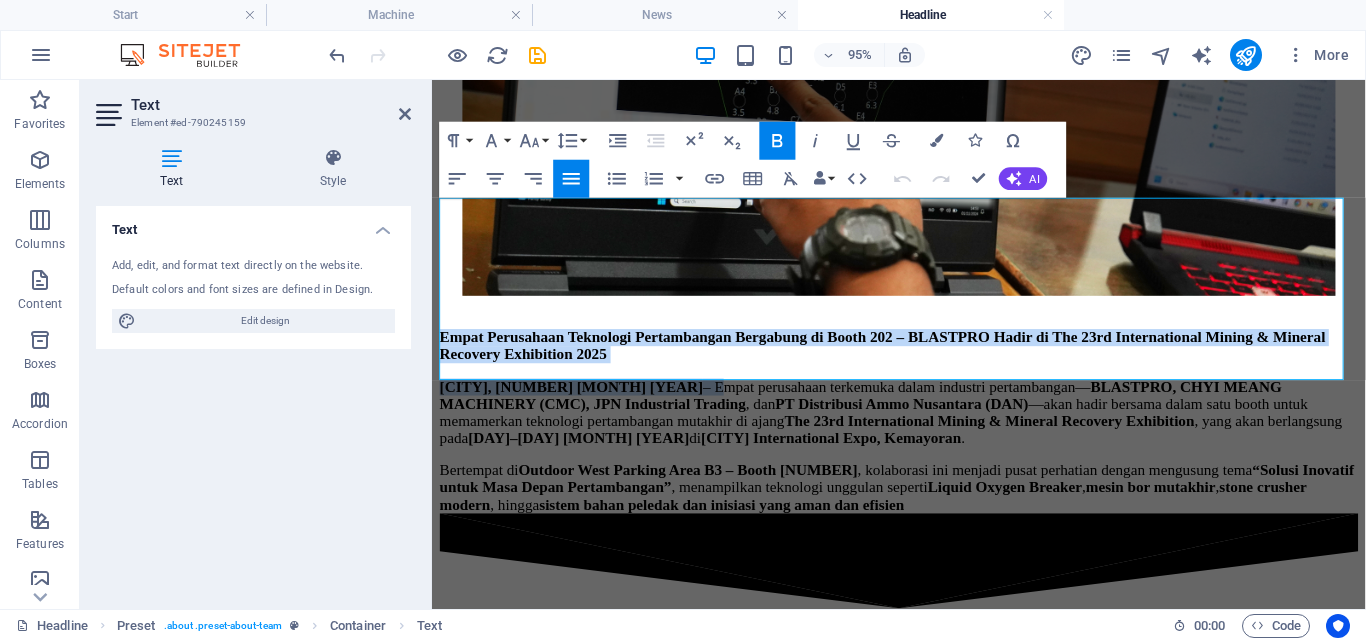 drag, startPoint x: 624, startPoint y: 254, endPoint x: 407, endPoint y: 188, distance: 226.8149 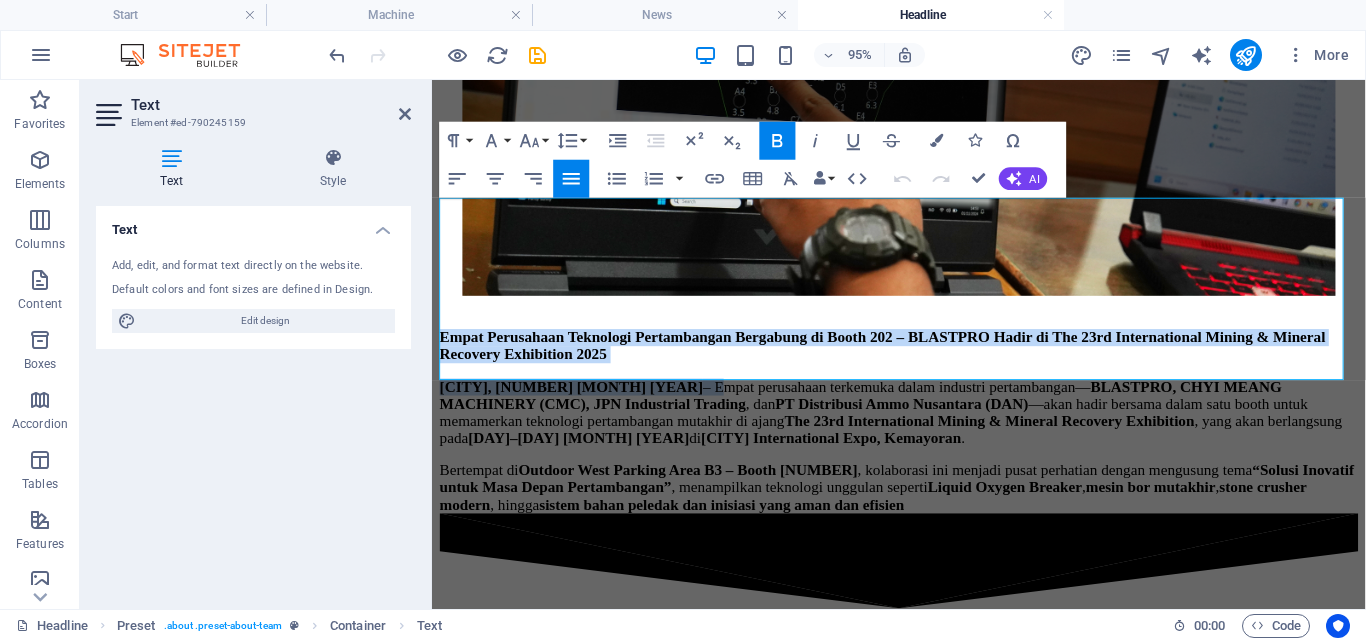 click on "Skip to main content
Home About Us Profile Core Products News Contact Us Empat Perusahaan Teknologi Pertambangan Bergabung di Booth 202 – BLASTPRO Hadir di The 23rd International Mining & Mineral Recovery Exhibition 2025  [CITY], [NUMBER] [MONTH] [YEAR] Empat Perusahaan Teknologi Pertambangan Bergabung di Booth 202 – BLASTPRO Hadir di The 23rd International Mining & Mineral Recovery Exhibition 2025 [CITY], [NUMBER] [MONTH] [YEAR]  – Empat perusahaan terkemuka dalam industri pertambangan—BLASTPRO, CHYI MEANG MACHINERY (CMC), JPN Industrial Trading , dan  PT Distribusi Ammo Nusantara (DAN) —akan hadir bersama dalam satu booth untuk memamerkan teknologi pertambangan mutakhir di ajang  The 23rd International Mining & Mineral Recovery Exhibition , yang akan berlangsung pada  [DAY]–[DAY] [MONTH] [YEAR]  di  [CITY] International Expo, Kemayoran .  Bertempat di  Outdoor West Parking Area B3 – Booth 202 , kolaborasi ini menjadi pusat perhatian dengan mengusung tema  “Solusi Inovatif untuk Masa Depan Pertambangan” ," at bounding box center [923, 1617] 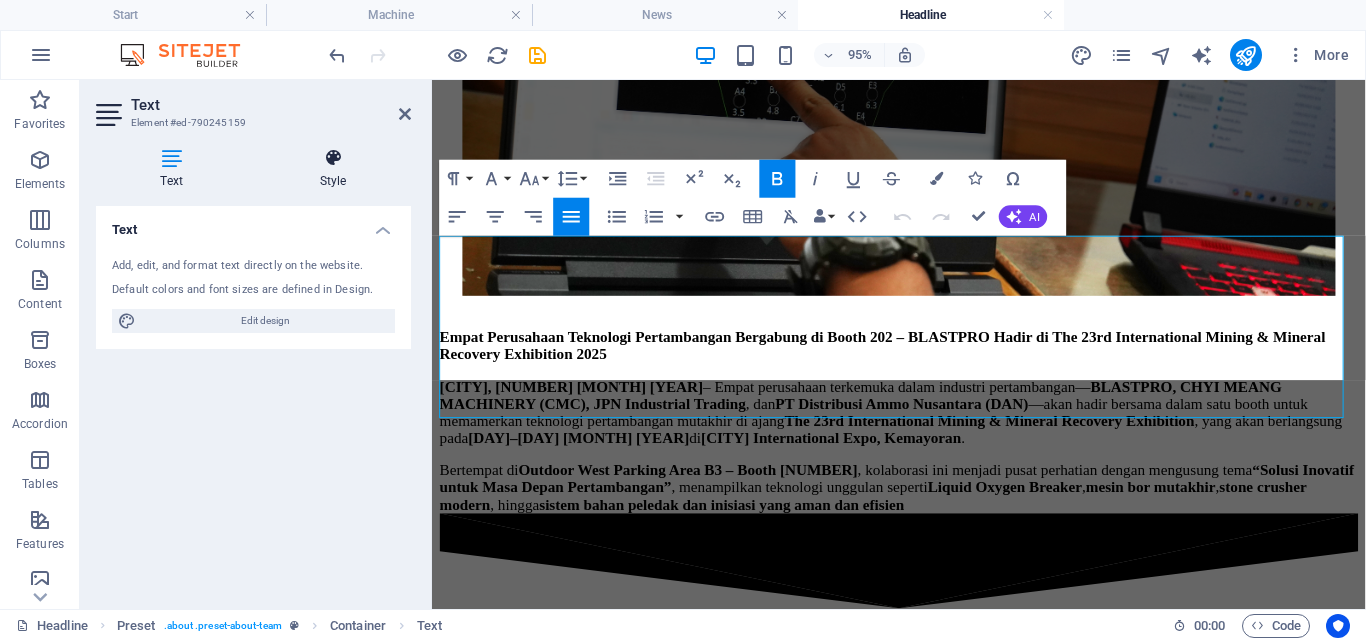 scroll, scrollTop: 717, scrollLeft: 0, axis: vertical 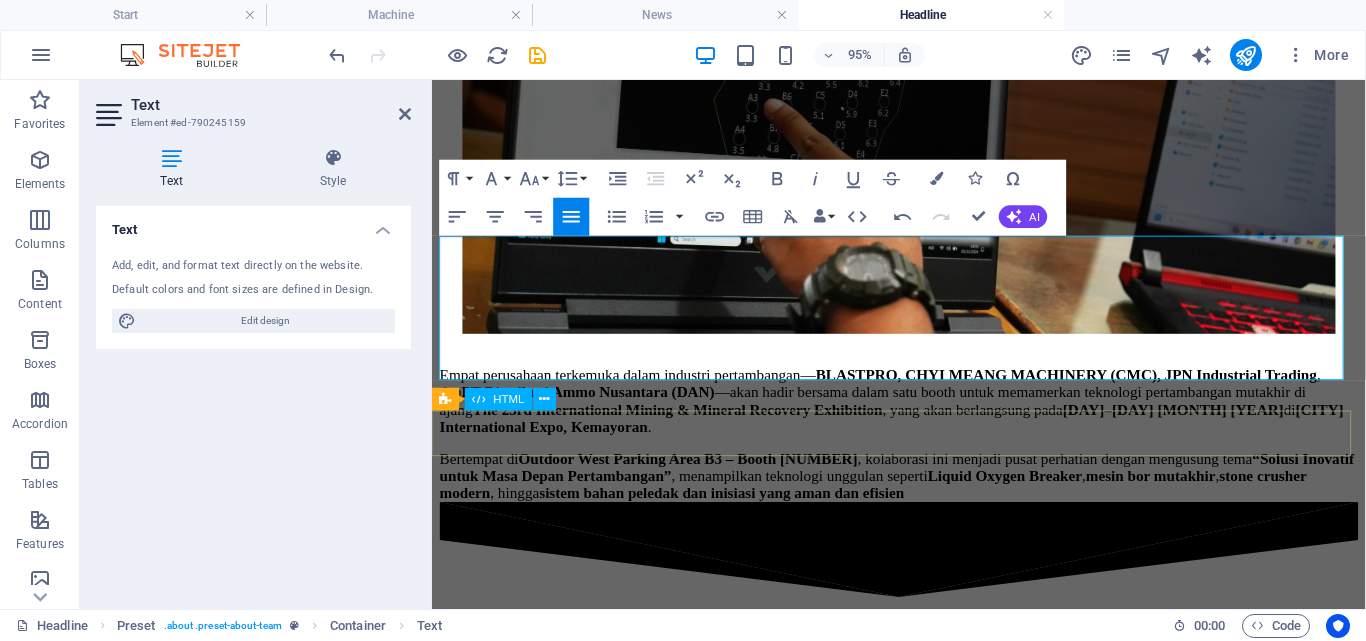 click at bounding box center (923, 683) 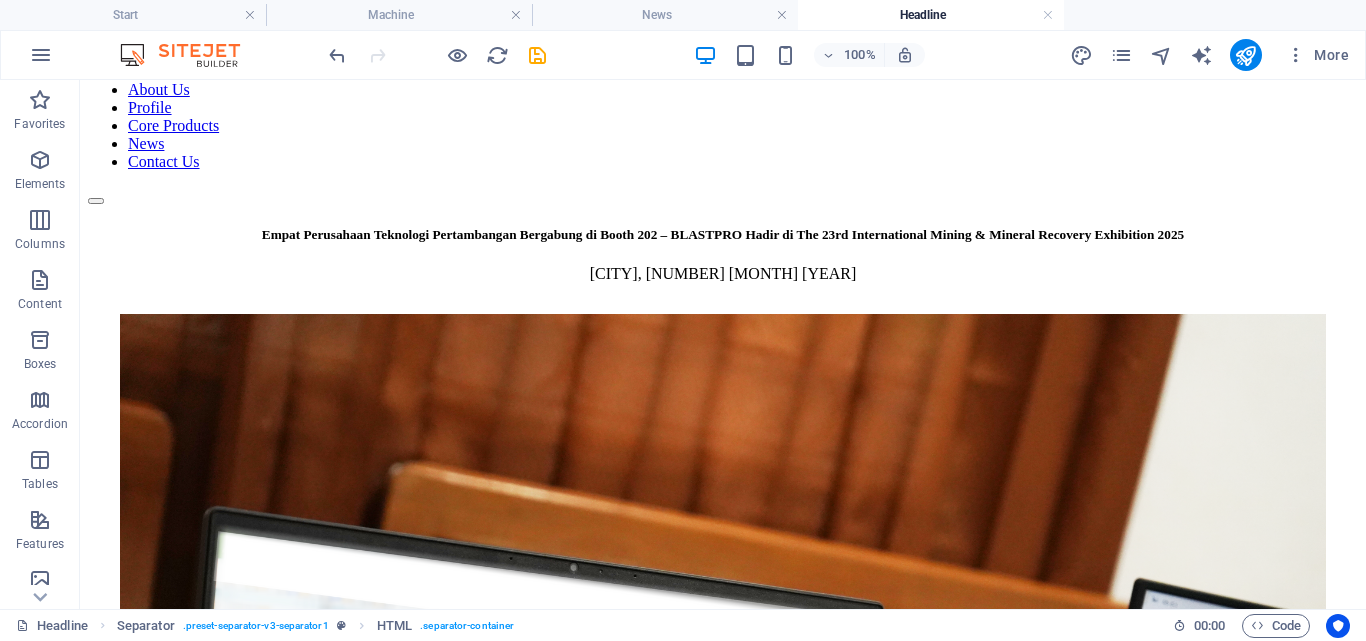 scroll, scrollTop: 0, scrollLeft: 0, axis: both 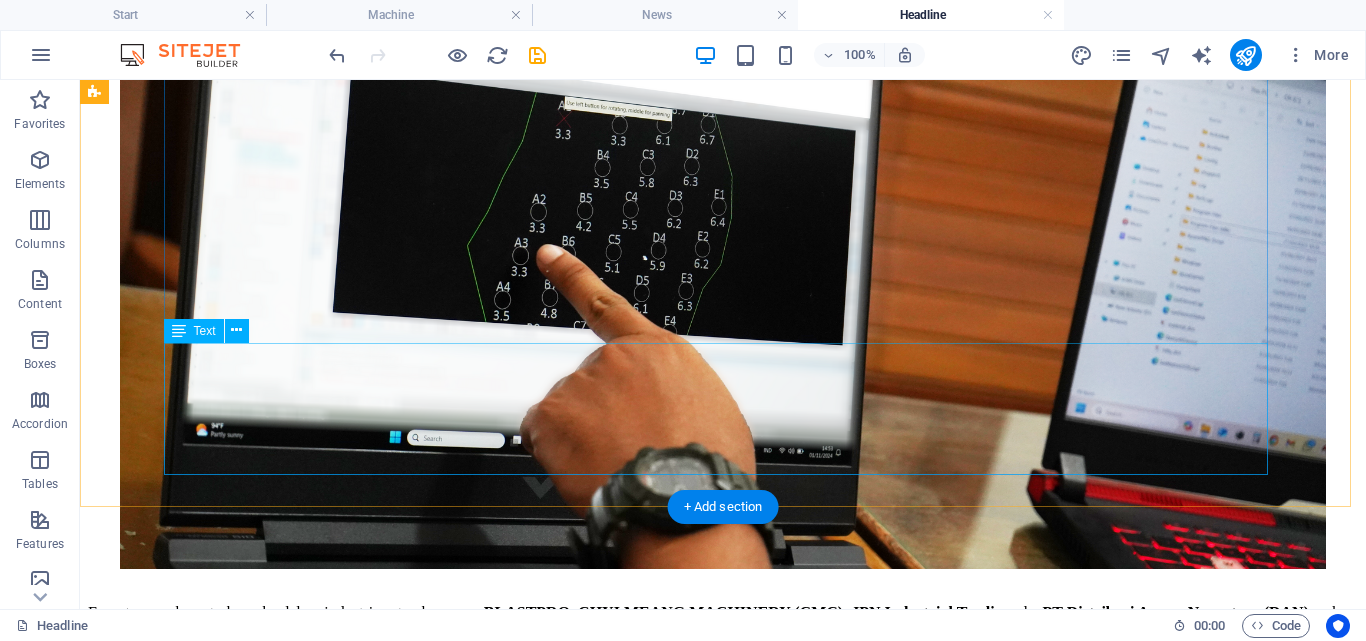 click on "Empat perusahaan terkemuka dalam industri pertambangan— BLASTPRO, CHYI MEANG MACHINERY (CMC), JPN Industrial Trading , dan PT Distribusi Ammo Nusantara (DAN) —akan hadir bersama dalam satu booth untuk memamerkan teknologi pertambangan mutakhir di ajang The [NUMBER] International Mining & Mineral Recovery Exhibition , yang akan berlangsung pada [DAY]–[DAY] [MONTH] [YEAR] di [CITY] International Expo, Kemayoran . Bertempat di Outdoor West Parking Area B3 – Booth [NUMBER] , kolaborasi ini menjadi pusat perhatian dengan mengusung tema “Solusi Inovatif untuk Masa Depan Pertambangan” , menampilkan teknologi unggulan seperti Liquid Oxygen Breaker , mesin bor mutakhir , stone crusher modern , hingga sistem bahan peledak dan inisiasi yang aman dan efisien" at bounding box center [723, 657] 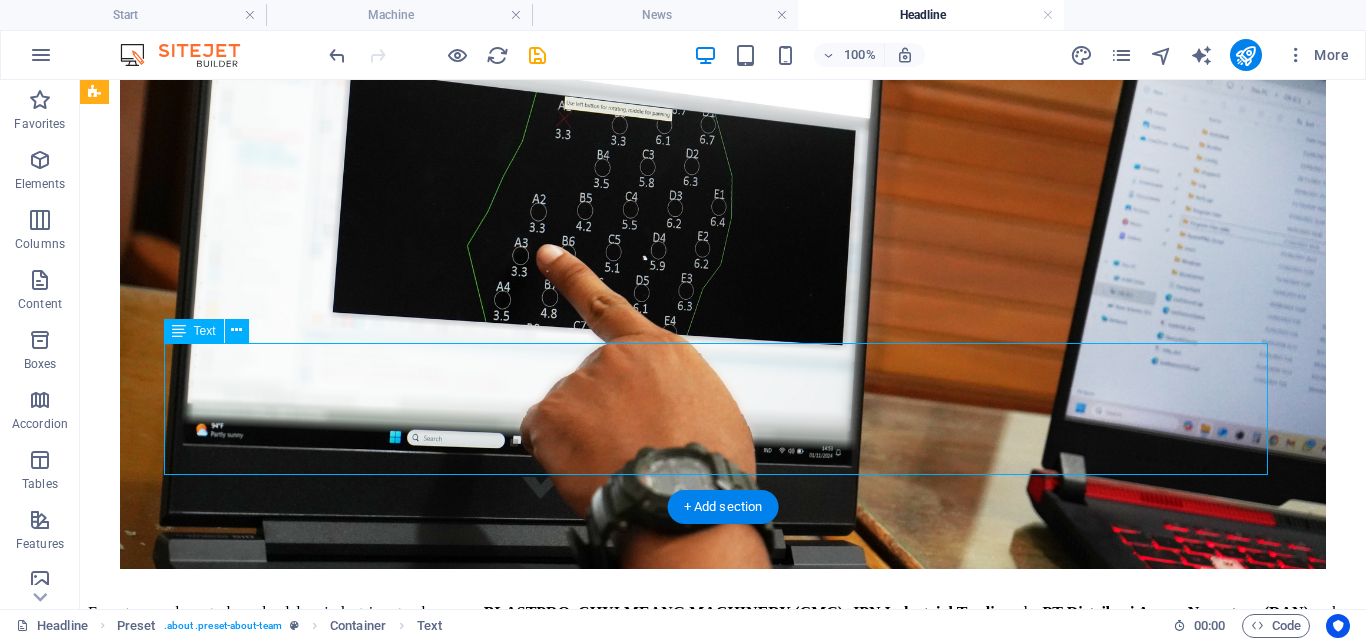 click on "Empat perusahaan terkemuka dalam industri pertambangan— BLASTPRO, CHYI MEANG MACHINERY (CMC), JPN Industrial Trading , dan PT Distribusi Ammo Nusantara (DAN) —akan hadir bersama dalam satu booth untuk memamerkan teknologi pertambangan mutakhir di ajang The [NUMBER] International Mining & Mineral Recovery Exhibition , yang akan berlangsung pada [DAY]–[DAY] [MONTH] [YEAR] di [CITY] International Expo, Kemayoran . Bertempat di Outdoor West Parking Area B3 – Booth [NUMBER] , kolaborasi ini menjadi pusat perhatian dengan mengusung tema “Solusi Inovatif untuk Masa Depan Pertambangan” , menampilkan teknologi unggulan seperti Liquid Oxygen Breaker , mesin bor mutakhir , stone crusher modern , hingga sistem bahan peledak dan inisiasi yang aman dan efisien" at bounding box center [723, 657] 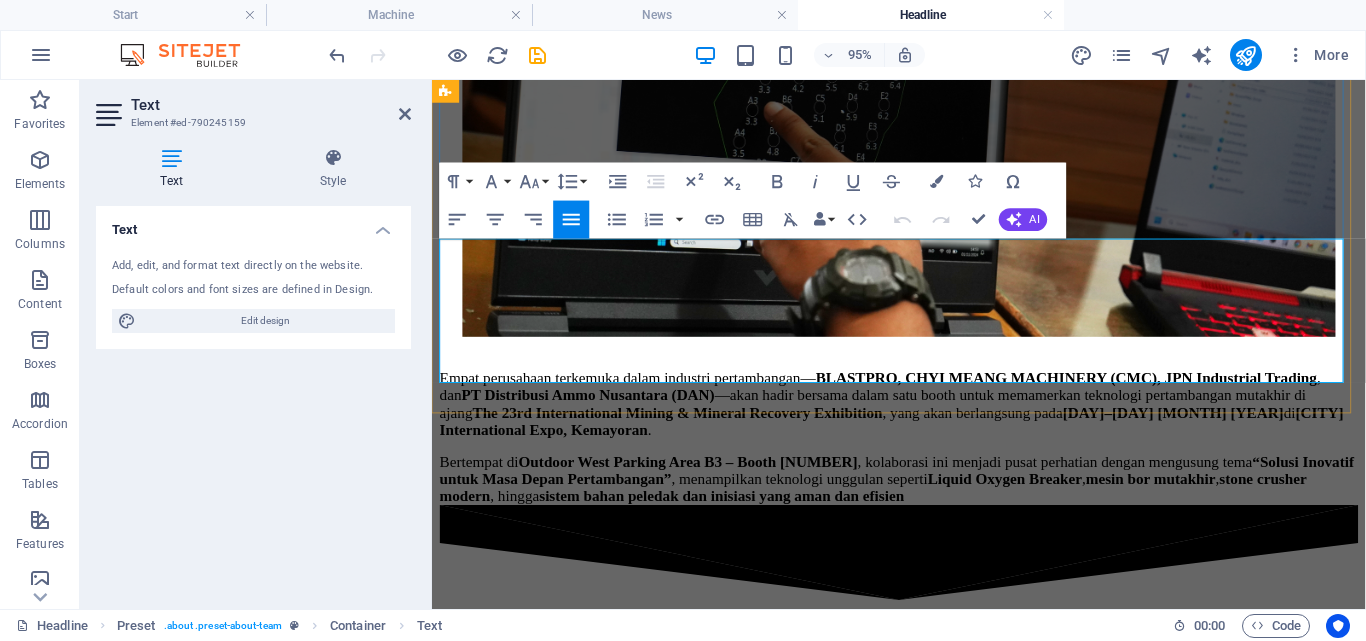 click on "Empat perusahaan terkemuka dalam industri pertambangan— BLASTPRO, CHYI MEANG MACHINERY (CMC), JPN Industrial Trading , dan PT Distribusi Ammo Nusantara (DAN) —akan hadir bersama dalam satu booth untuk memamerkan teknologi pertambangan mutakhir di ajang The [NUMBER] International Mining & Mineral Recovery Exhibition , yang akan berlangsung pada [DAY]–[DAY] [MONTH] [YEAR] di [CITY] International Expo, Kemayoran . Bertempat di Outdoor West Parking Area B3 – Booth [NUMBER] , kolaborasi ini menjadi pusat perhatian dengan mengusung tema “Solusi Inovatif untuk Masa Depan Pertambangan” , menampilkan teknologi unggulan seperti Liquid Oxygen Breaker , mesin bor mutakhir , stone crusher modern , hingga sistem bahan peledak dan inisiasi yang aman dan efisien" at bounding box center [923, 456] 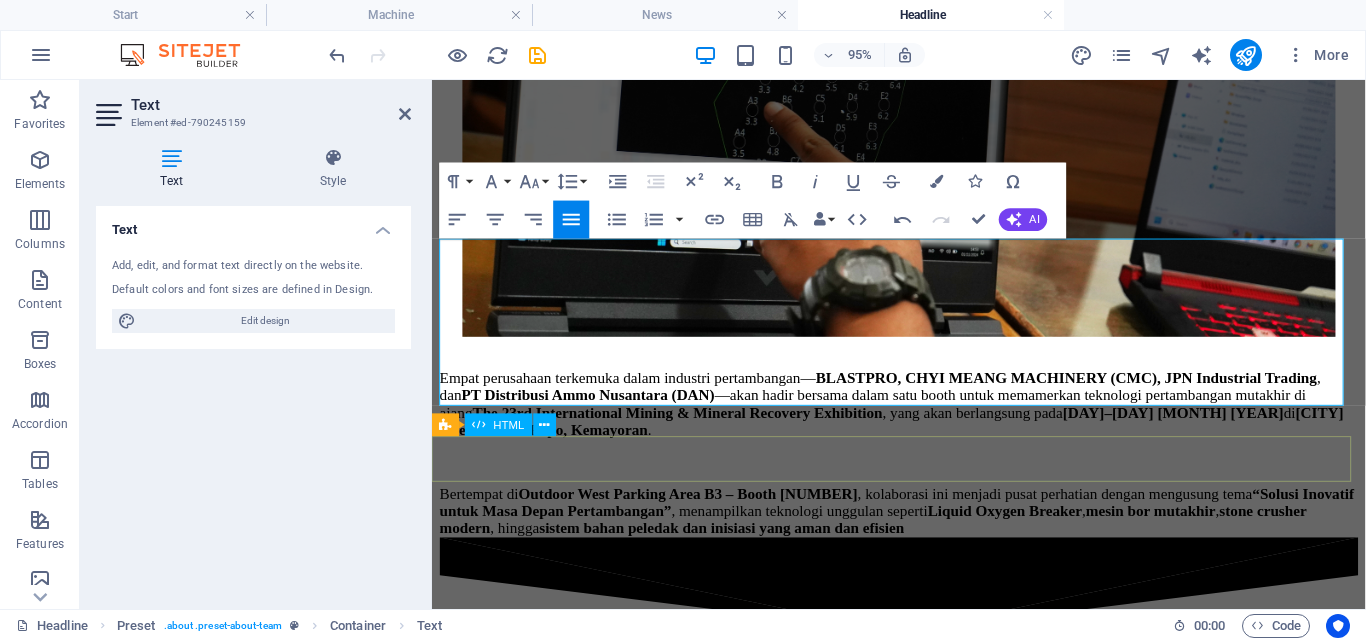 click at bounding box center [923, 720] 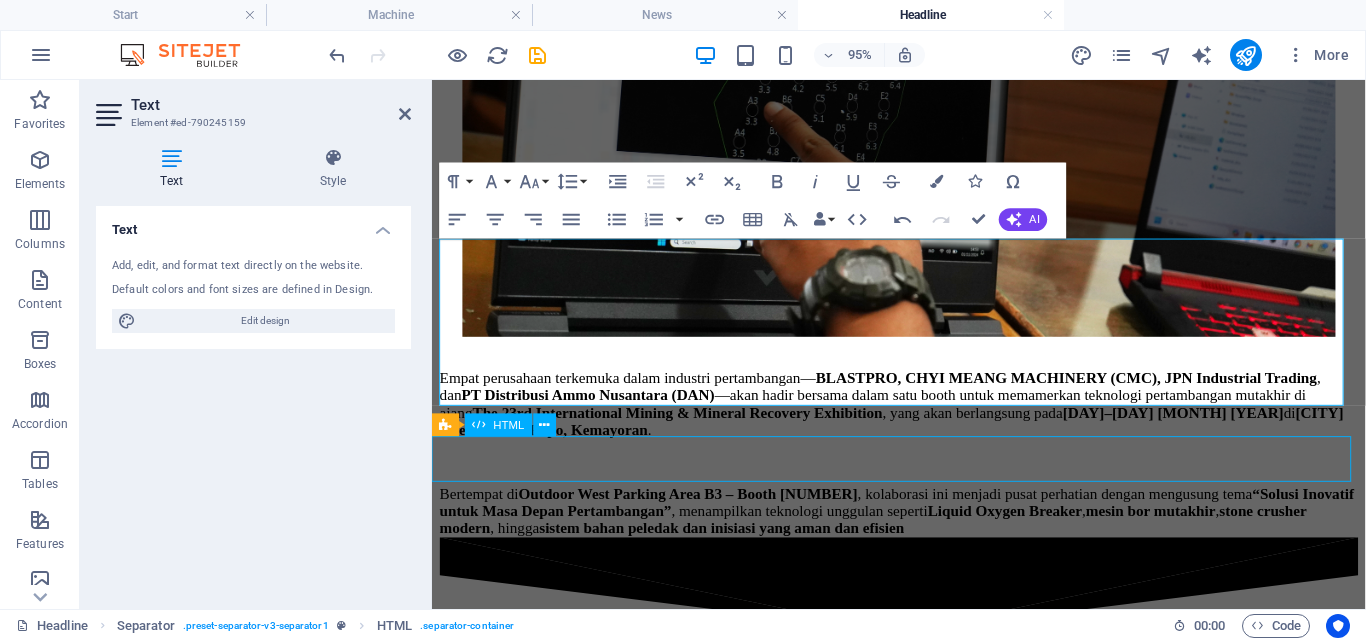 scroll, scrollTop: 686, scrollLeft: 0, axis: vertical 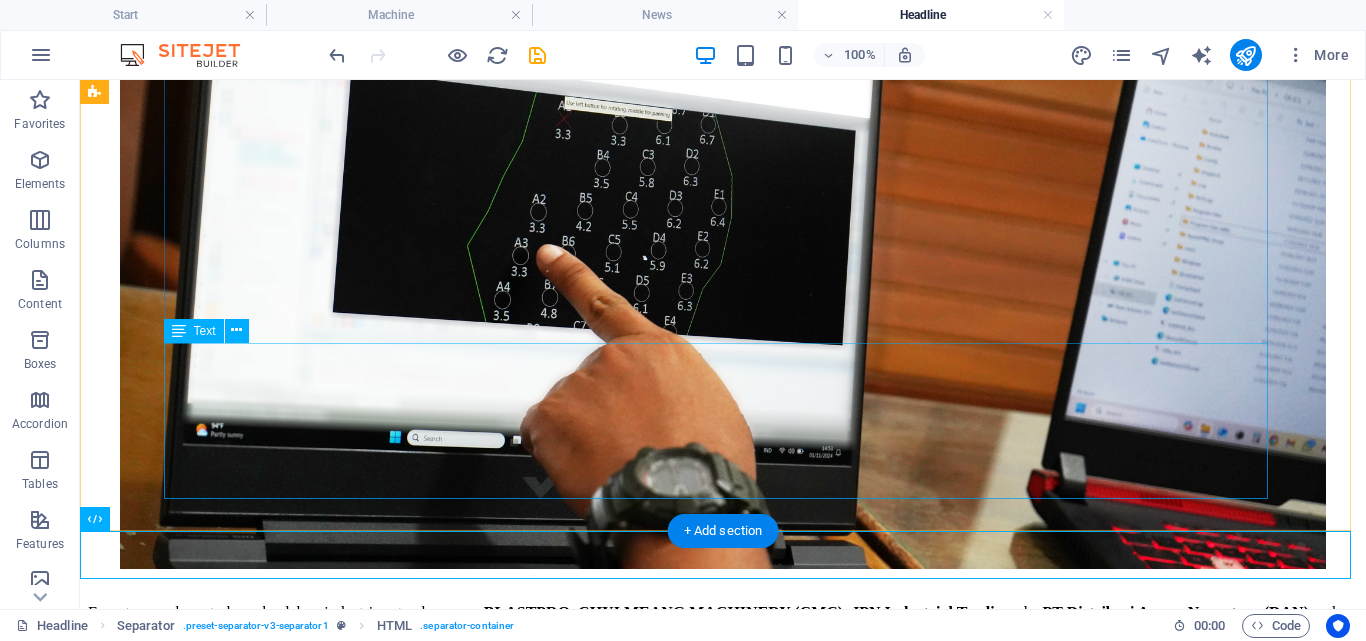click on "Empat perusahaan terkemuka dalam industri pertambangan— BLASTPRO, CHYI MEANG MACHINERY (CMC), JPN Industrial Trading , dan PT Distribusi Ammo Nusantara (DAN) —akan hadir bersama dalam satu booth untuk memamerkan teknologi pertambangan mutakhir di ajang The [NUMBER] International Mining & Mineral Recovery Exhibition , yang akan berlangsung pada [DAY]–[DAY] [MONTH] [YEAR] di [CITY] International Expo, Kemayoran . Bertempat di Outdoor West Parking Area B3 – Booth [NUMBER] , kolaborasi ini menjadi pusat perhatian dengan mengusung tema “Solusi Inovatif untuk Masa Depan Pertambangan” , menampilkan teknologi unggulan seperti Liquid Oxygen Breaker , mesin bor mutakhir , stone crusher modern , hingga sistem bahan peledak dan inisiasi yang aman dan efisien" at bounding box center (723, 674) 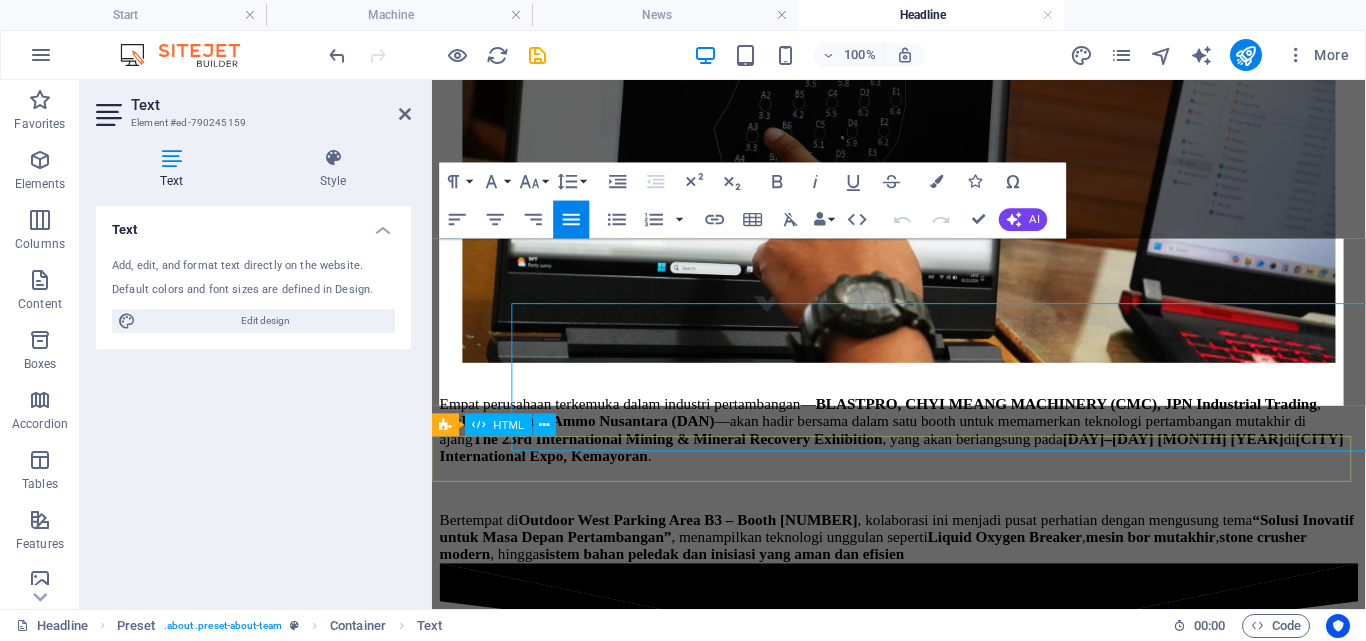 scroll, scrollTop: 714, scrollLeft: 0, axis: vertical 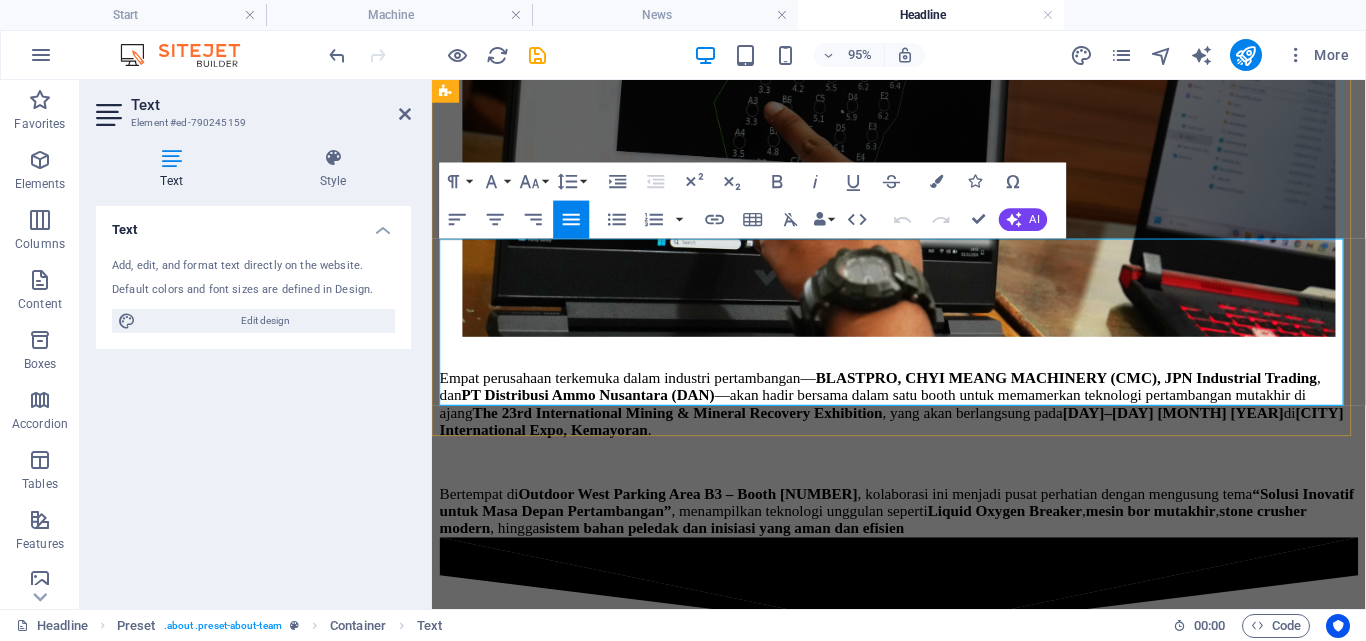 click on "Empat perusahaan terkemuka dalam industri pertambangan— BLASTPRO, CHYI MEANG MACHINERY (CMC), JPN Industrial Trading , dan PT Distribusi Ammo Nusantara (DAN) —akan hadir bersama dalam satu booth untuk memamerkan teknologi pertambangan mutakhir di ajang The [NUMBER] International Mining & Mineral Recovery Exhibition , yang akan berlangsung pada [DAY]–[DAY] [MONTH] [YEAR] di [CITY] International Expo, Kemayoran . Bertempat di Outdoor West Parking Area B3 – Booth [NUMBER] , kolaborasi ini menjadi pusat perhatian dengan mengusung tema “Solusi Inovatif untuk Masa Depan Pertambangan” , menampilkan teknologi unggulan seperti Liquid Oxygen Breaker , mesin bor mutakhir , stone crusher modern , hingga sistem bahan peledak dan inisiasi yang aman dan efisien" at bounding box center [923, 473] 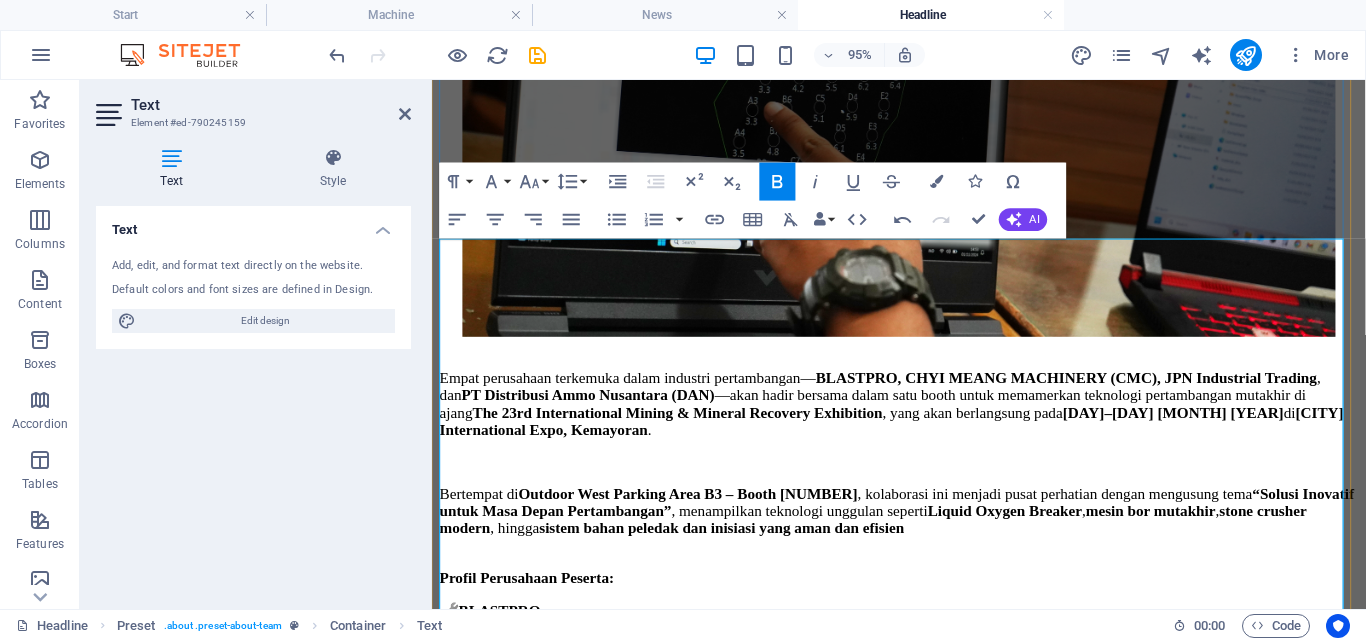 click on "Empat perusahaan terkemuka dalam industri pertambangan— BLASTPRO, CHYI MEANG MACHINERY (CMC), JPN Industrial Trading , dan PT Distribusi Ammo Nusantara (DAN) —akan hadir bersama dalam satu booth untuk memamerkan teknologi pertambangan mutakhir di ajang The [NUMBER] International Mining & Mineral Recovery Exhibition , yang akan berlangsung pada [DAY]–[DAY] [MONTH] [YEAR] di [CITY] International Expo, Kemayoran . Bertempat di Outdoor West Parking Area B3 – Booth [NUMBER] , kolaborasi ini menjadi pusat perhatian dengan mengusung tema “Solusi Inovatif untuk Masa Depan Pertambangan” , menampilkan teknologi unggulan seperti Liquid Oxygen Breaker , mesin bor mutakhir , stone crusher modern , hingga sistem bahan peledak dan inisiasi yang aman dan efisien ​ Profil Perusahaan Peserta: 🔧 BLASTPRO BLASTPRO menghadirkan solusi drilling & blasting terintegrasi dengan efisiensi tinggi dan keamanan maksimal. Produk unggulan meliputi: LOx Breaker Mesin Bor Inovatif Jasa Drilling & Blasting Terintegrasi 🪨 ." at bounding box center (923, 888) 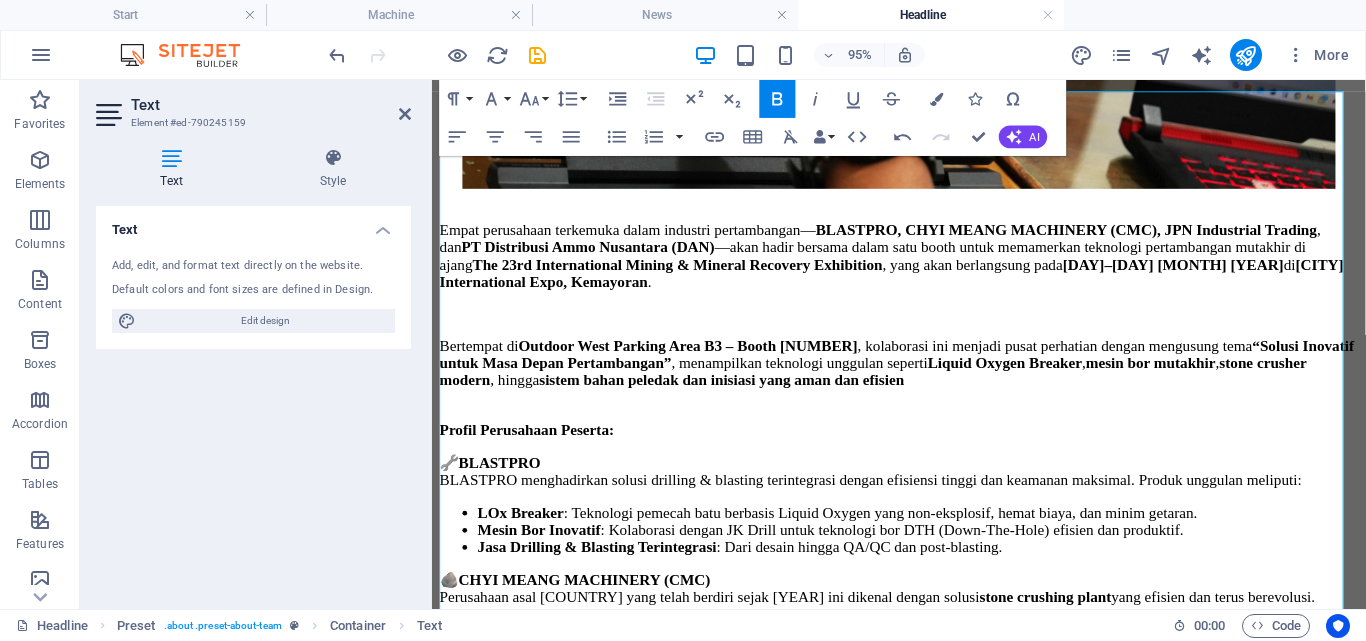 scroll, scrollTop: 897, scrollLeft: 0, axis: vertical 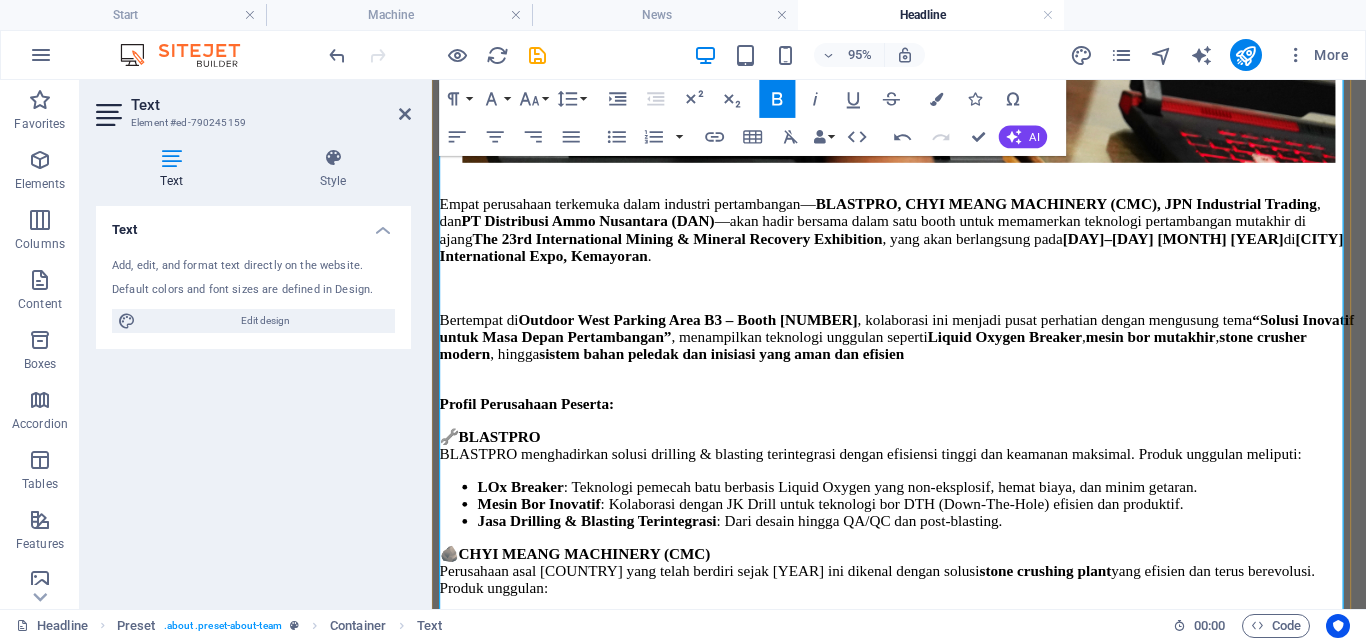click on "Jasa Drilling & Blasting Terintegrasi : Dari desain hingga QA/QC dan post-blasting." at bounding box center [943, 544] 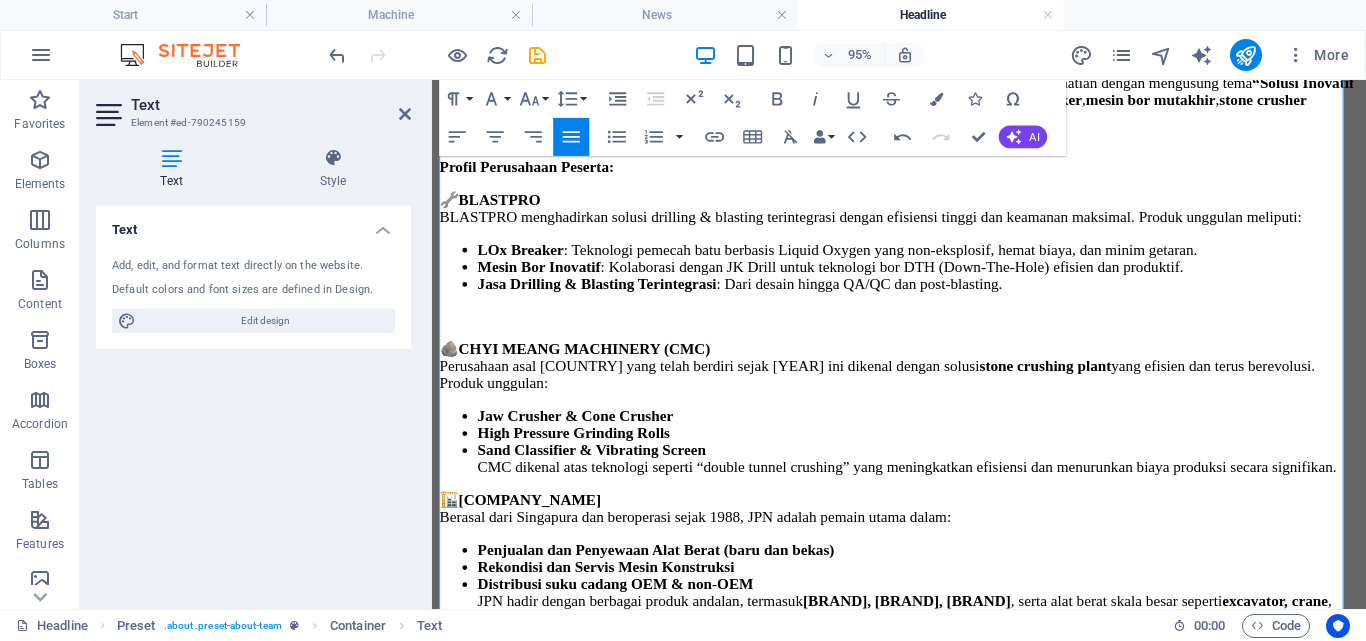 scroll, scrollTop: 1134, scrollLeft: 0, axis: vertical 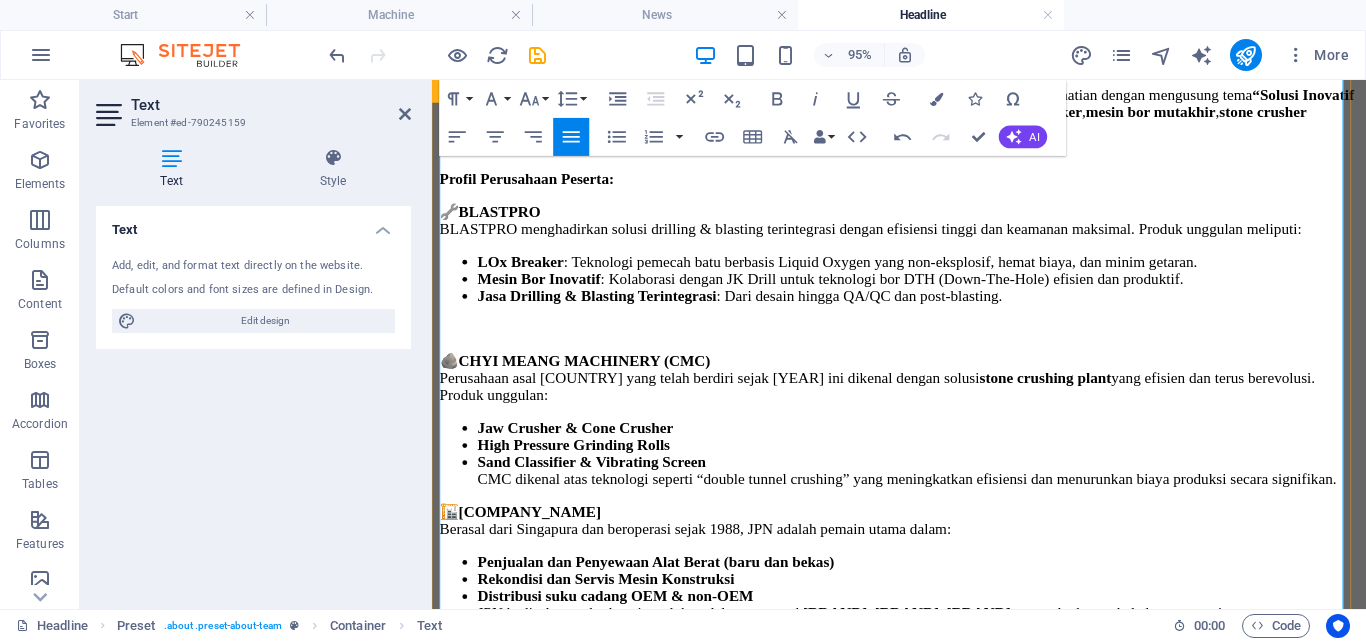 click on "Perusahaan asal [COUNTRY] dan beroperasi sejak [YEAR], JPN adalah pemain utama dalam:" at bounding box center [923, 543] 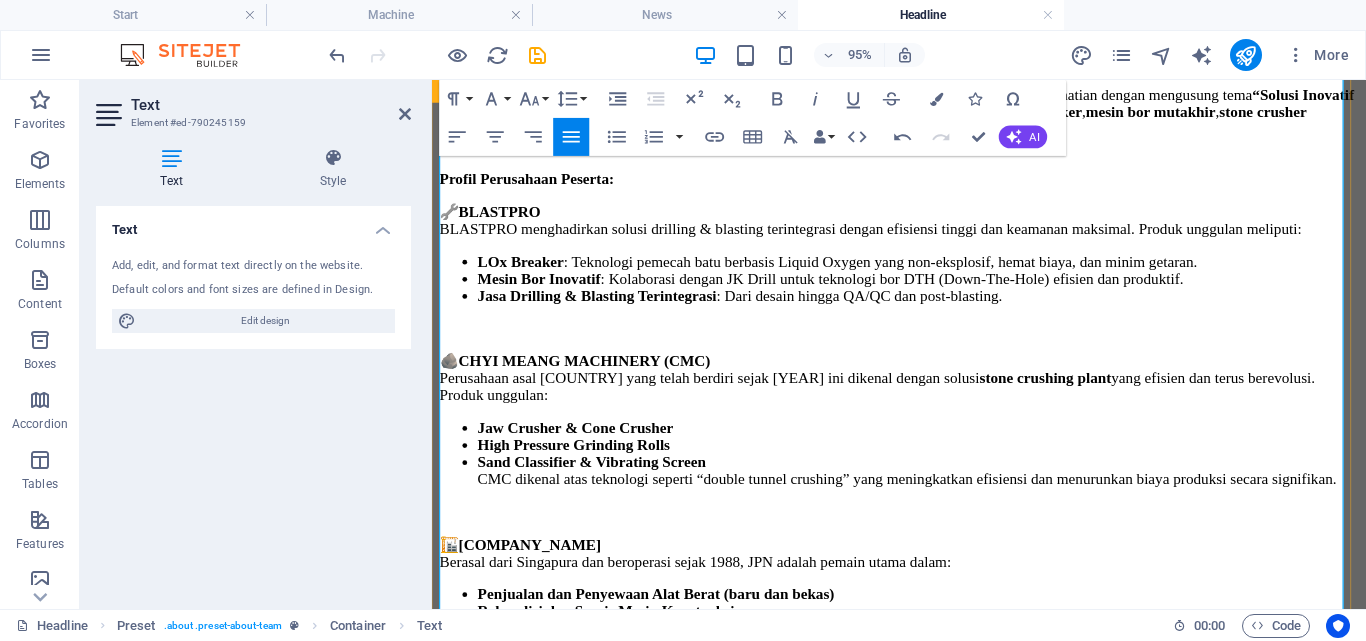 click on "💥  PT Distribusi Ammo Nusantara (DAN) Perusahaan nasional berlisensi dalam sektor bahan peledak komersial yang didirikan tahun 2010, menawarkan:" at bounding box center (923, 736) 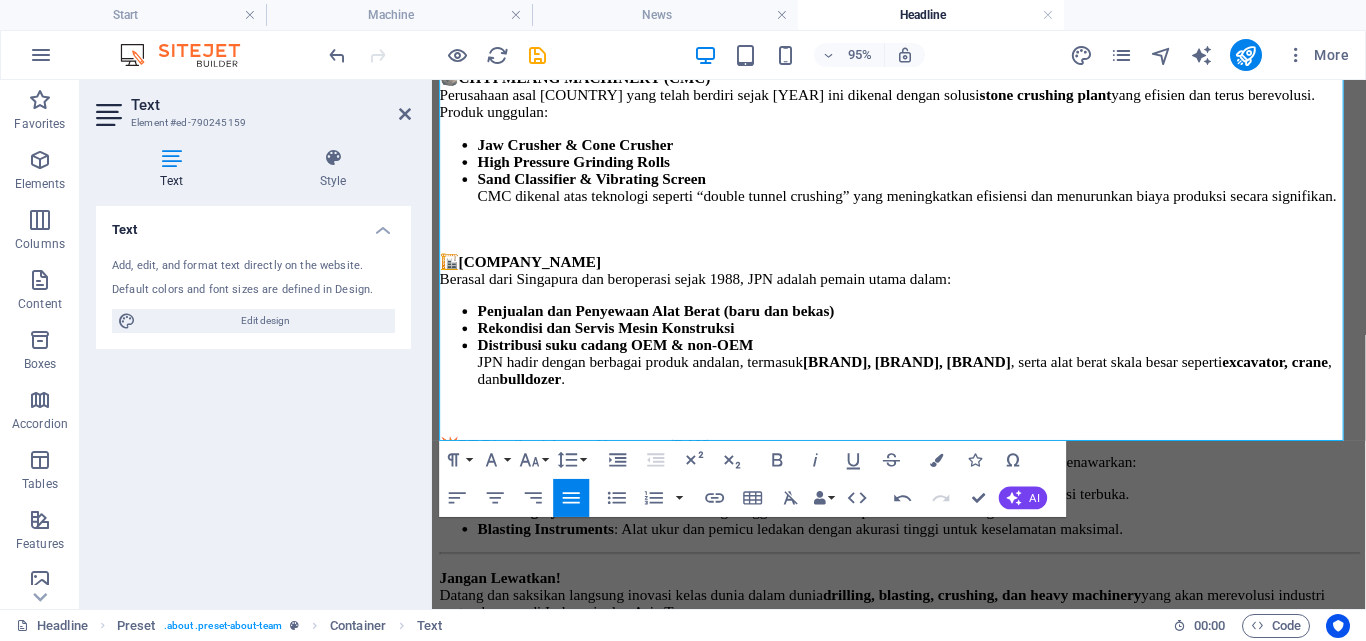 scroll, scrollTop: 1463, scrollLeft: 0, axis: vertical 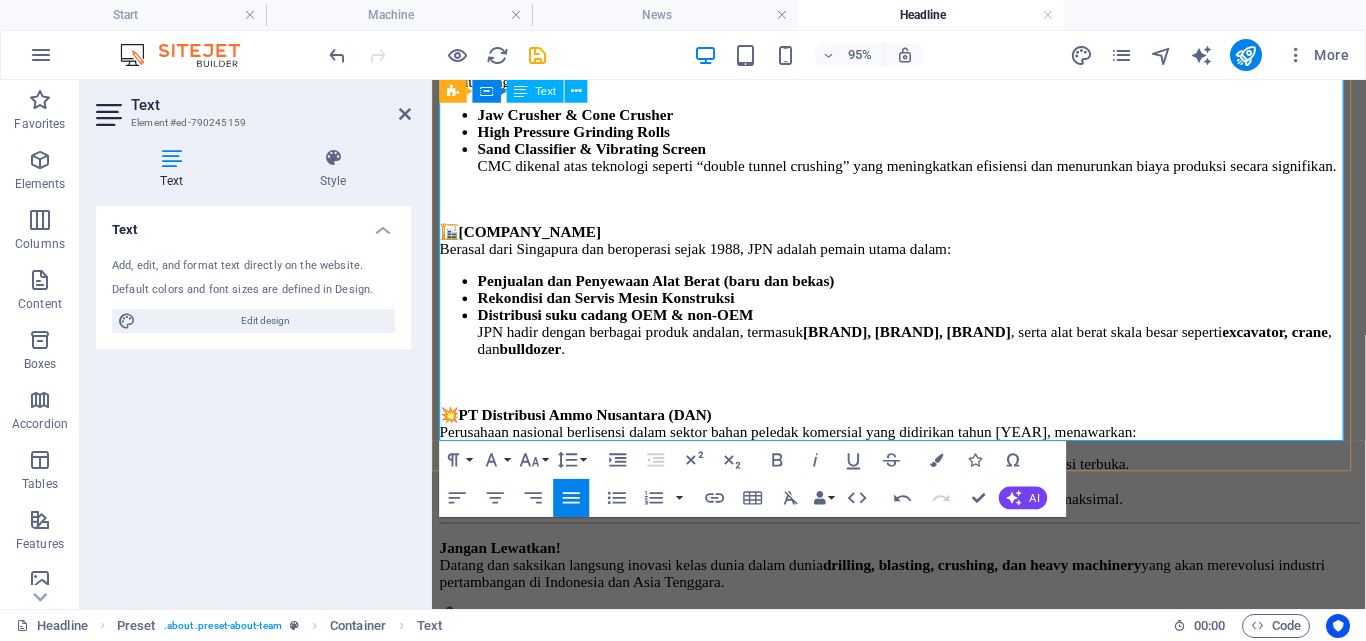 click on "Jangan Lewatkan!" at bounding box center (504, 572) 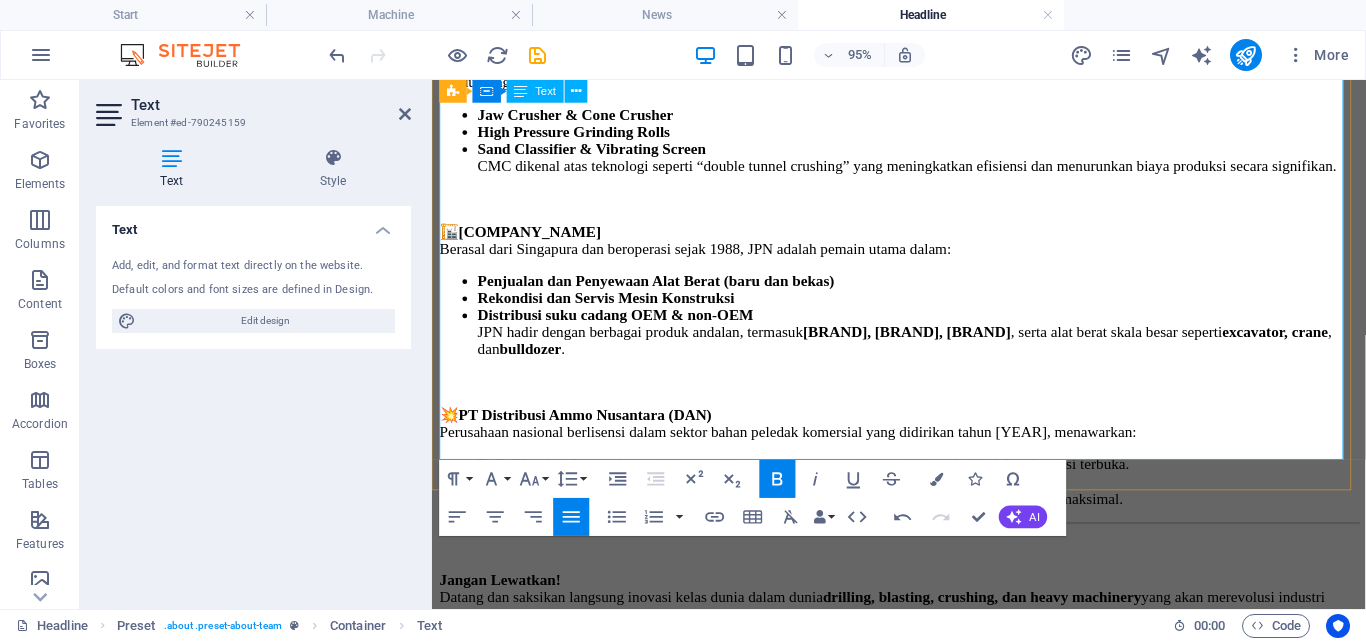 click on "📍 Outdoor West Parking Area B3 – Booth [NUMBER] 📅 [DAY]–[DAY] [MONTH] [YEAR] 📌 [CITY] International Expo, Kemayoran" at bounding box center [923, 696] 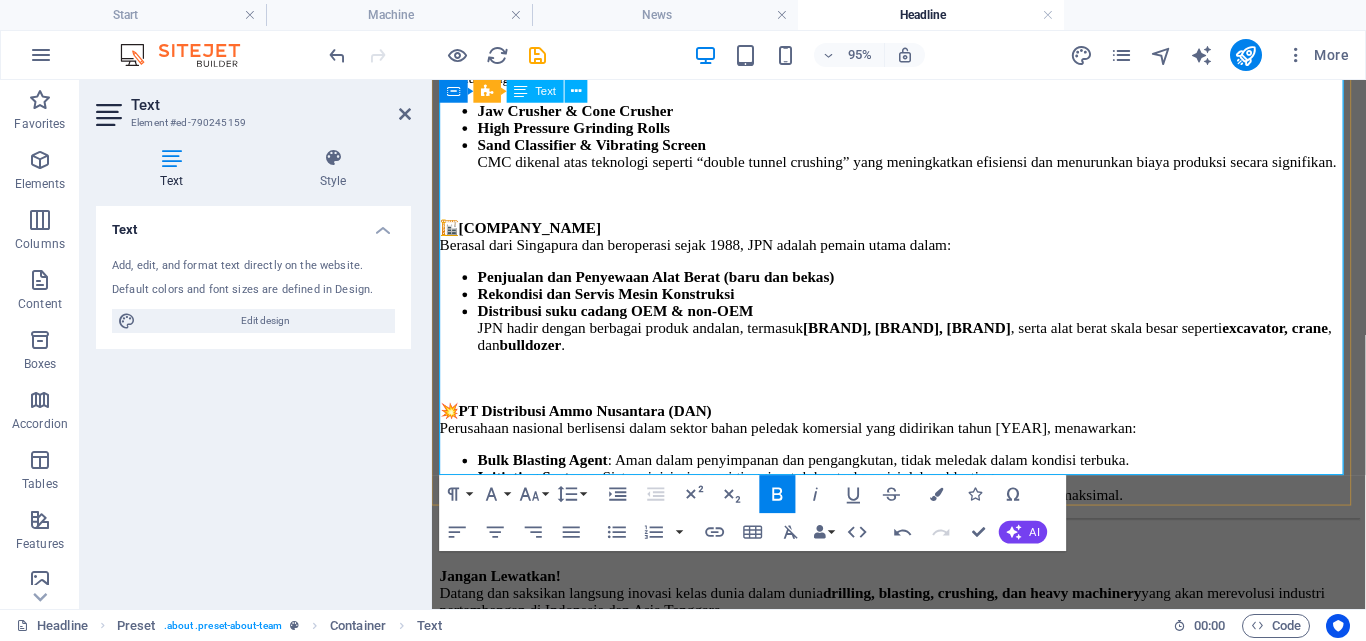 scroll, scrollTop: 1567, scrollLeft: 0, axis: vertical 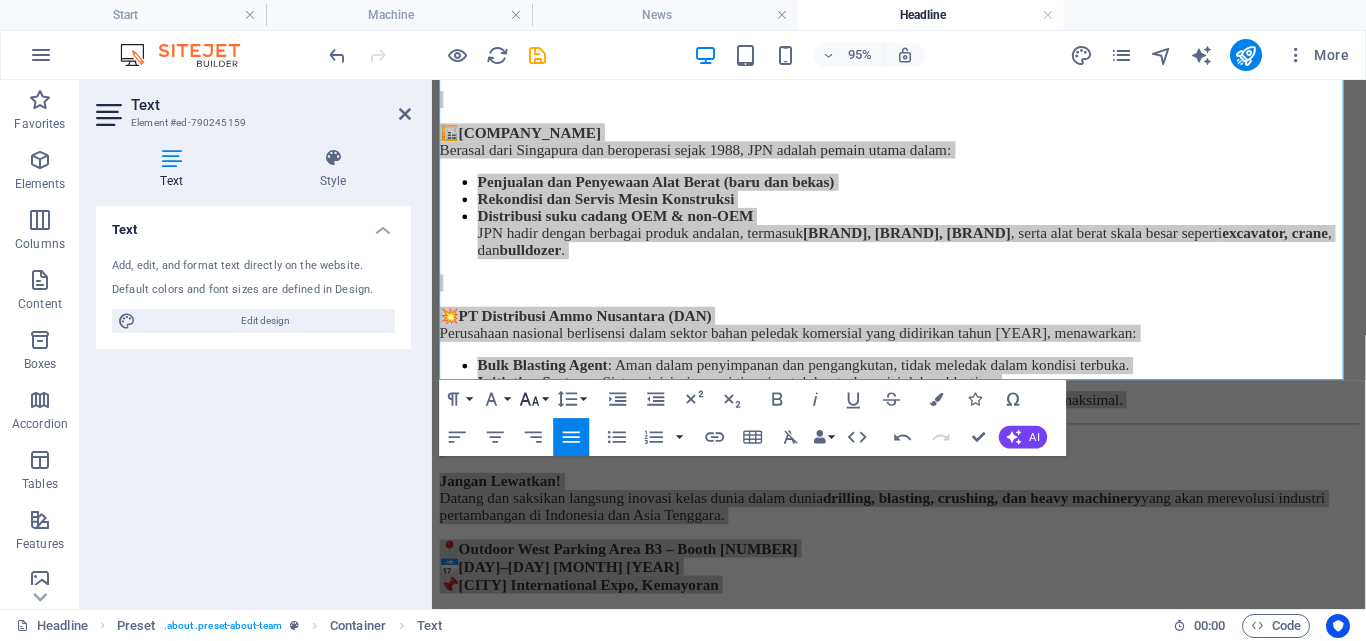 click 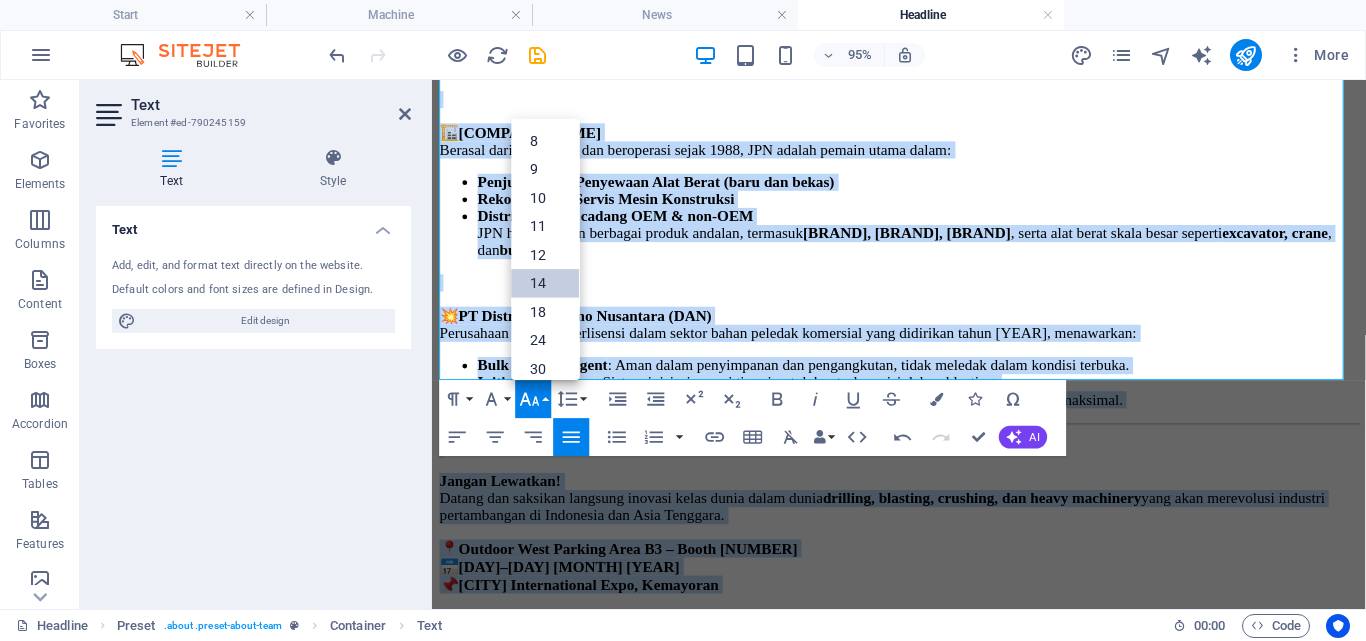 click on "14" at bounding box center (546, 283) 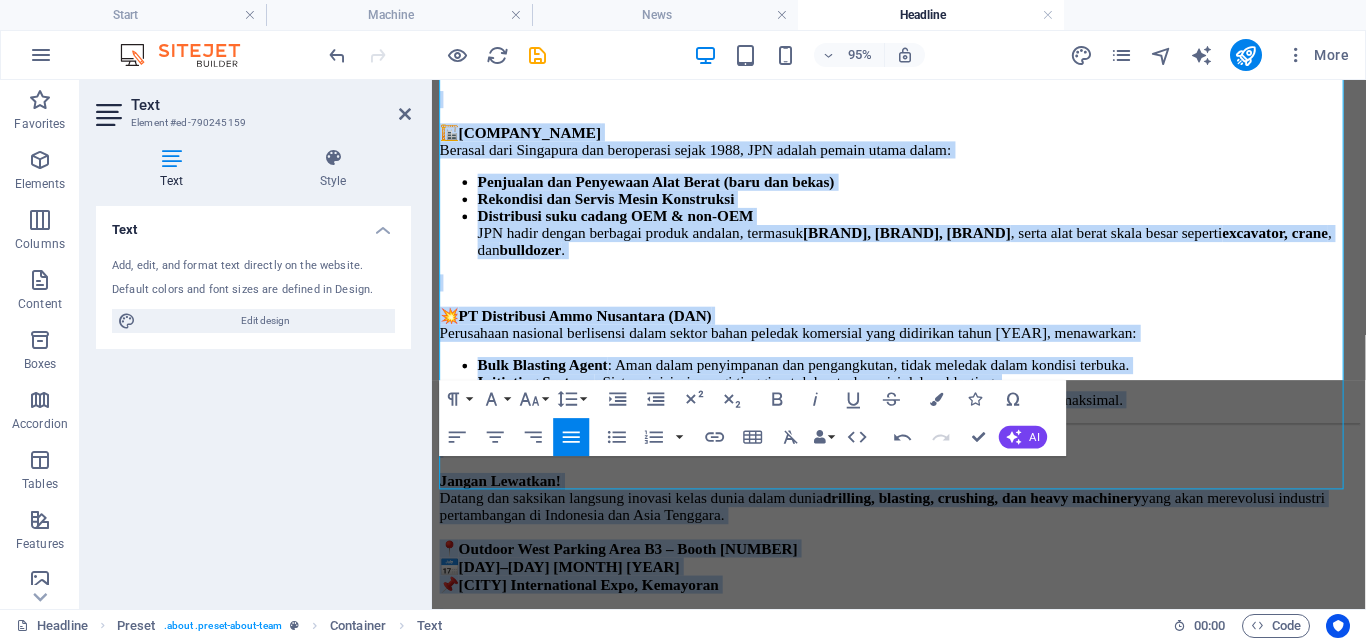 scroll, scrollTop: 1452, scrollLeft: 0, axis: vertical 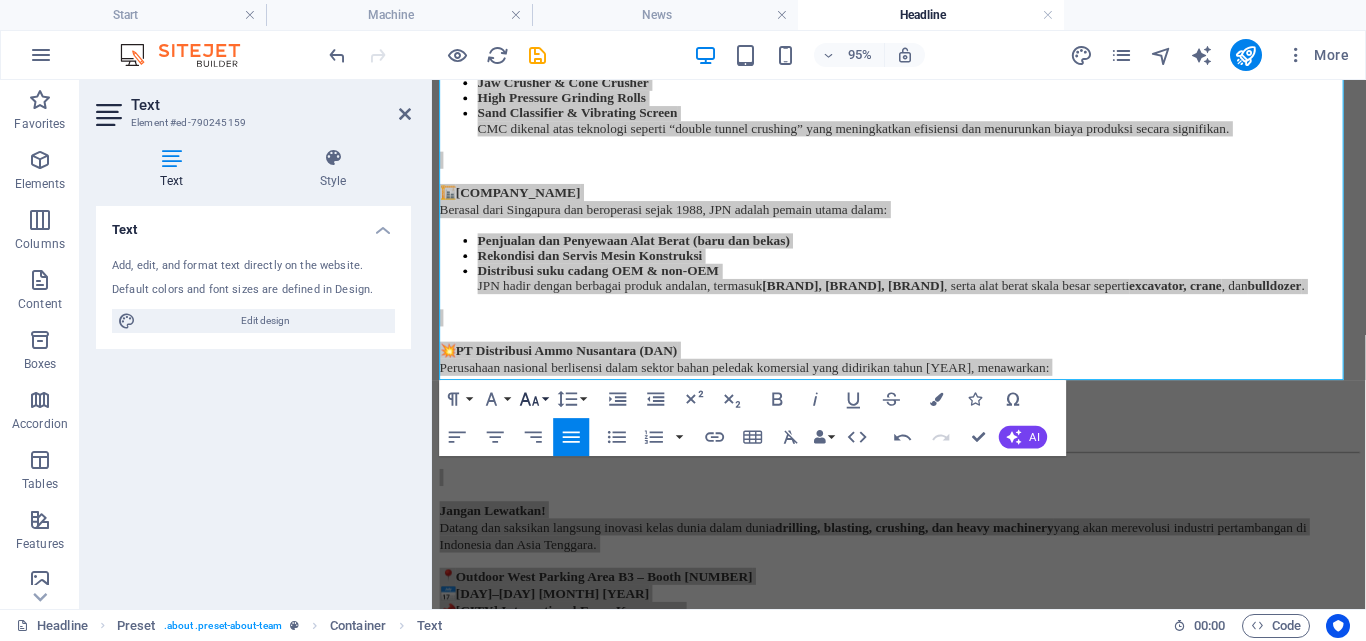 click 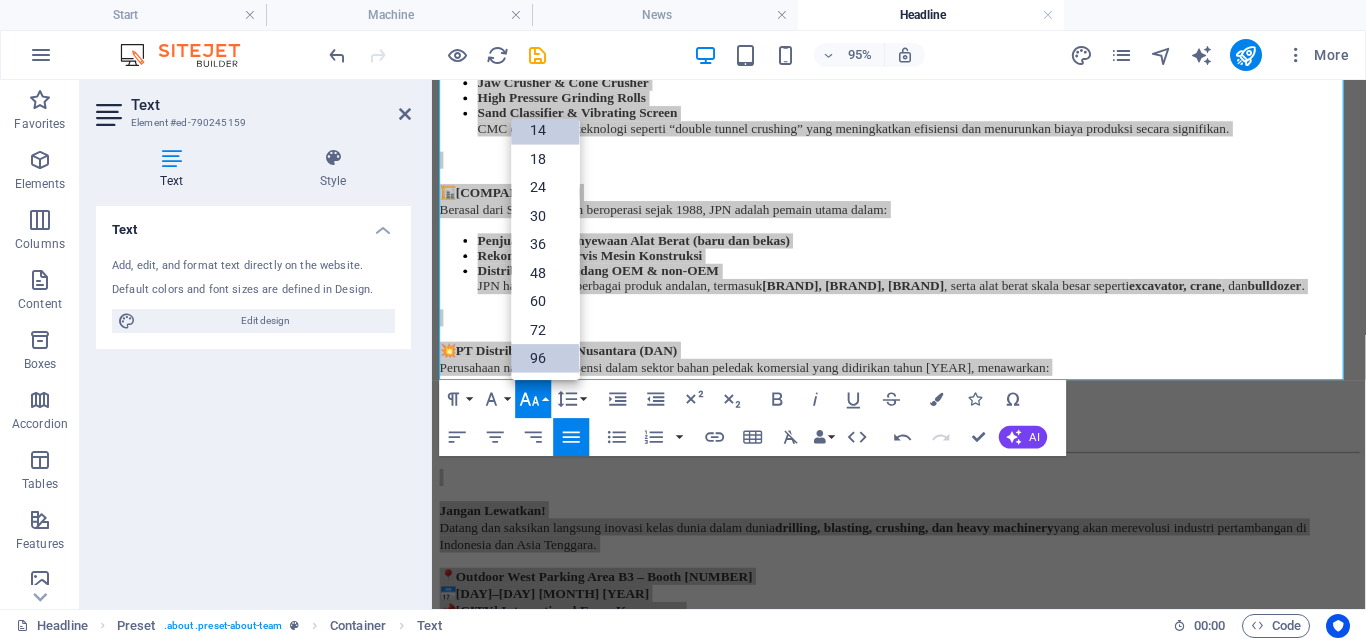 scroll, scrollTop: 161, scrollLeft: 0, axis: vertical 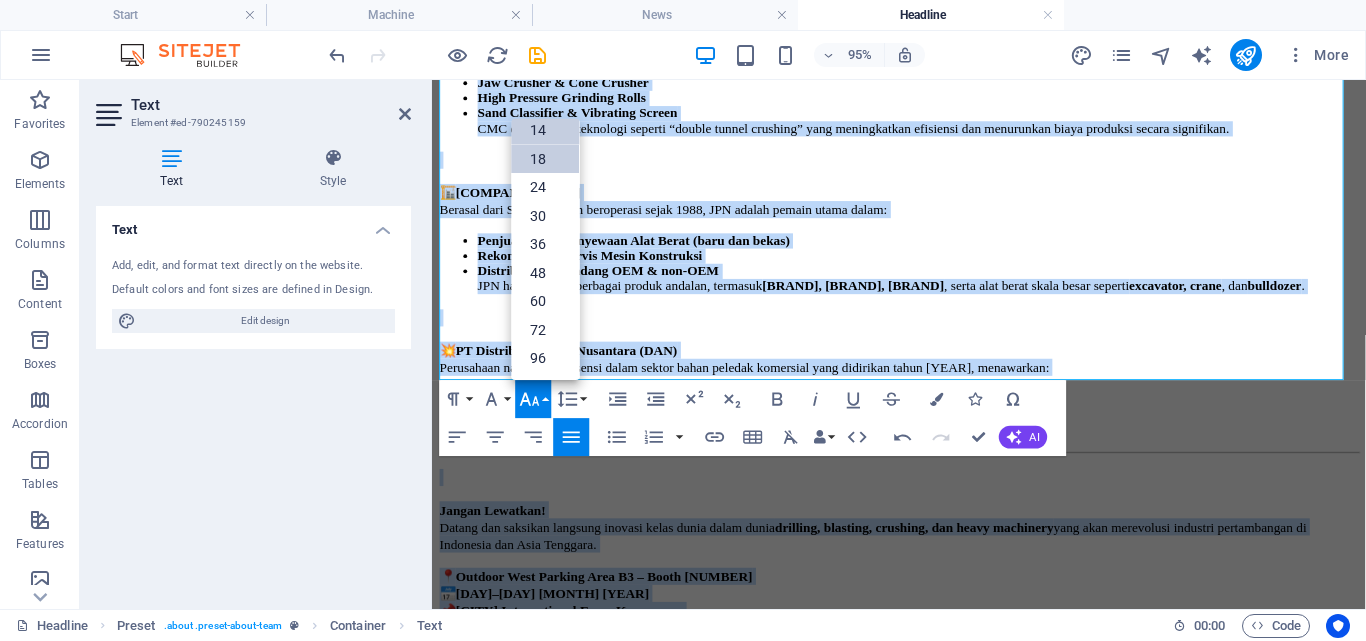 click on "18" at bounding box center (546, 159) 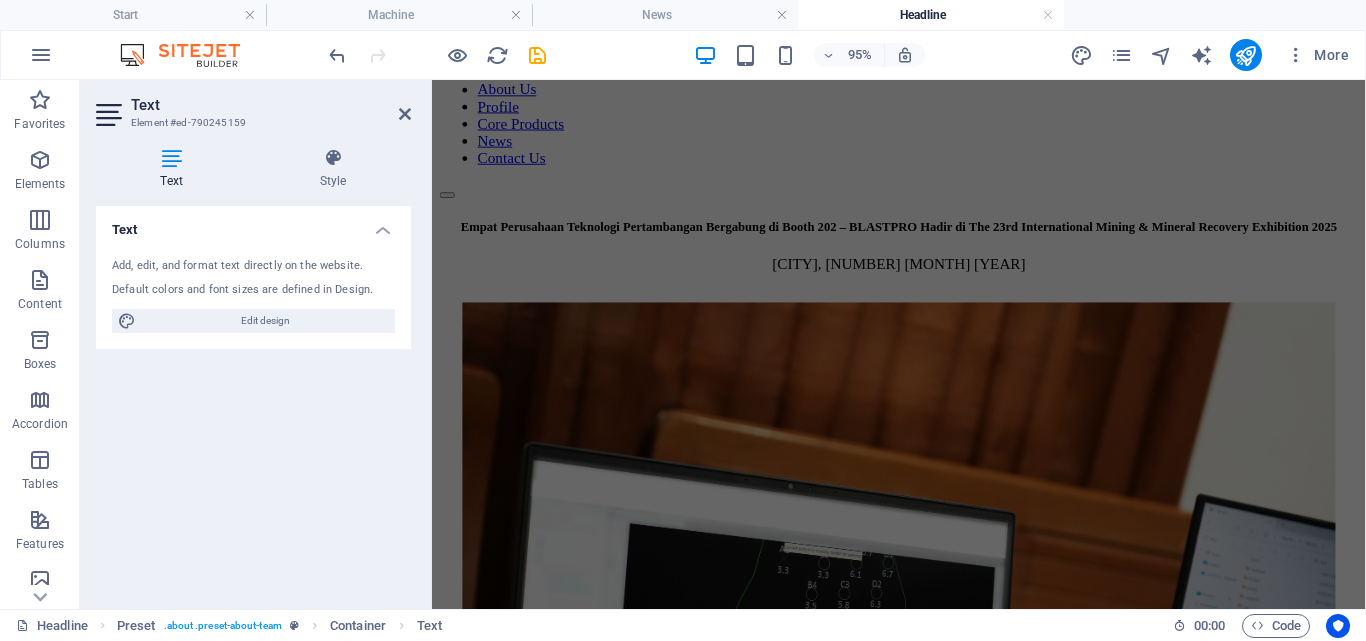 scroll, scrollTop: 0, scrollLeft: 0, axis: both 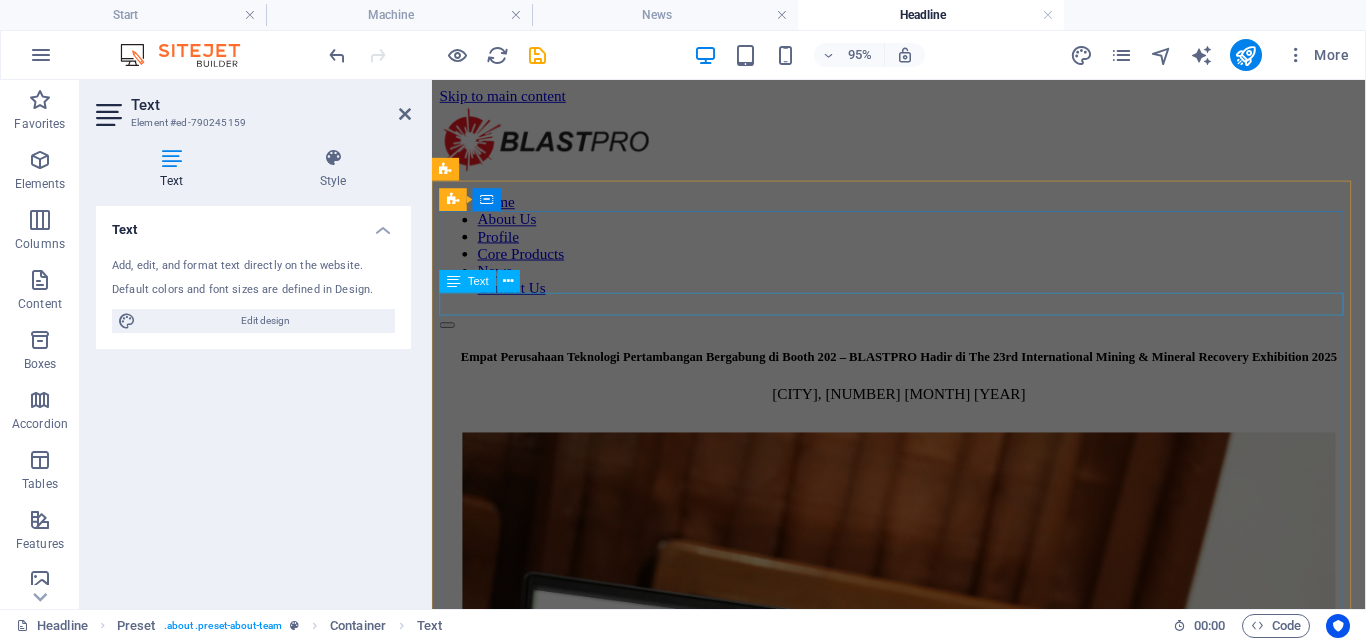 click on "[CITY], [NUMBER] [MONTH] [YEAR]" at bounding box center (923, 411) 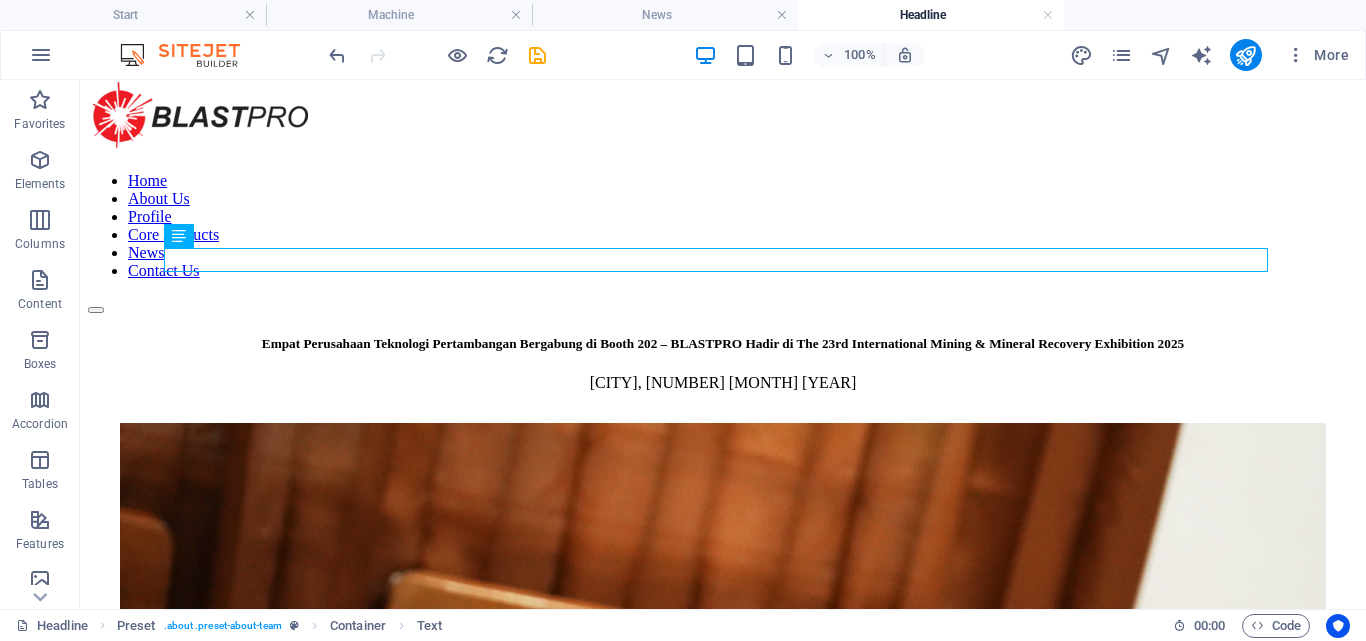 scroll, scrollTop: 0, scrollLeft: 0, axis: both 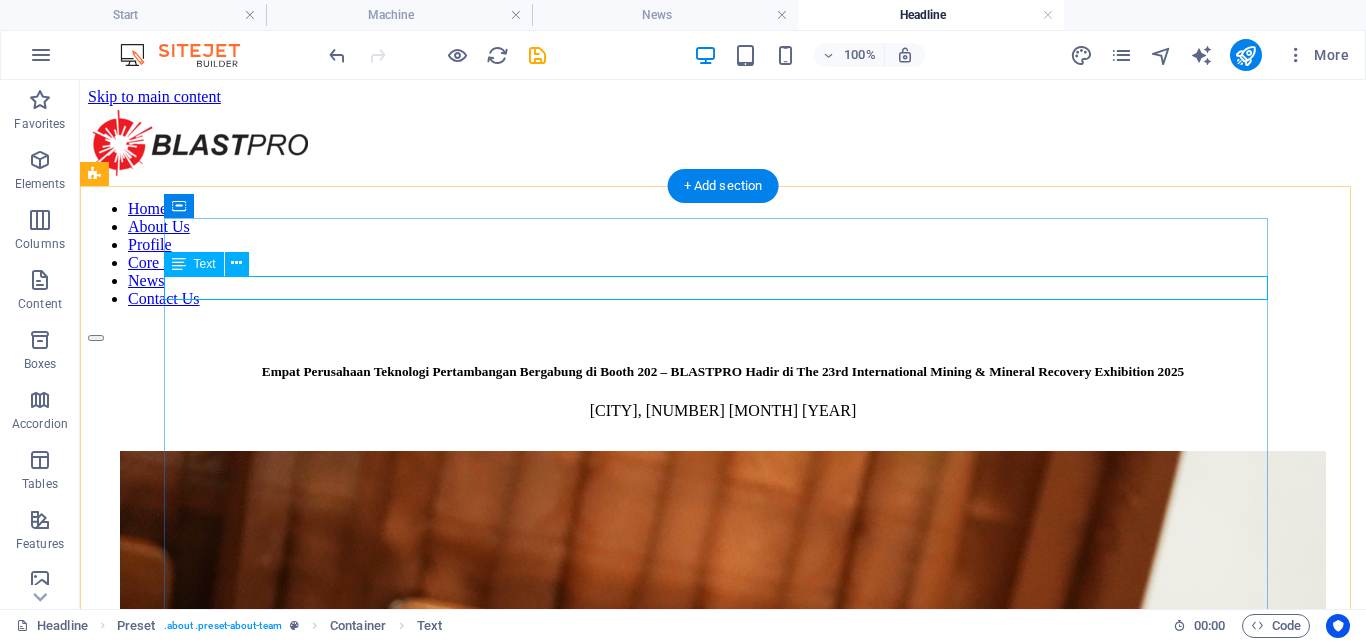 click on "[CITY], [NUMBER] [MONTH] [YEAR]" at bounding box center [723, 411] 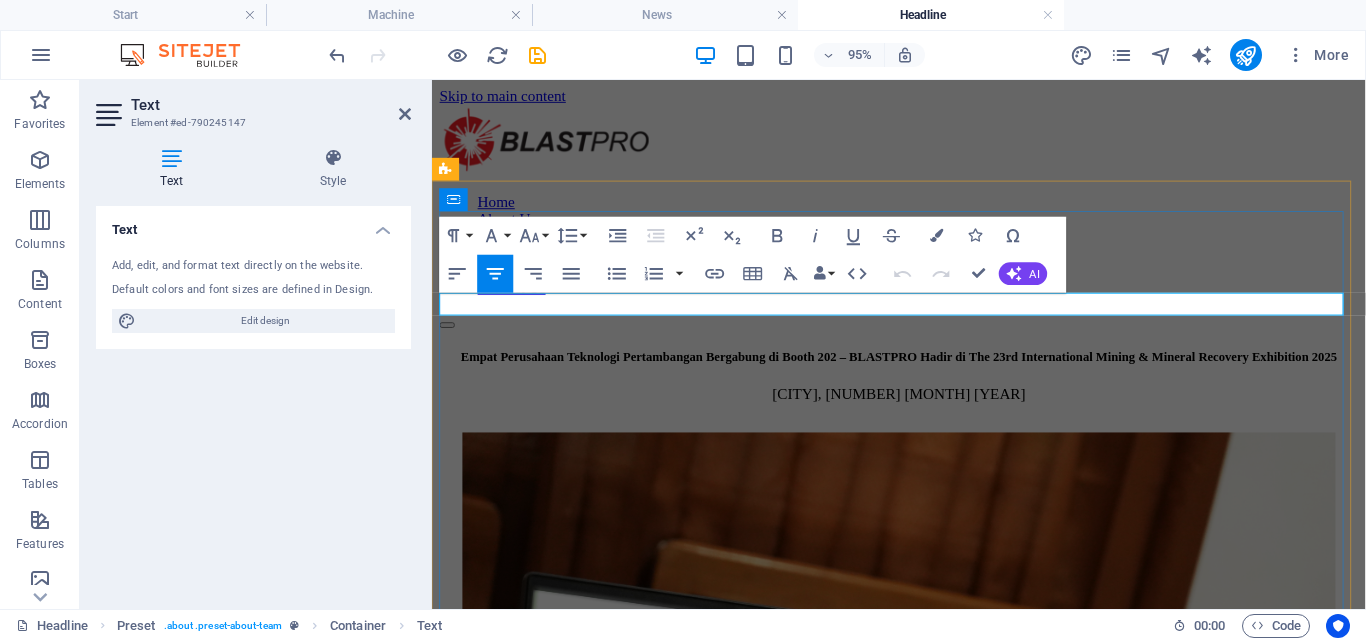 click on "[CITY], [NUMBER] [MONTH] [YEAR]" at bounding box center (923, 411) 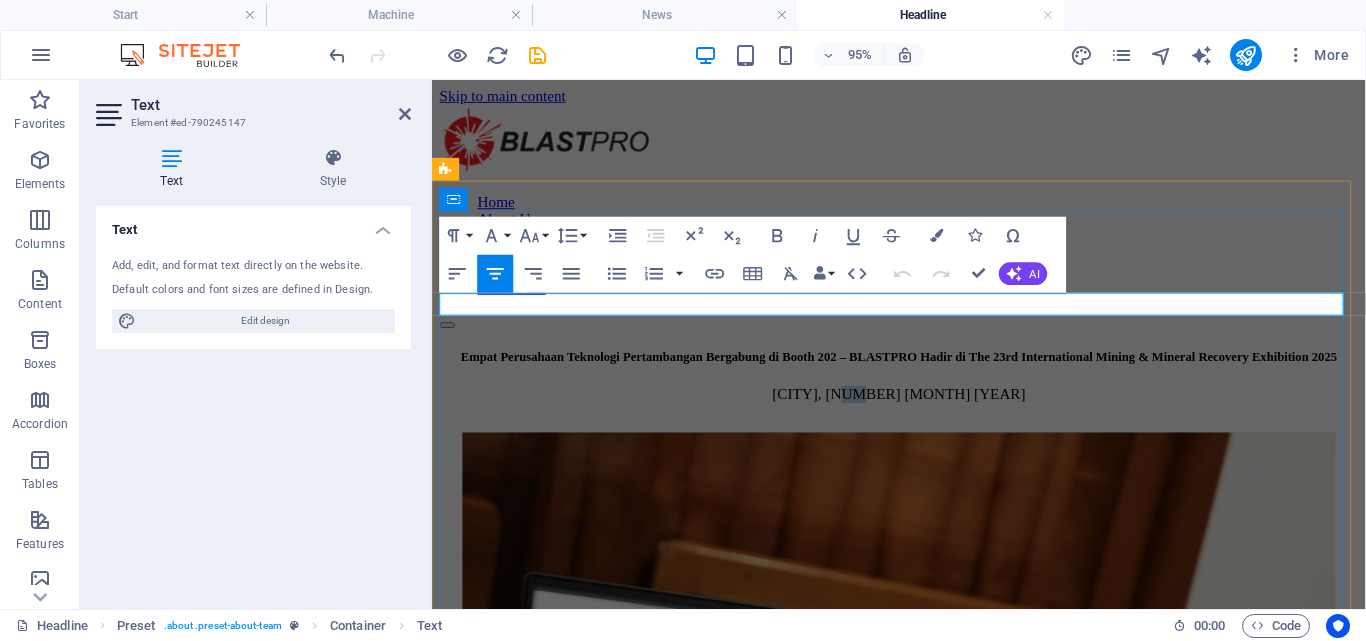 click on "[CITY], [NUMBER] [MONTH] [YEAR]" at bounding box center (923, 411) 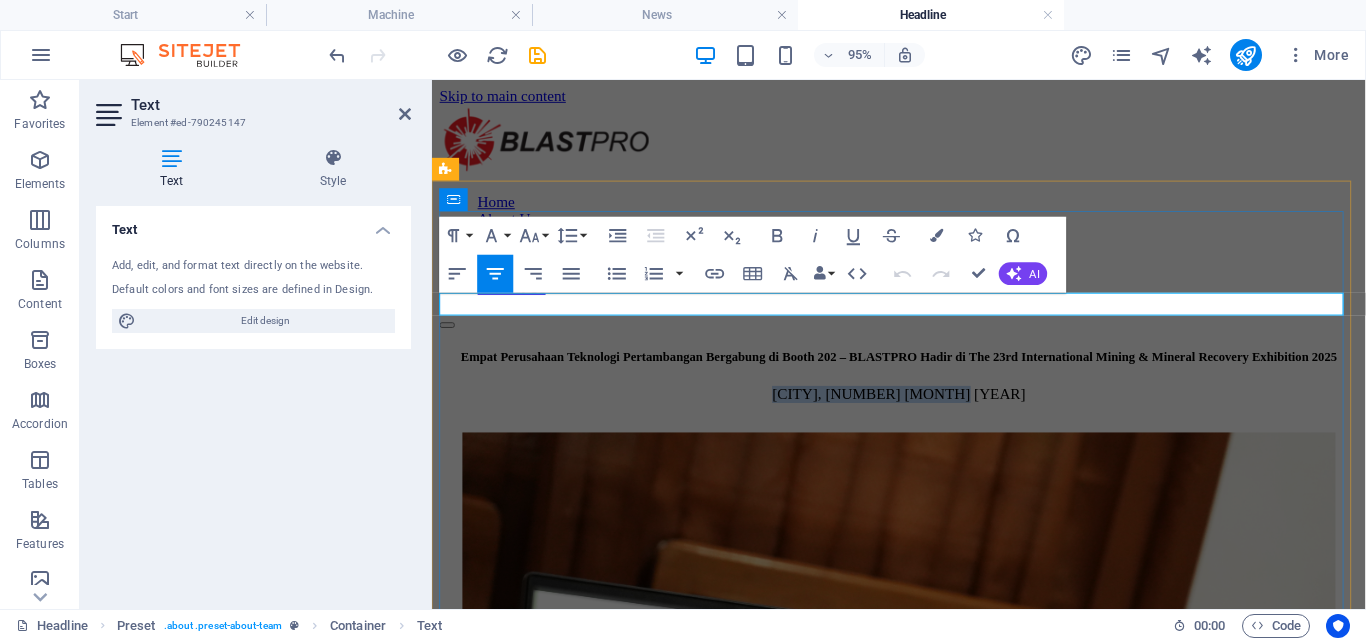 click on "[CITY], [NUMBER] [MONTH] [YEAR]" at bounding box center (923, 411) 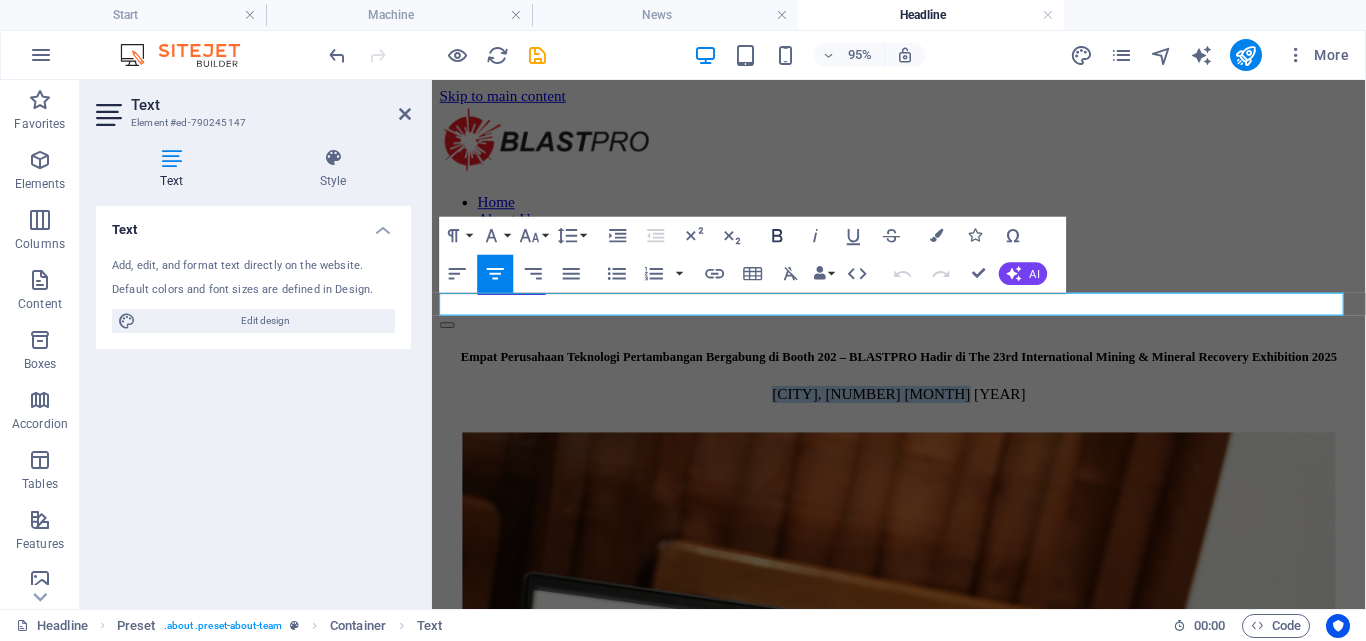 click 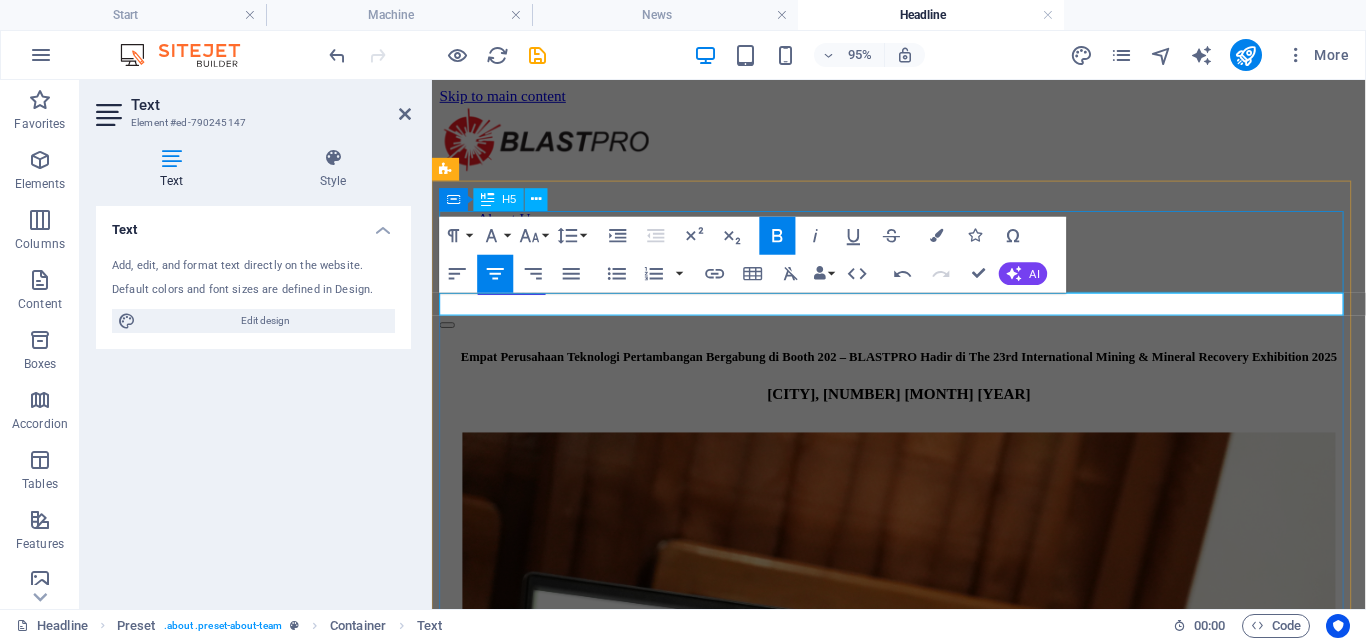 click on "Empat Perusahaan Teknologi Pertambangan Bergabung di Booth 202 – BLASTPRO Hadir di The 23rd International Mining & Mineral Recovery Exhibition 2025" at bounding box center [923, 372] 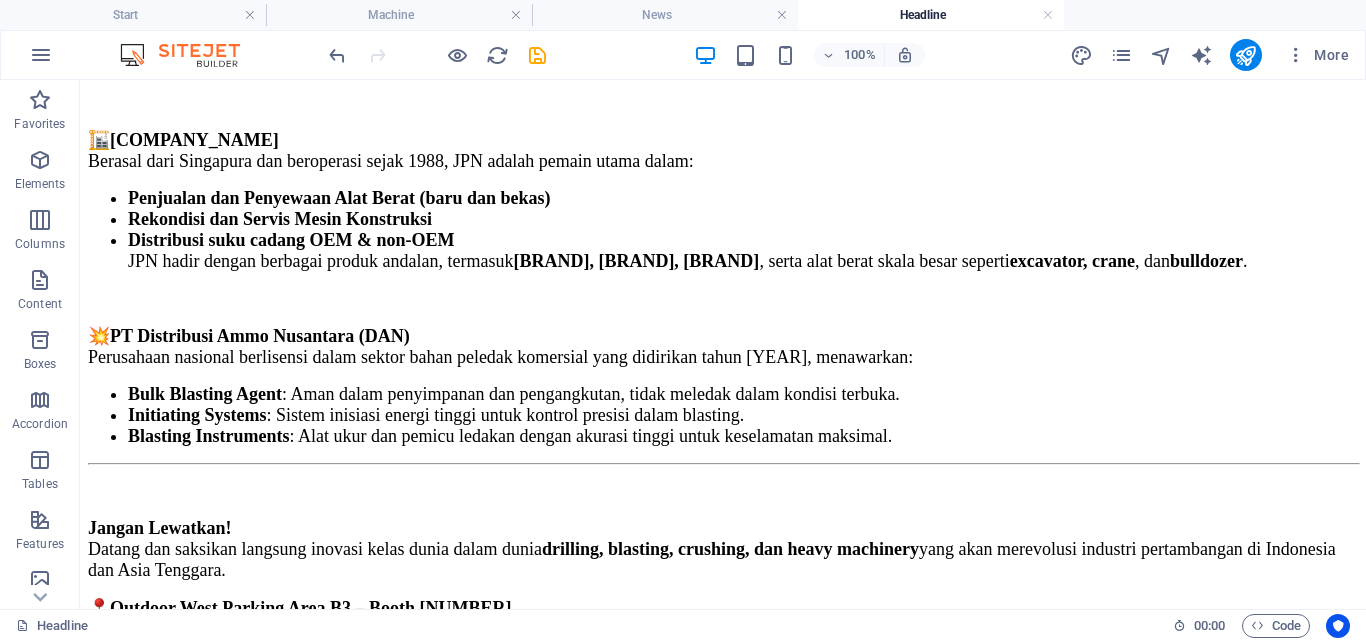 scroll, scrollTop: 1673, scrollLeft: 0, axis: vertical 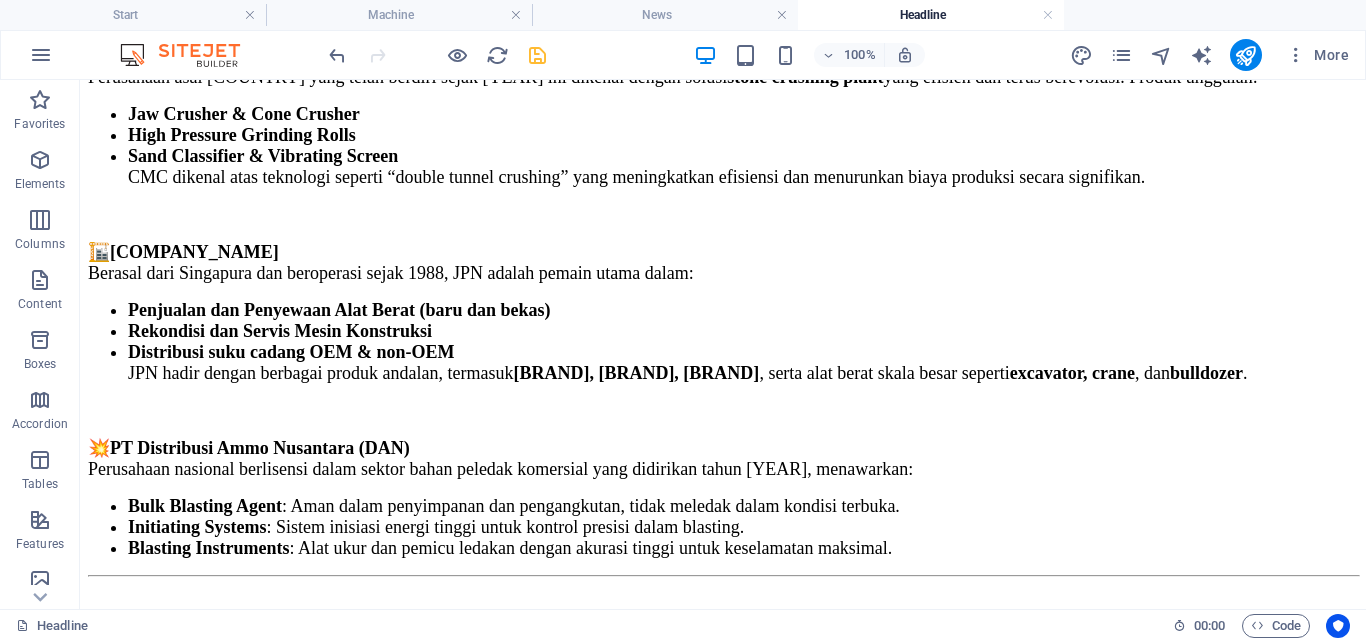 drag, startPoint x: 521, startPoint y: 60, endPoint x: 533, endPoint y: 60, distance: 12 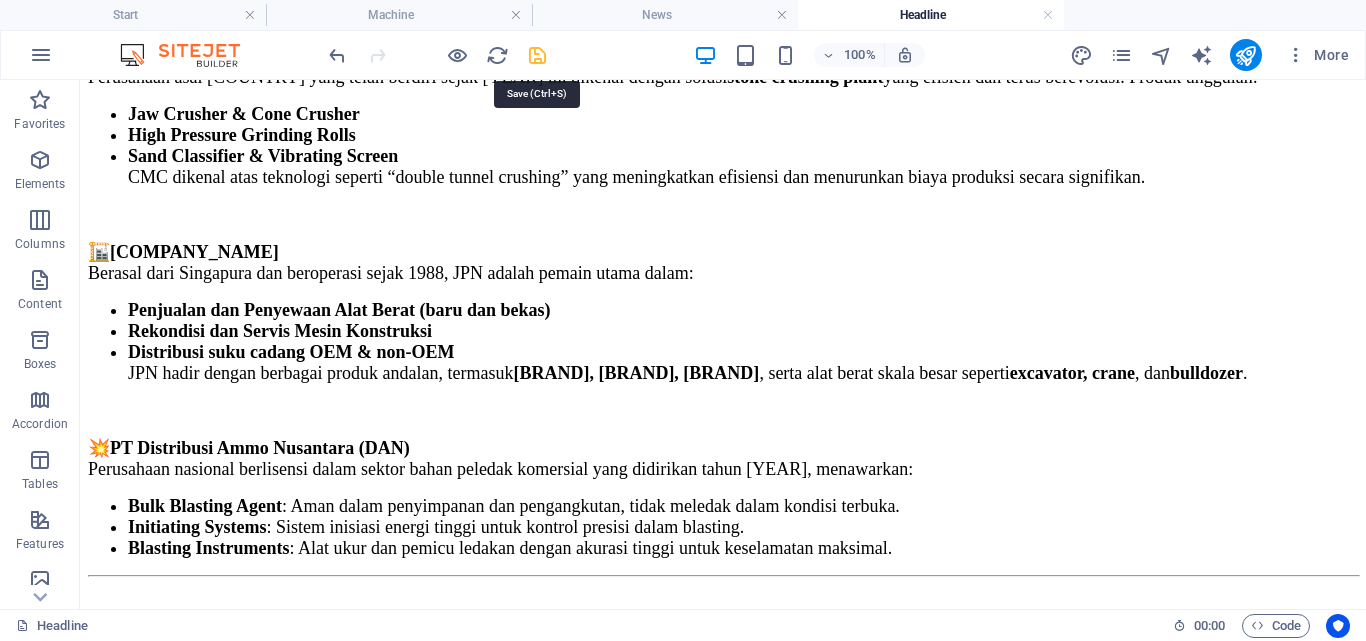 click at bounding box center [537, 55] 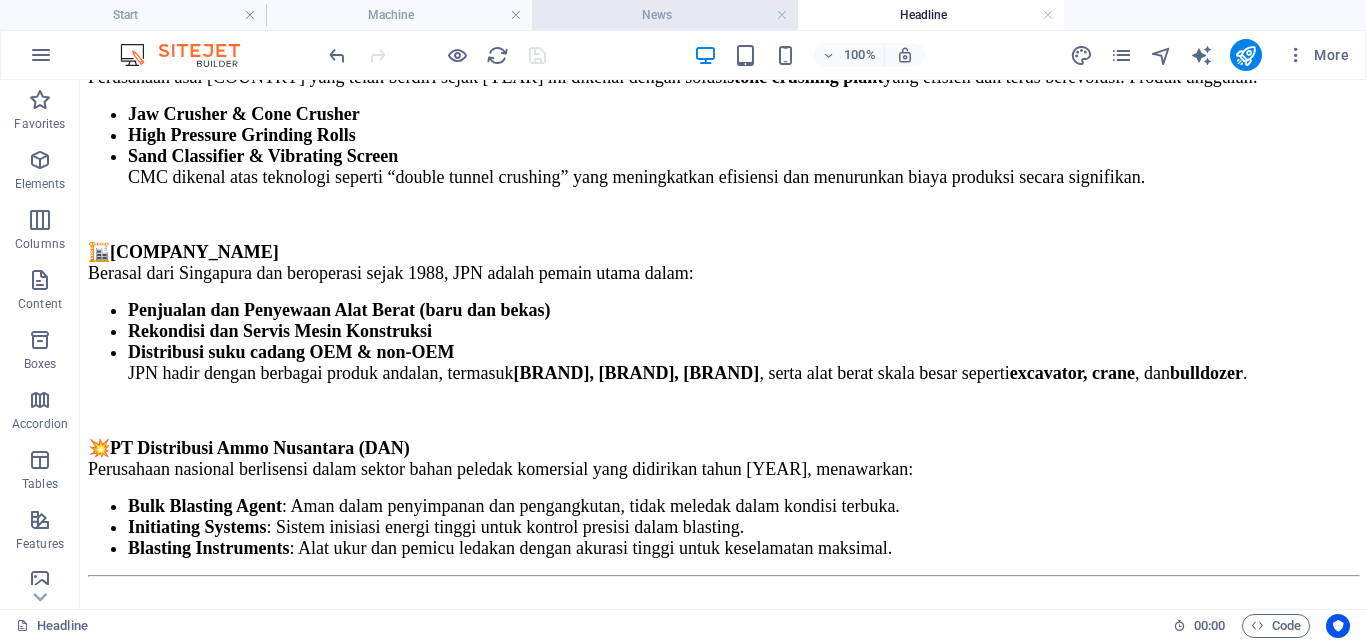 click on "News" at bounding box center [665, 15] 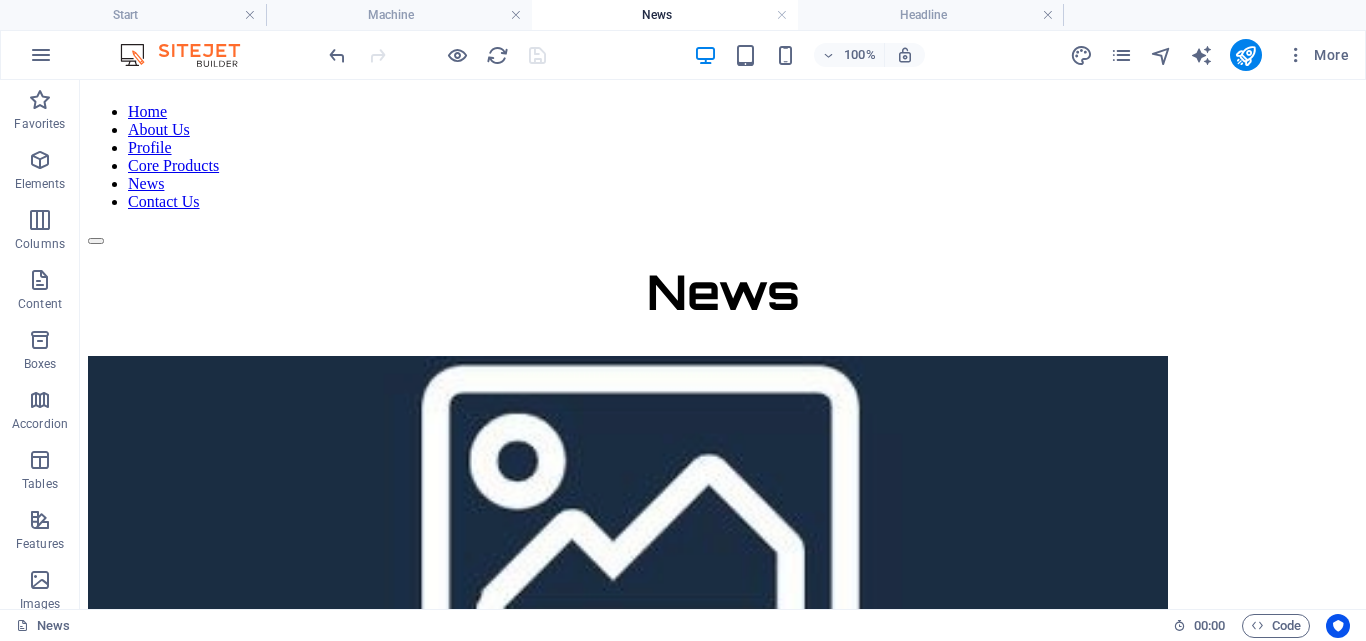scroll, scrollTop: 181, scrollLeft: 0, axis: vertical 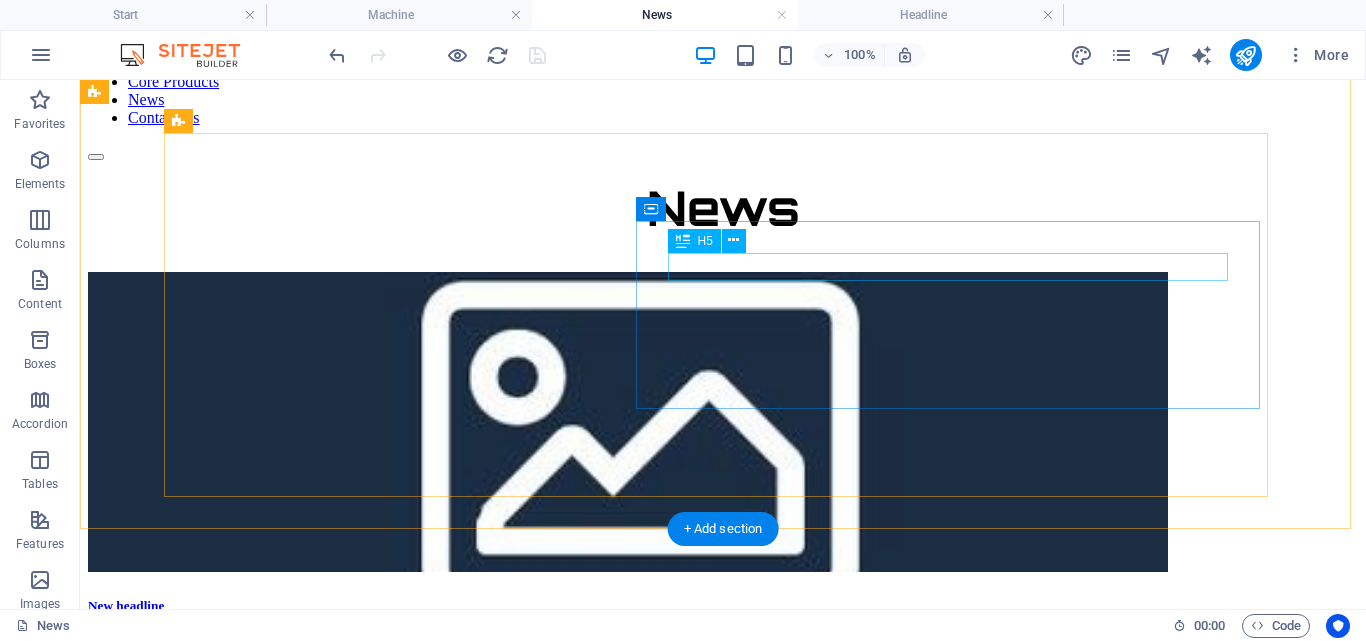 click on "New headline" at bounding box center [723, 606] 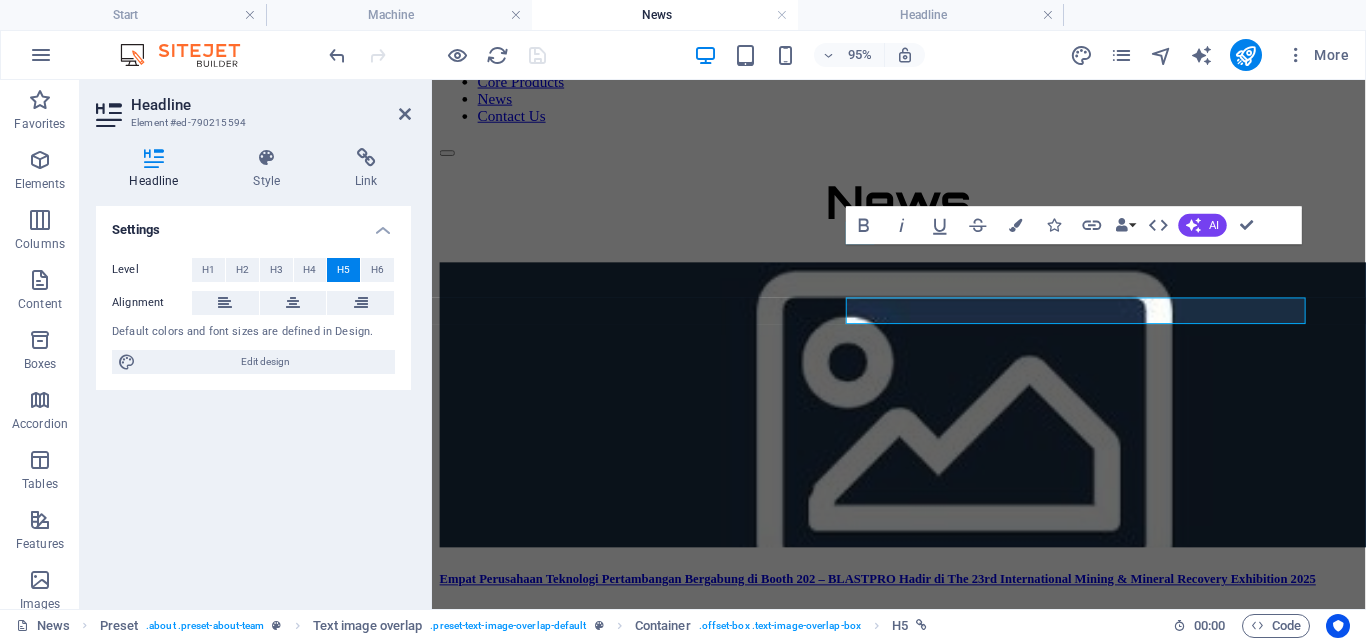 scroll, scrollTop: 125, scrollLeft: 0, axis: vertical 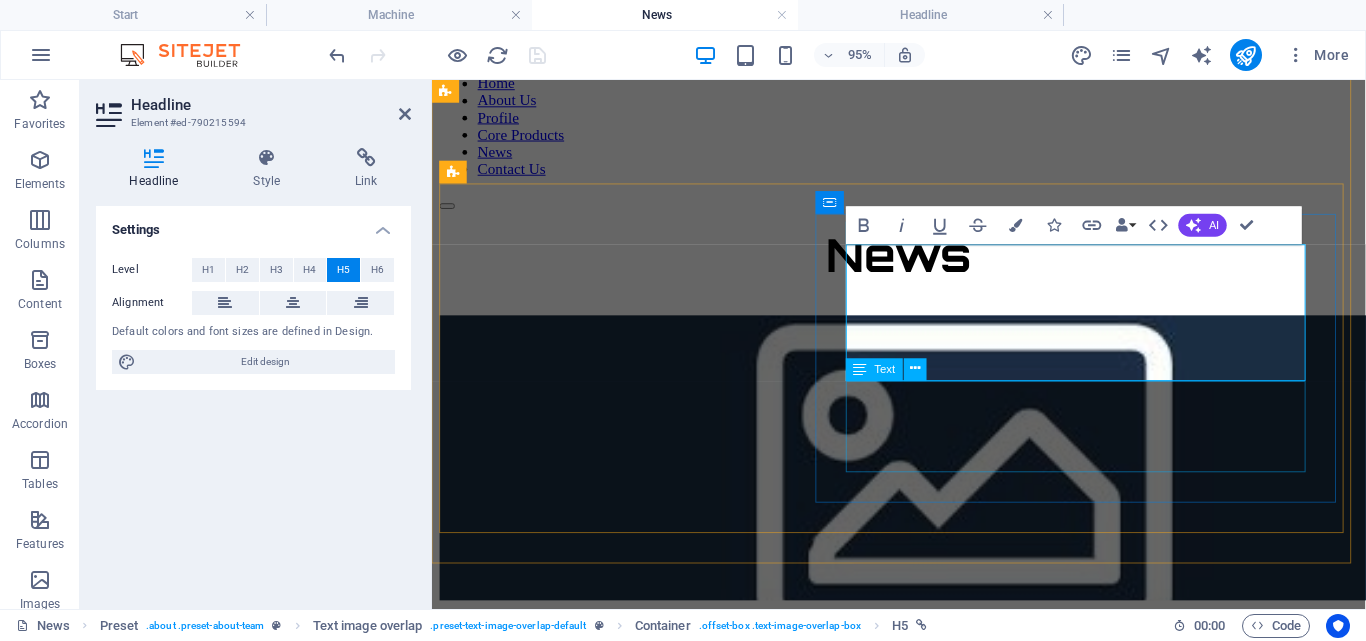 click on "Lorem ipsum dolor sit amet, consectetuer adipiscing elit. Aenean commodo ligula eget dolor. Lorem ipsum dolor sit amet, consectetuer adipiscing elit leget dolor. Lorem ipsum dolor sit amet, consectetuer adipiscing elit. Aenean commodo ligula eget dolor." at bounding box center [923, 710] 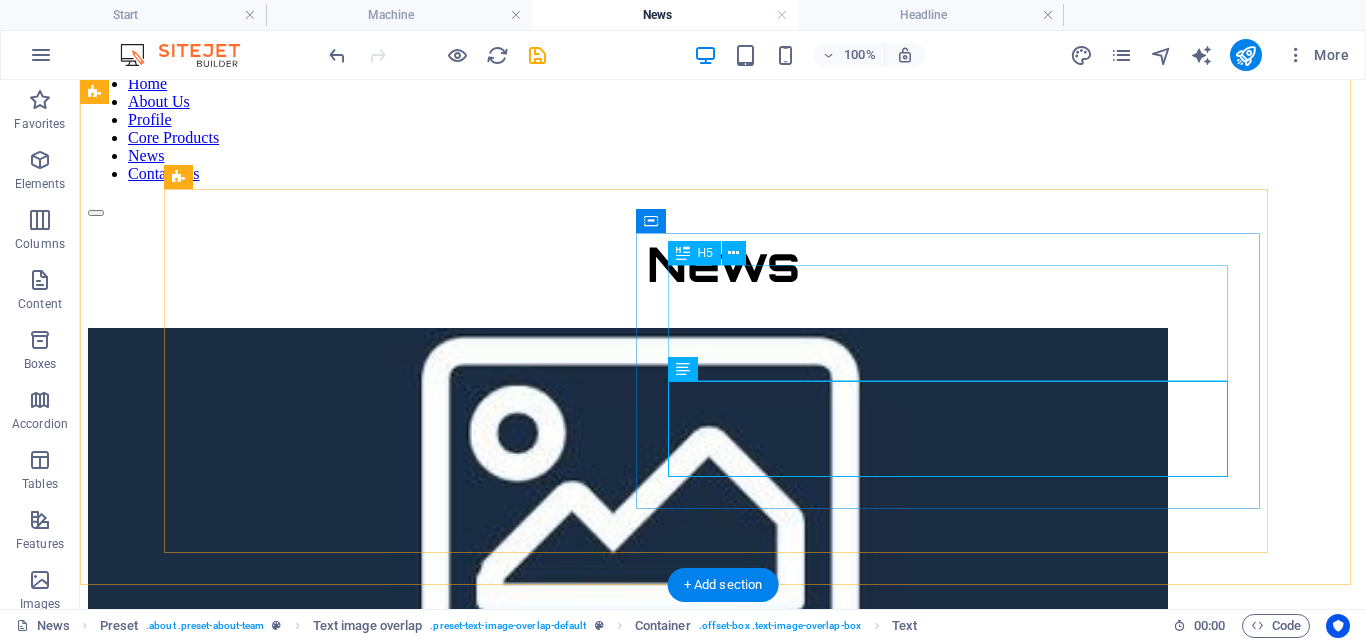 click on "Empat Perusahaan Teknologi Pertambangan Bergabung di Booth 202 – BLASTPRO Hadir di The 23rd International Mining & Mineral Recovery Exhibition 2025" at bounding box center [723, 662] 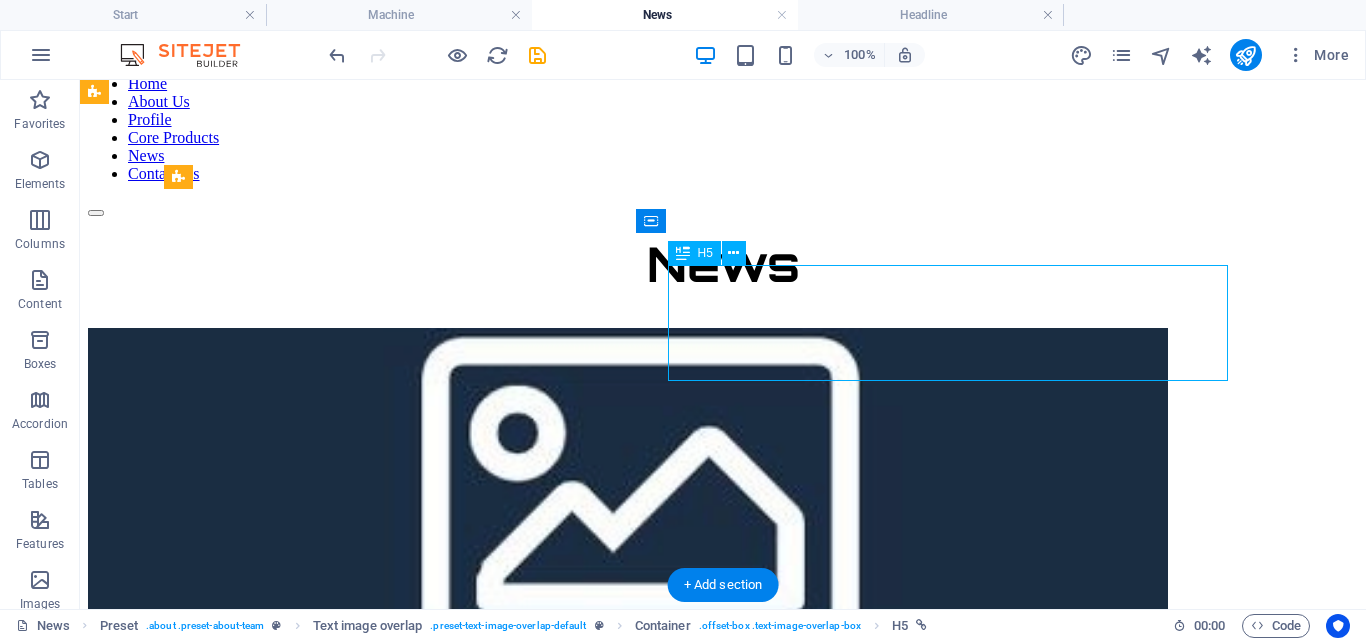 click on "Empat Perusahaan Teknologi Pertambangan Bergabung di Booth 202 – BLASTPRO Hadir di The 23rd International Mining & Mineral Recovery Exhibition 2025" at bounding box center (723, 662) 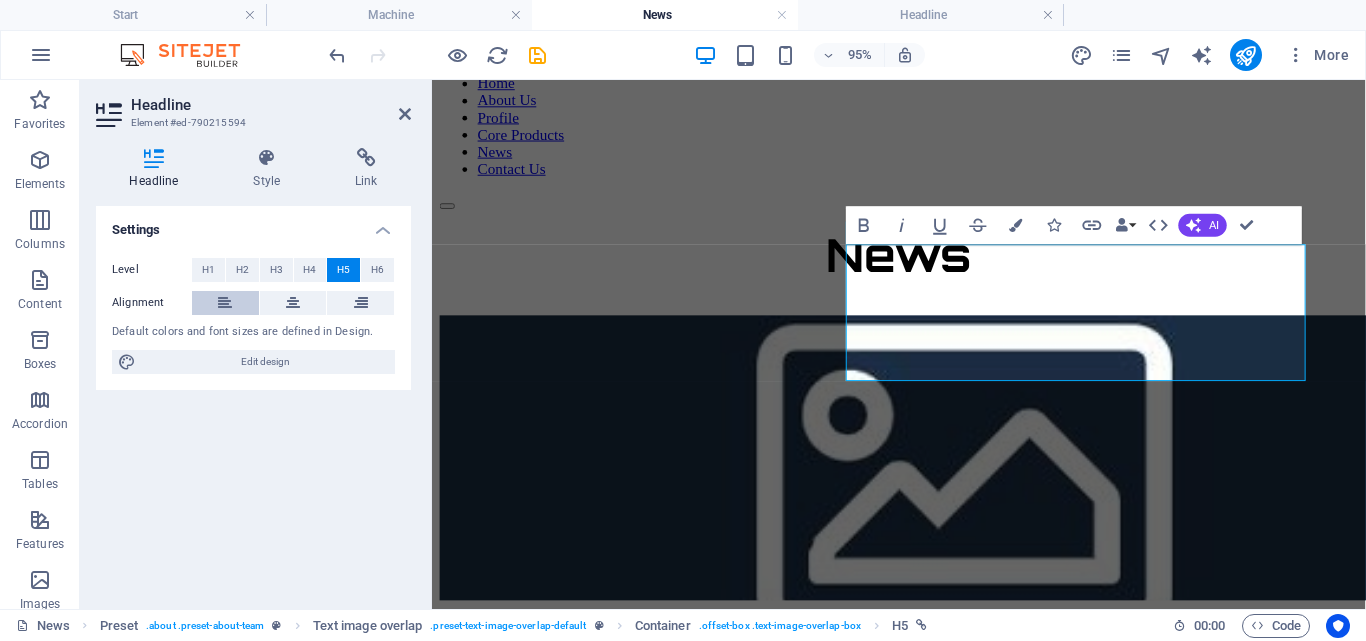 click at bounding box center [225, 303] 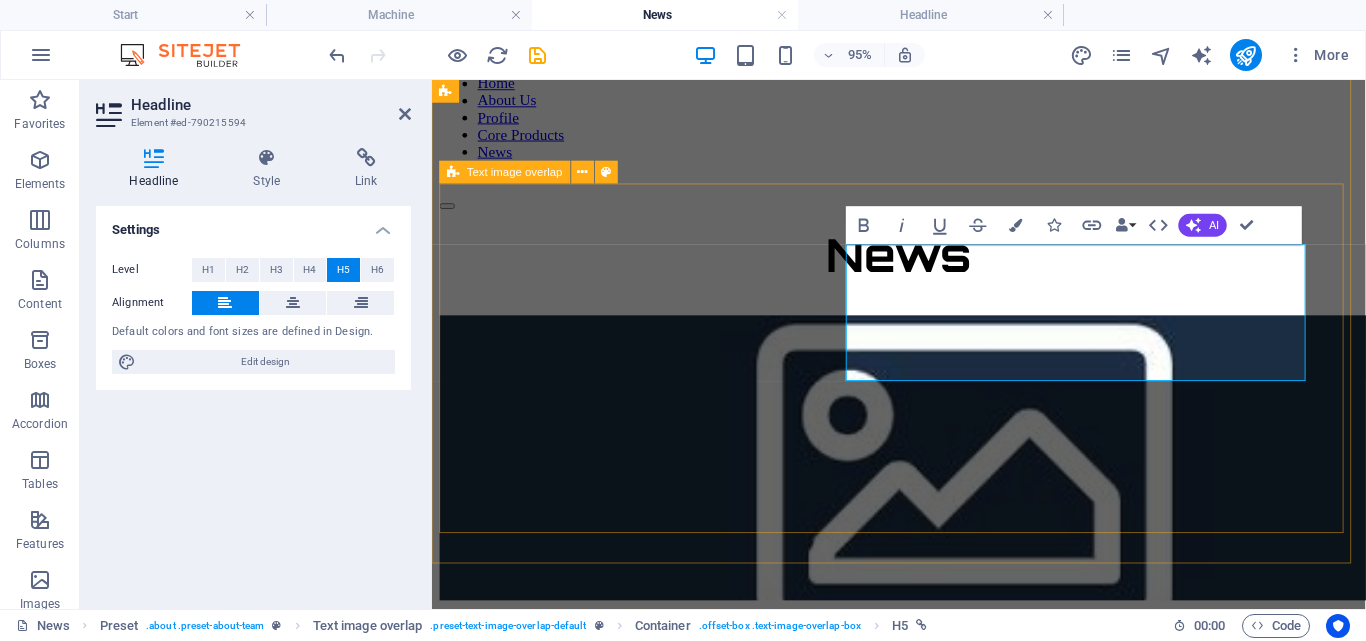click on "Empat Perusahaan Teknologi Pertambangan Bergabung di Booth [NUMBER] – BLASTPRO Hadir di The [NUMBER] International Mining & Mineral Recovery Exhibition [YEAR] Lorem ipsum dolor sit amet, consectetuer adipiscing elit. Aenean commodo ligula eget dolor. Lorem ipsum dolor sit amet, consectetuer adipiscing elit leget dolor. Lorem ipsum dolor sit amet, consectetuer adipiscing elit. Aenean commodo ligula eget dolor." at bounding box center [923, 536] 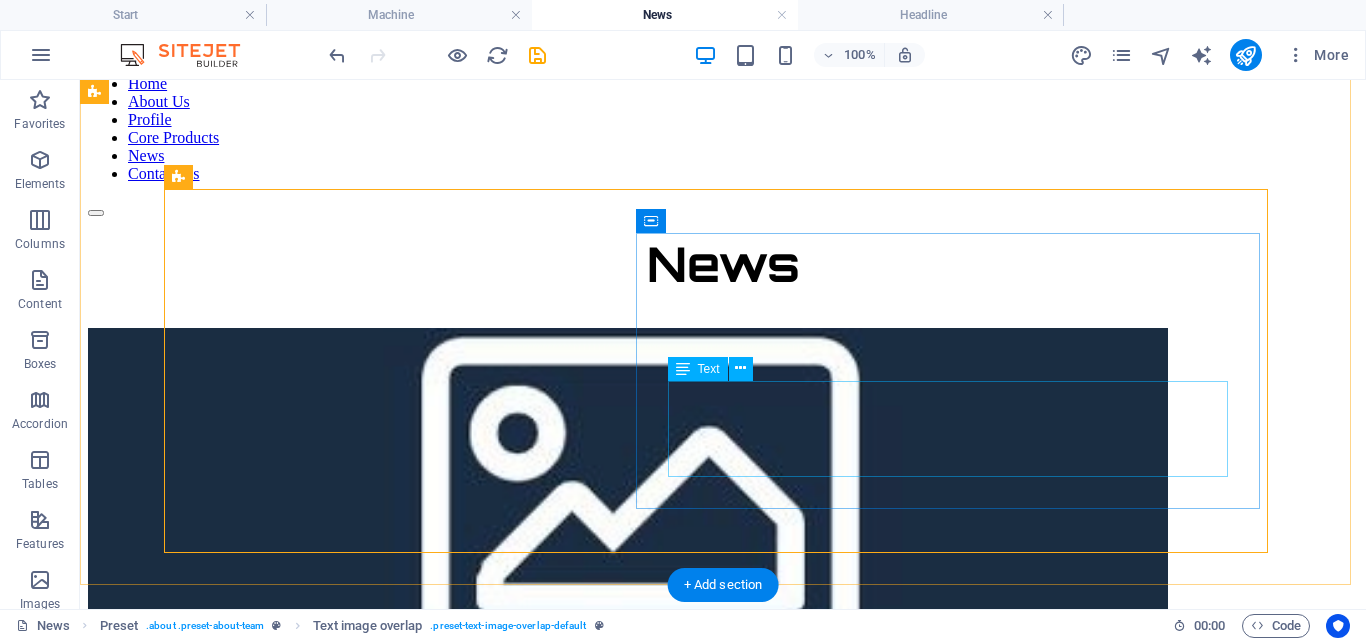 click on "Lorem ipsum dolor sit amet, consectetuer adipiscing elit. Aenean commodo ligula eget dolor. Lorem ipsum dolor sit amet, consectetuer adipiscing elit leget dolor. Lorem ipsum dolor sit amet, consectetuer adipiscing elit. Aenean commodo ligula eget dolor." at bounding box center [723, 710] 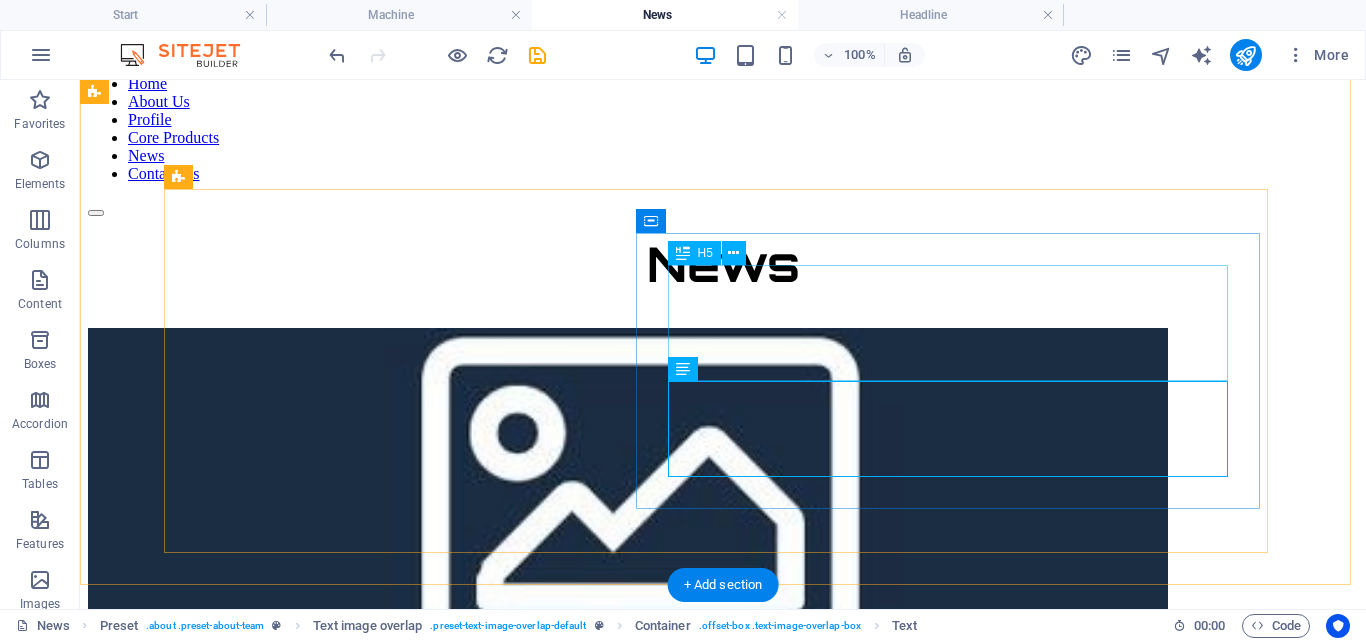 click on "Empat Perusahaan Teknologi Pertambangan Bergabung di Booth 202 – BLASTPRO Hadir di The 23rd International Mining & Mineral Recovery Exhibition 2025" at bounding box center [723, 662] 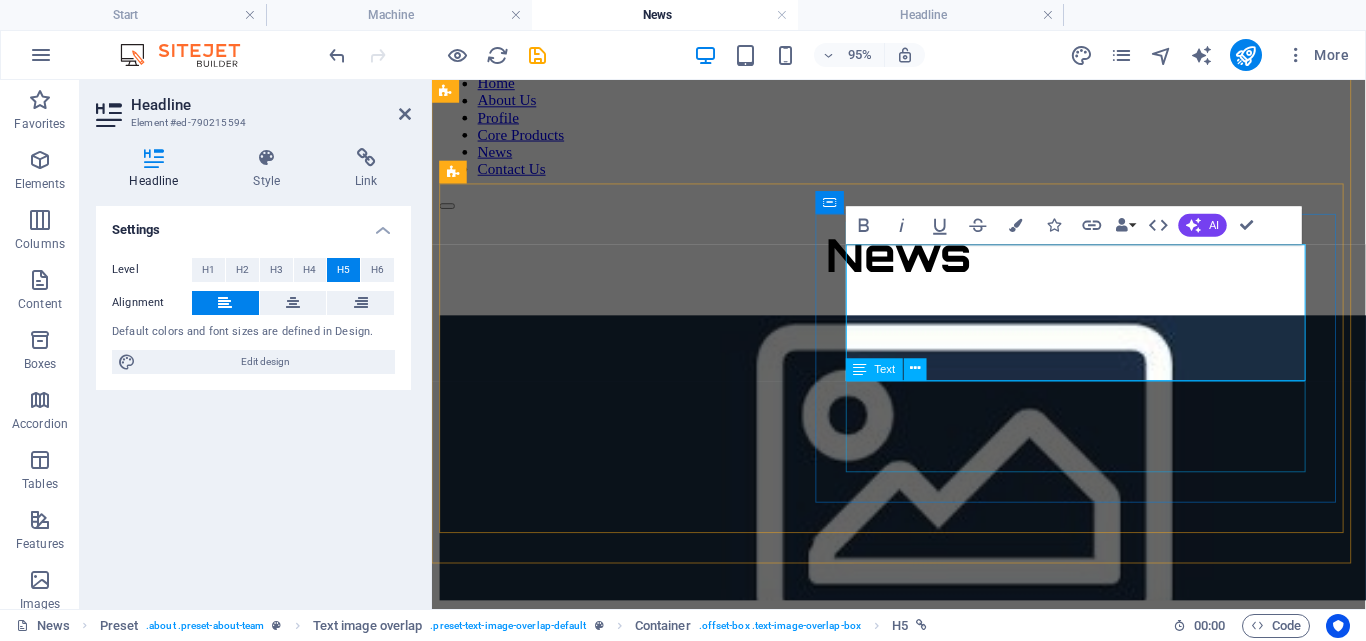 click on "Lorem ipsum dolor sit amet, consectetuer adipiscing elit. Aenean commodo ligula eget dolor. Lorem ipsum dolor sit amet, consectetuer adipiscing elit leget dolor. Lorem ipsum dolor sit amet, consectetuer adipiscing elit. Aenean commodo ligula eget dolor." at bounding box center (923, 710) 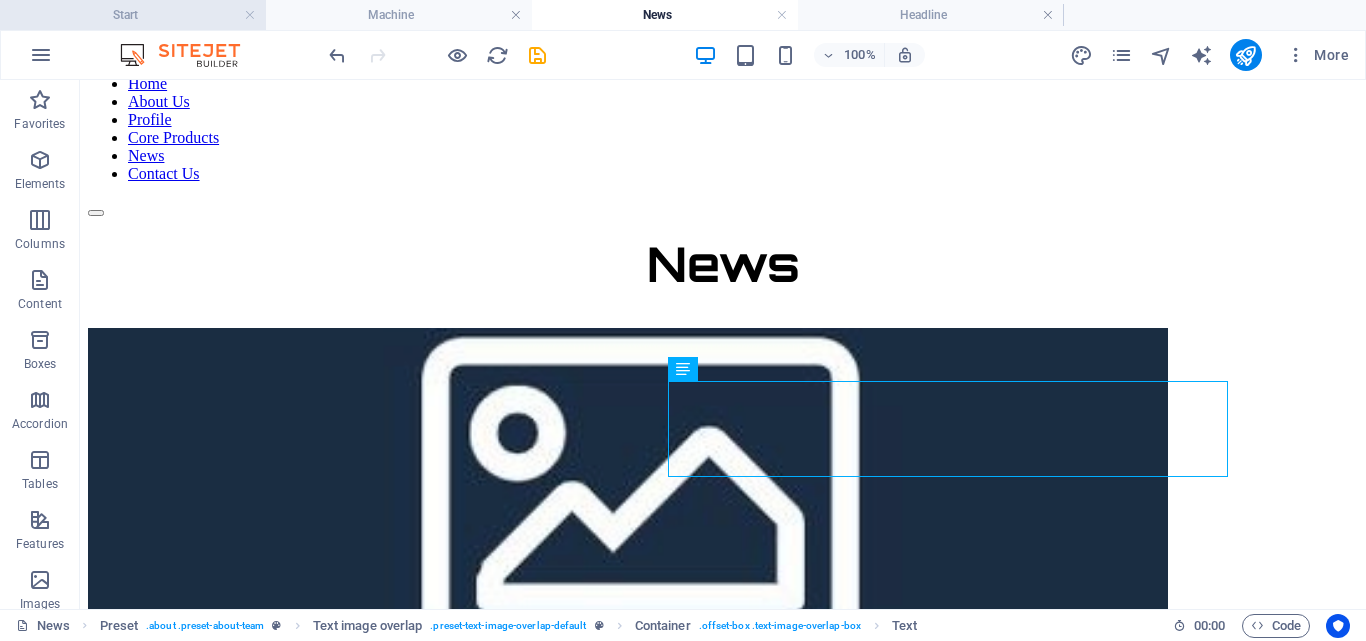 click on "Start" at bounding box center [133, 15] 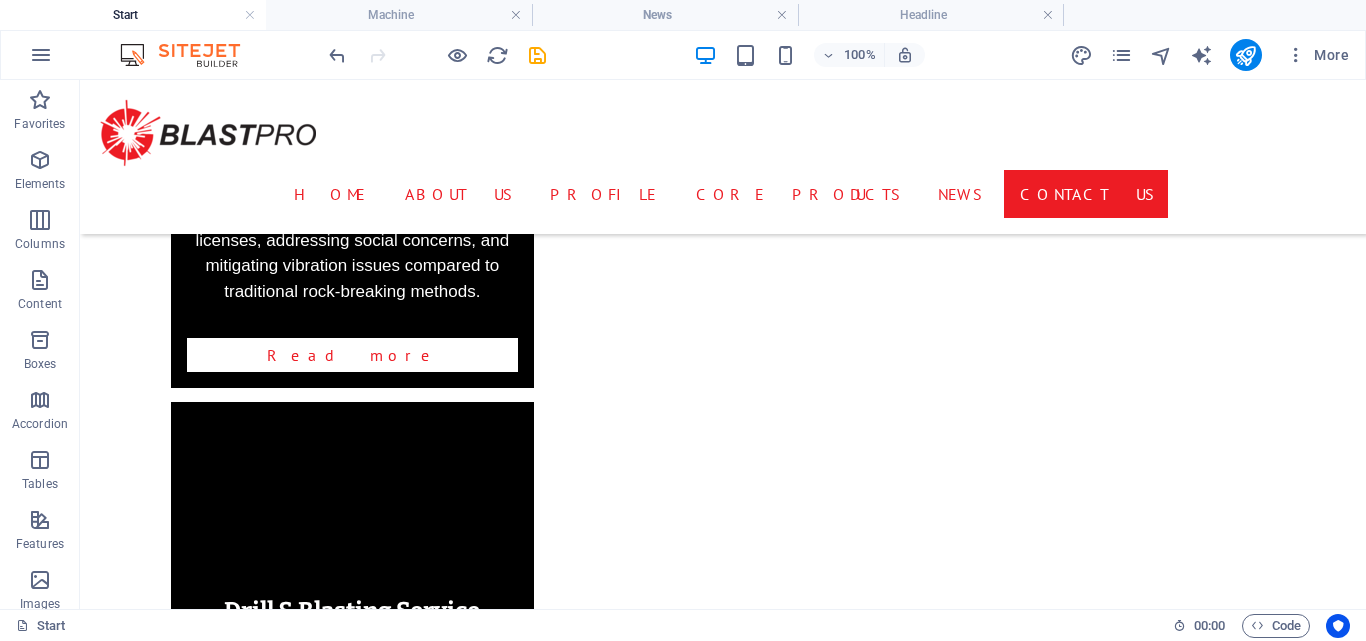scroll, scrollTop: 6875, scrollLeft: 0, axis: vertical 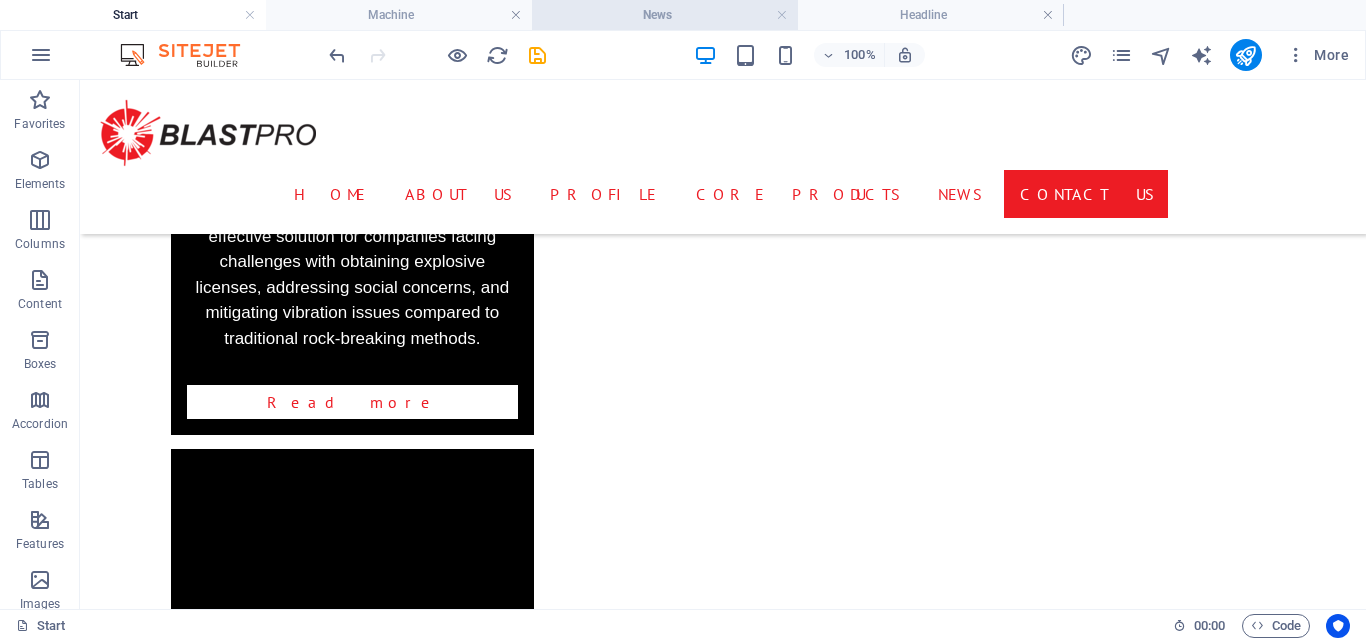click on "News" at bounding box center [665, 15] 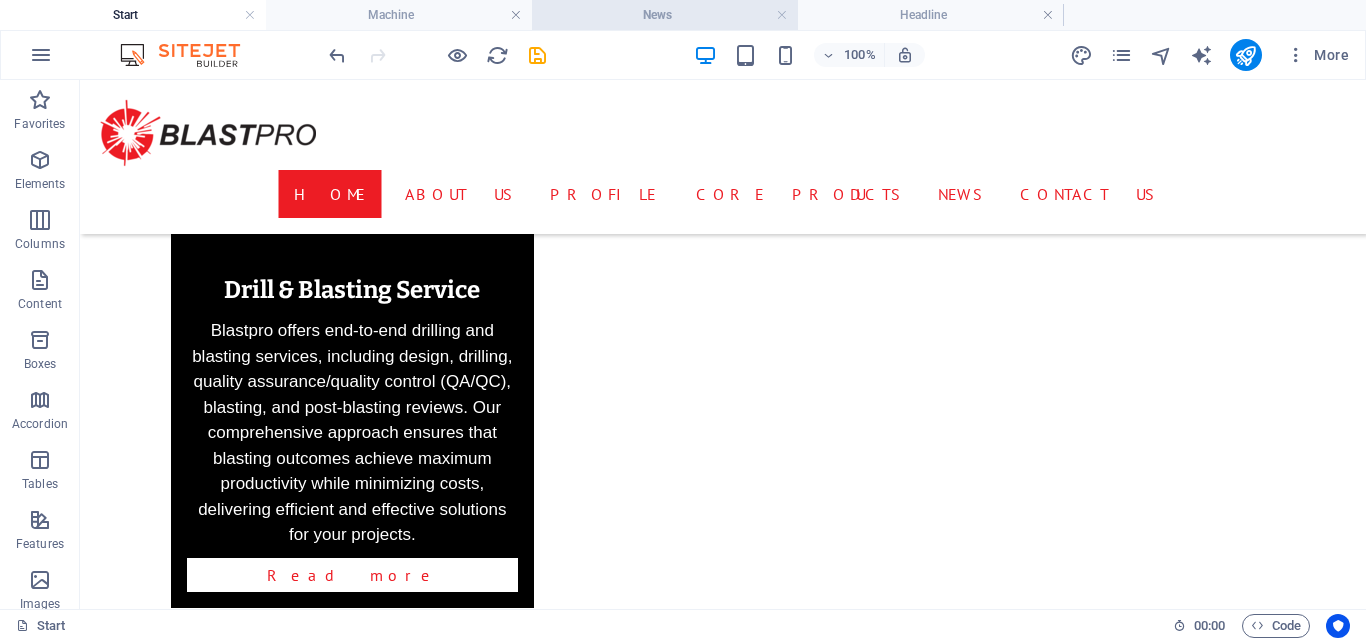 scroll, scrollTop: 0, scrollLeft: 0, axis: both 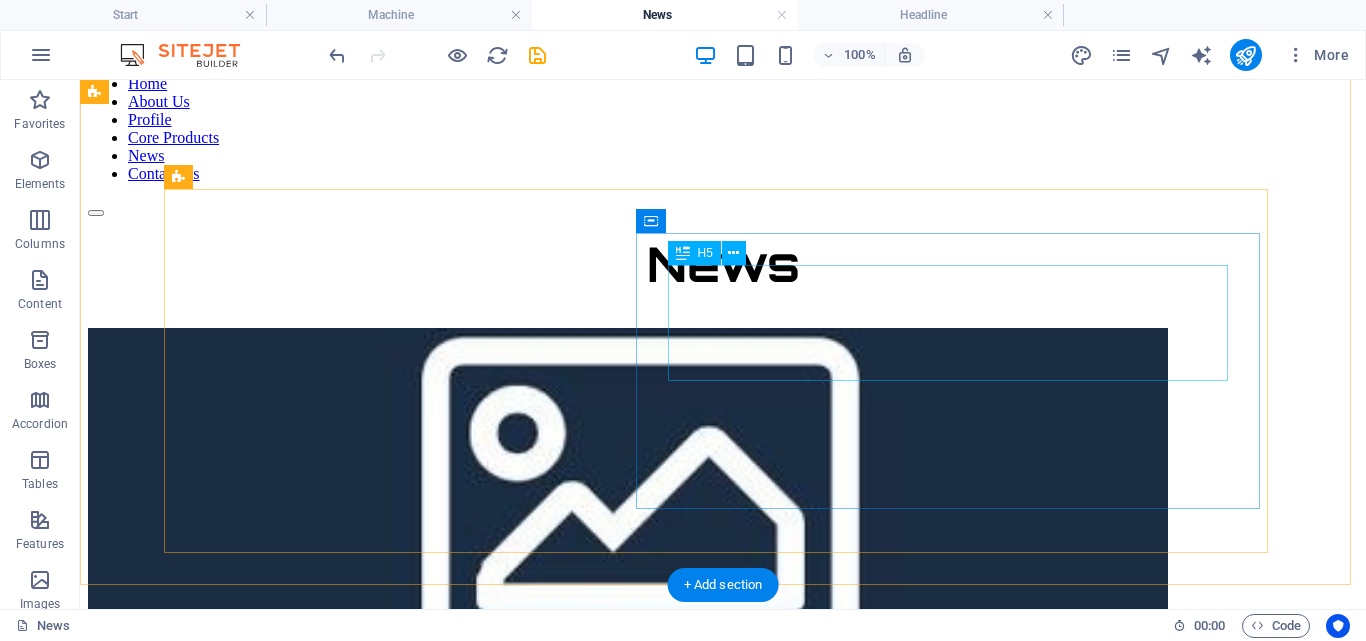 click on "Empat Perusahaan Teknologi Pertambangan Bergabung di Booth 202 – BLASTPRO Hadir di The 23rd International Mining & Mineral Recovery Exhibition 2025" at bounding box center [723, 662] 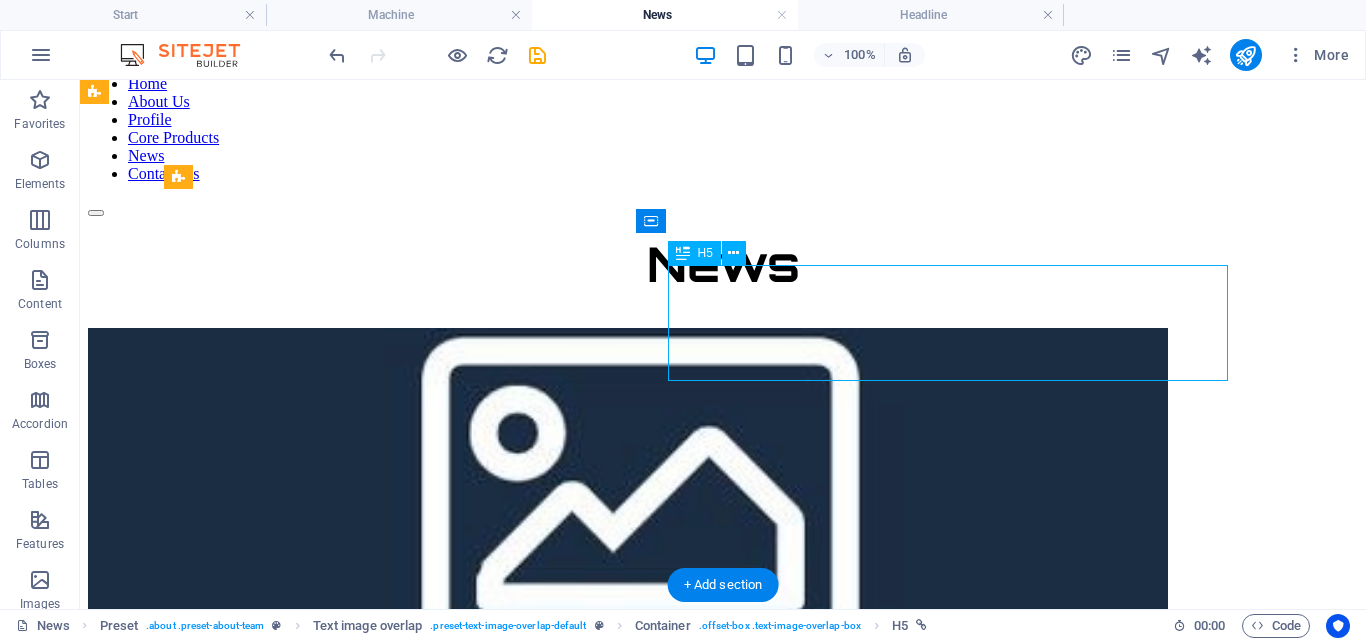 click on "Empat Perusahaan Teknologi Pertambangan Bergabung di Booth 202 – BLASTPRO Hadir di The 23rd International Mining & Mineral Recovery Exhibition 2025" at bounding box center (723, 662) 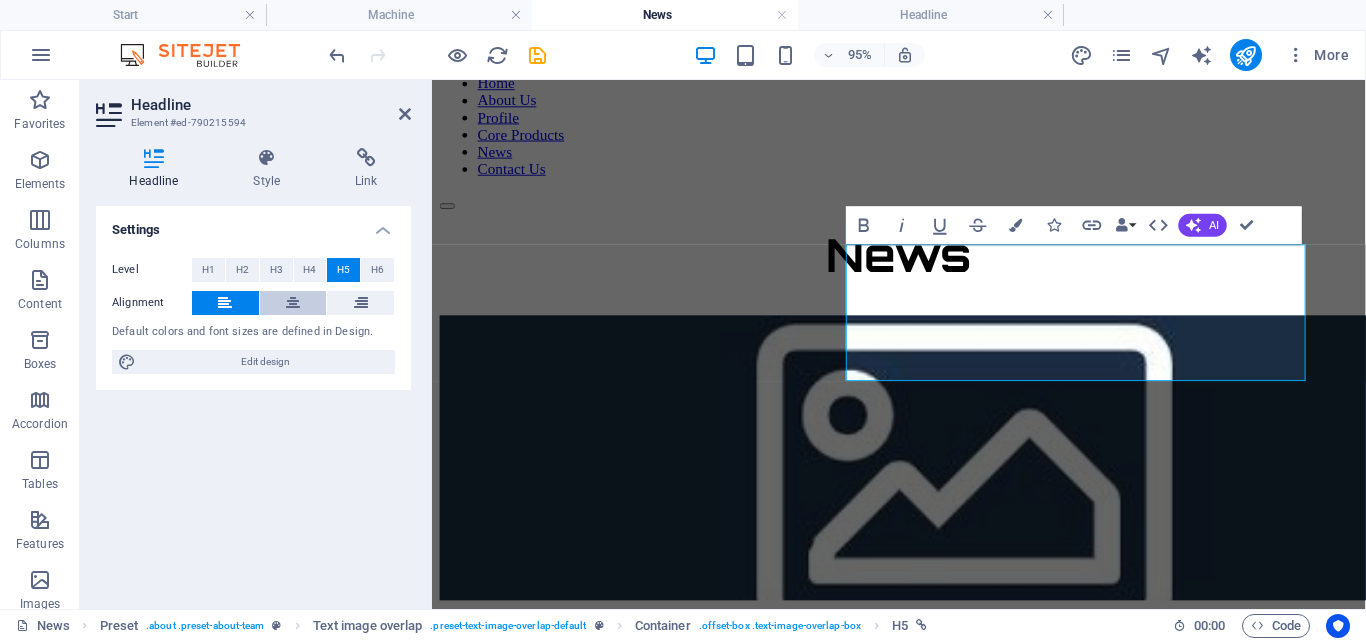 click at bounding box center [293, 303] 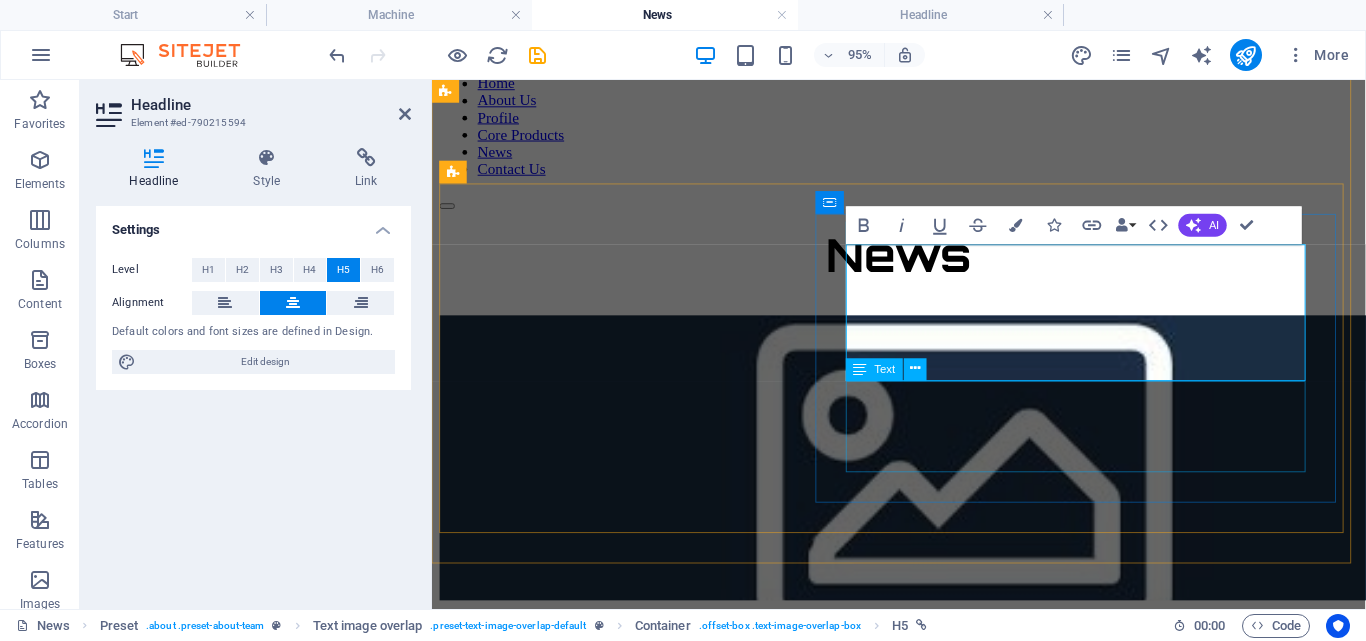 click on "Lorem ipsum dolor sit amet, consectetuer adipiscing elit. Aenean commodo ligula eget dolor. Lorem ipsum dolor sit amet, consectetuer adipiscing elit leget dolor. Lorem ipsum dolor sit amet, consectetuer adipiscing elit. Aenean commodo ligula eget dolor." at bounding box center (923, 710) 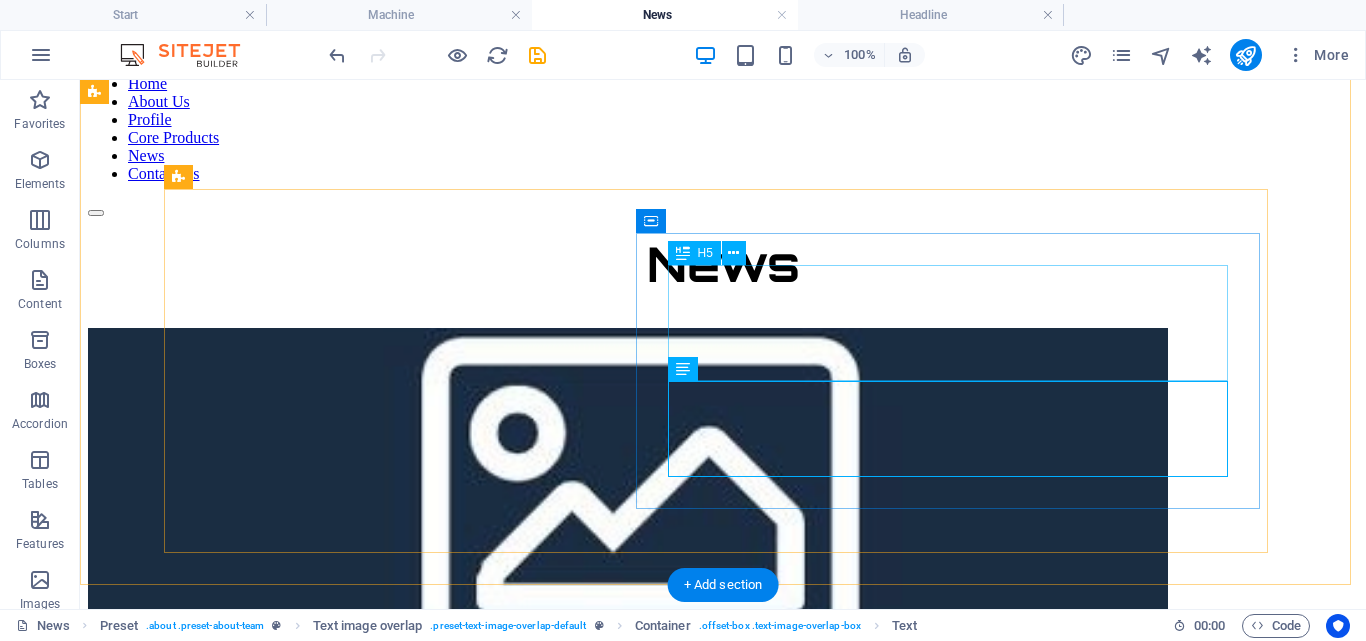 click on "Empat Perusahaan Teknologi Pertambangan Bergabung di Booth 202 – BLASTPRO Hadir di The 23rd International Mining & Mineral Recovery Exhibition 2025" at bounding box center (723, 662) 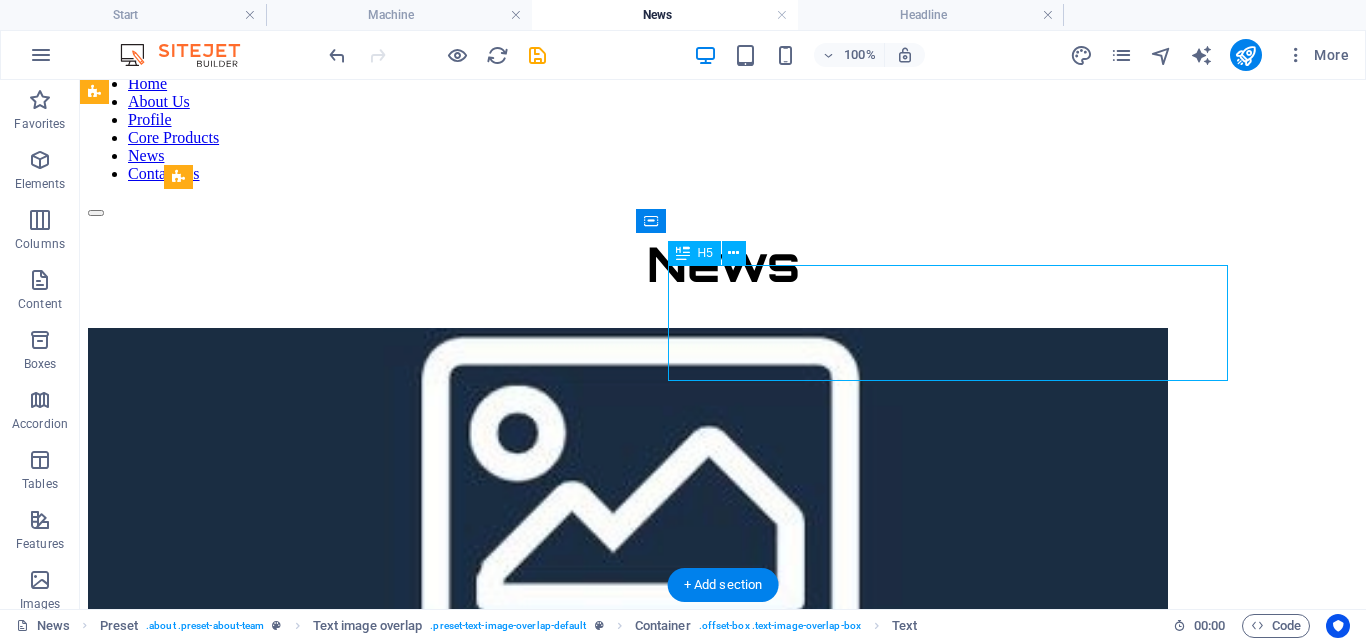 click on "Empat Perusahaan Teknologi Pertambangan Bergabung di Booth 202 – BLASTPRO Hadir di The 23rd International Mining & Mineral Recovery Exhibition 2025" at bounding box center (723, 662) 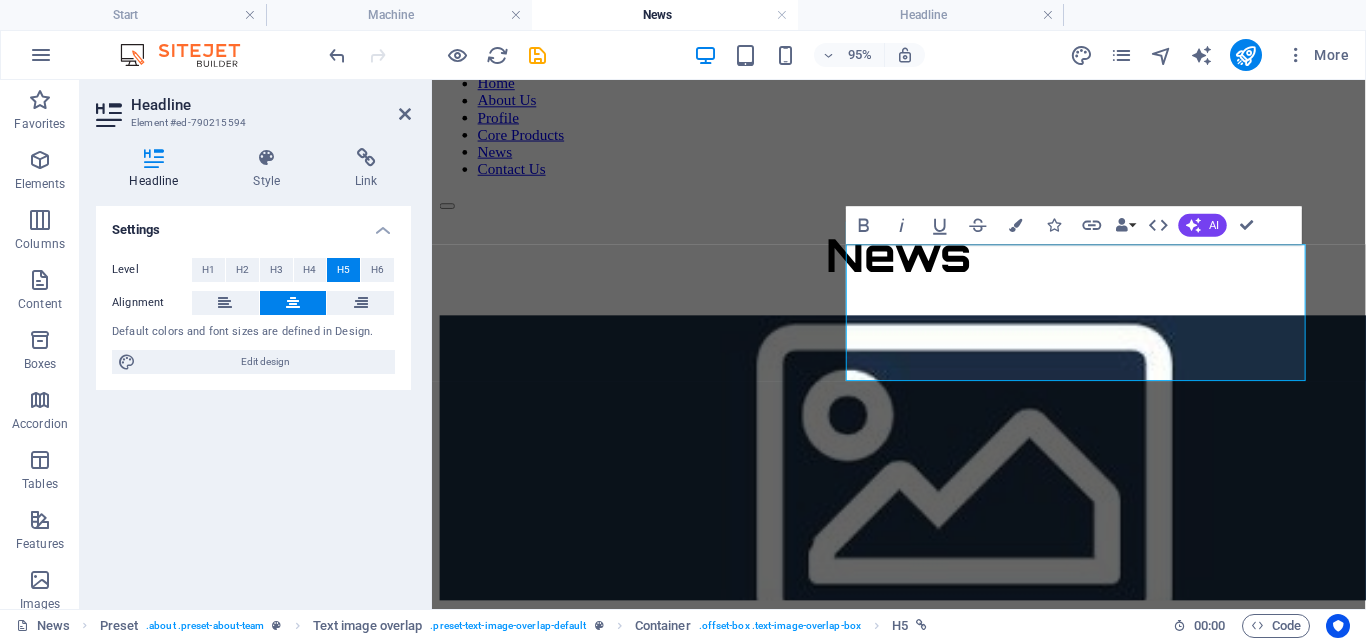 click on "Default colors and font sizes are defined in Design." at bounding box center (253, 332) 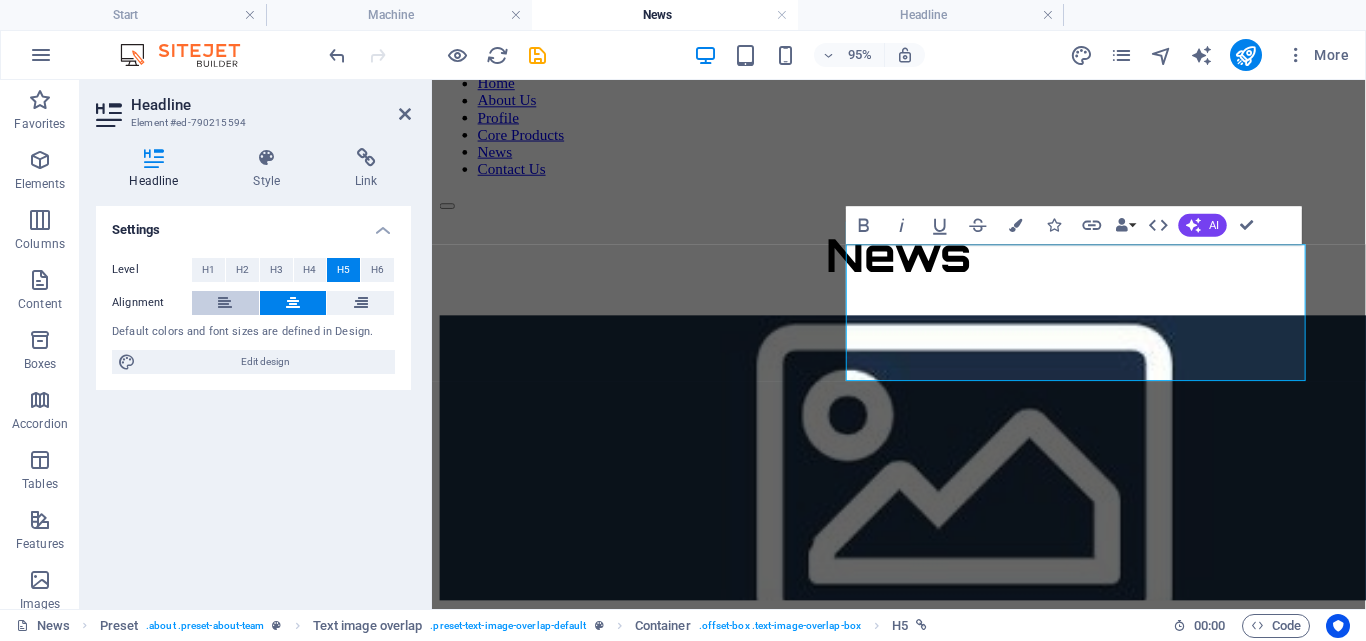 click at bounding box center (225, 303) 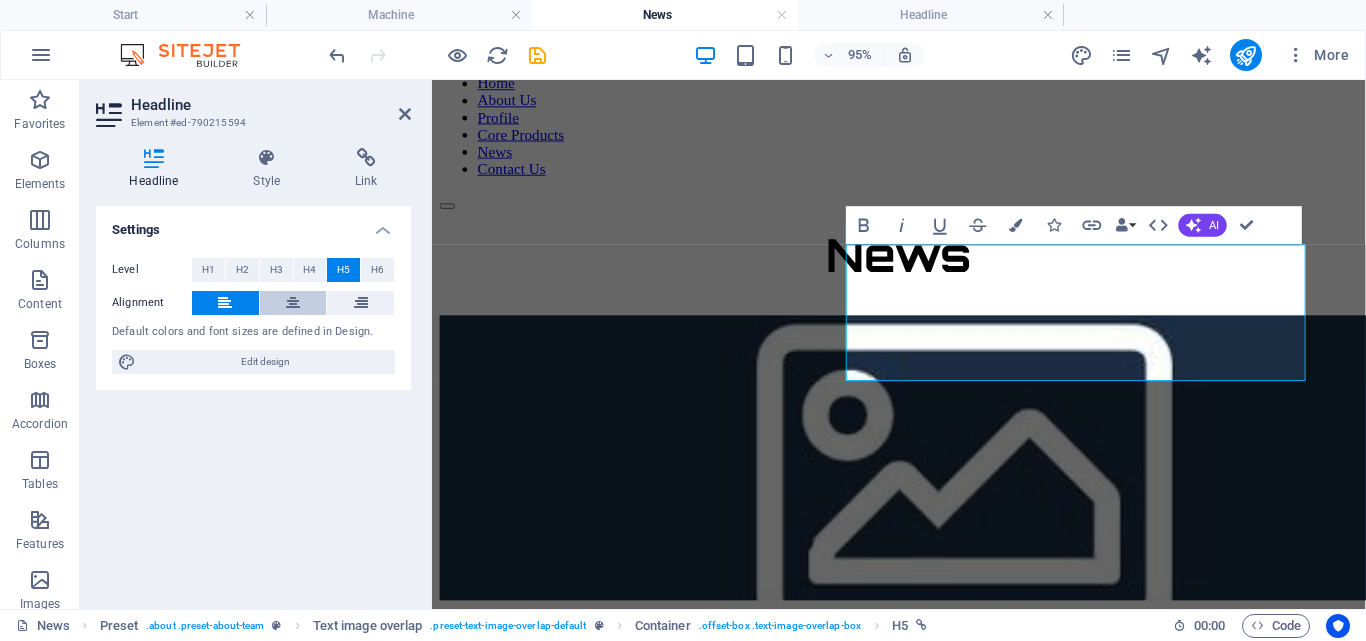 click at bounding box center (293, 303) 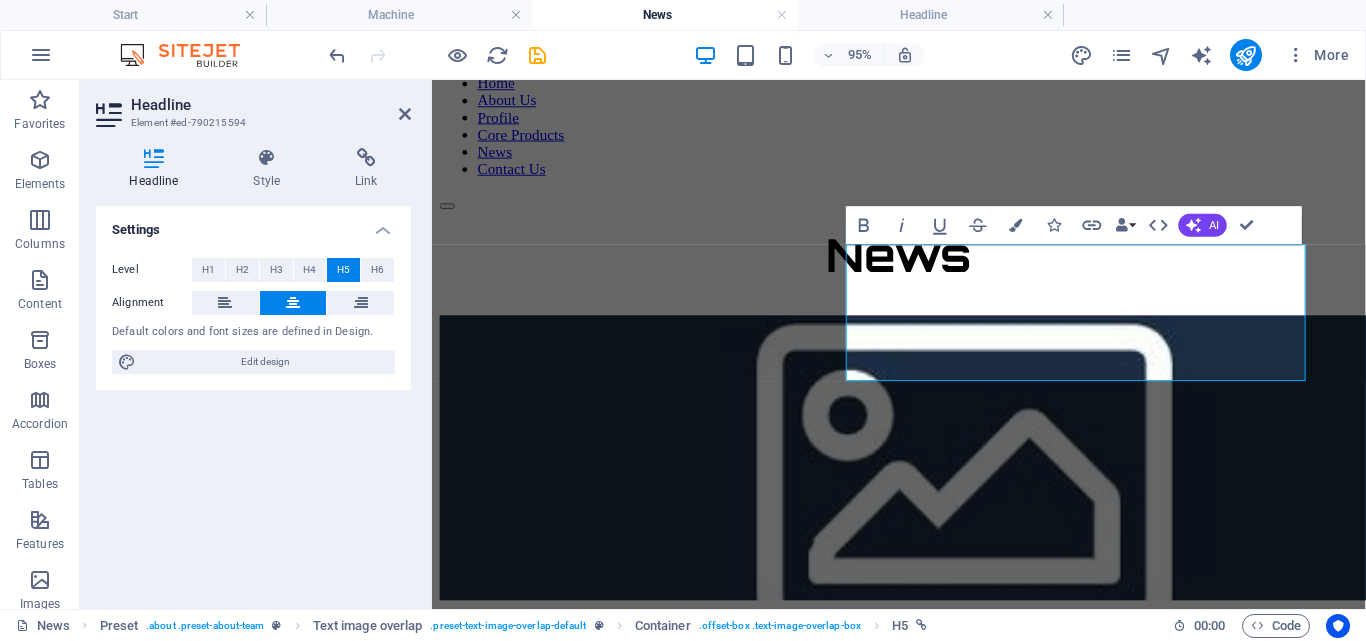 click on "95% More" at bounding box center (683, 55) 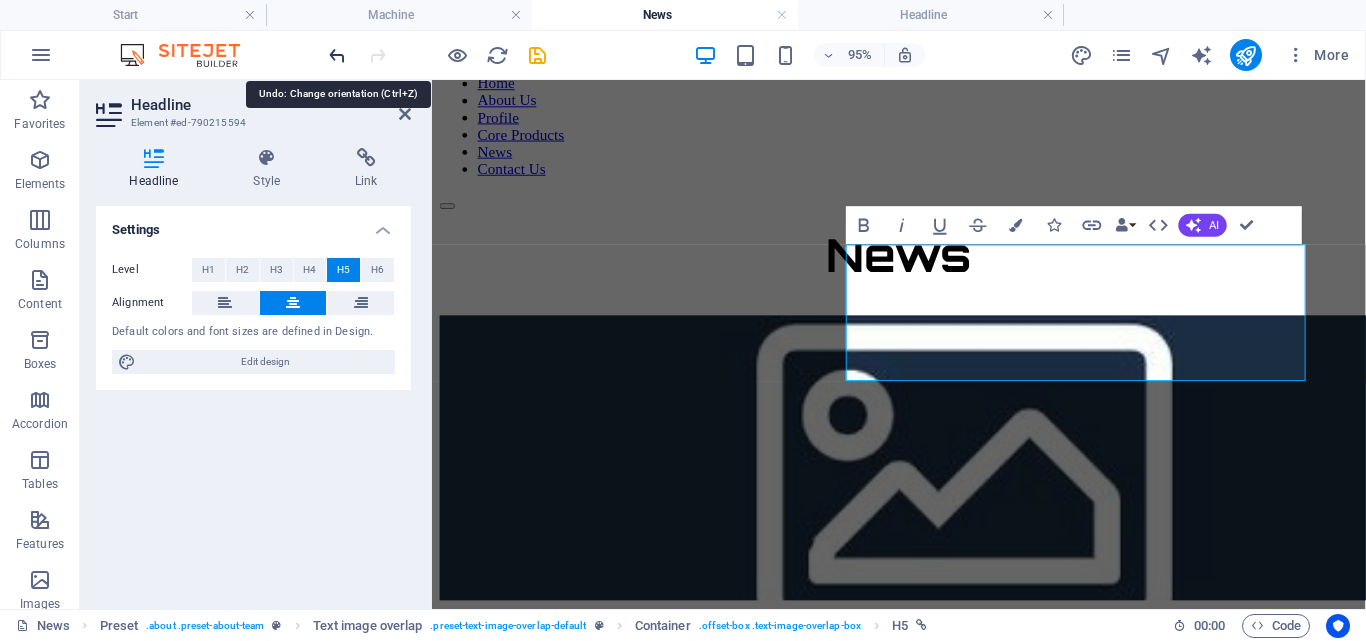 click at bounding box center (337, 55) 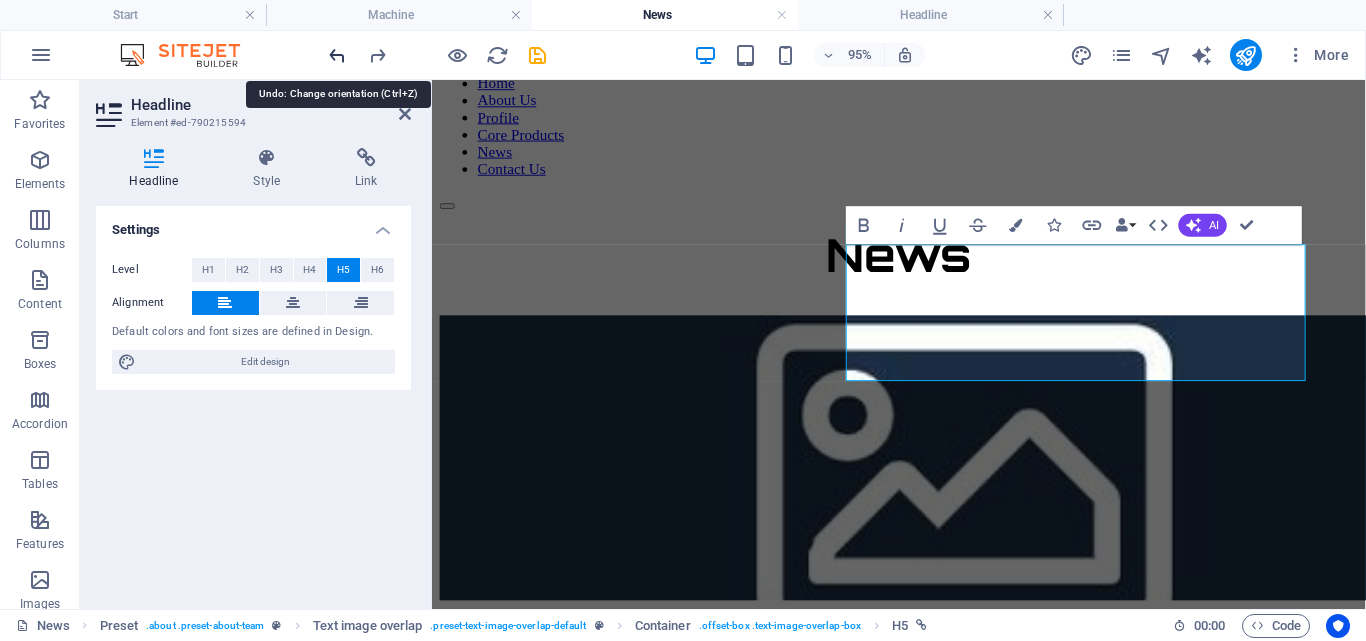 click at bounding box center (337, 55) 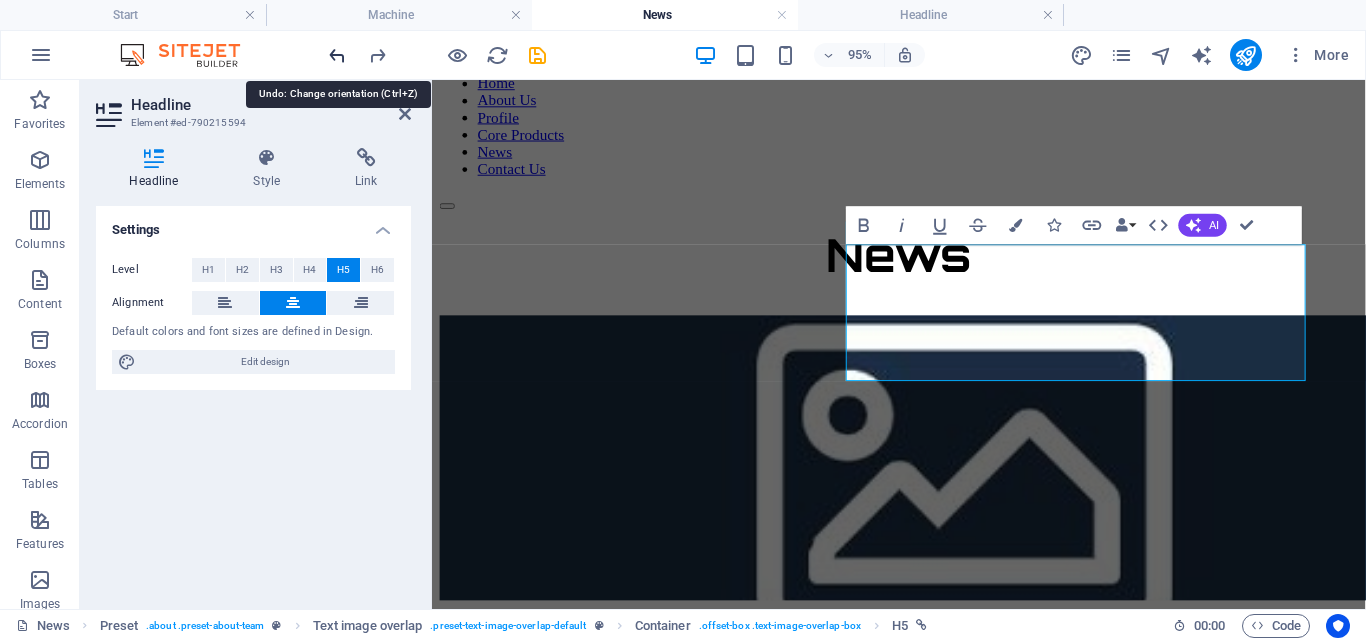 click at bounding box center (337, 55) 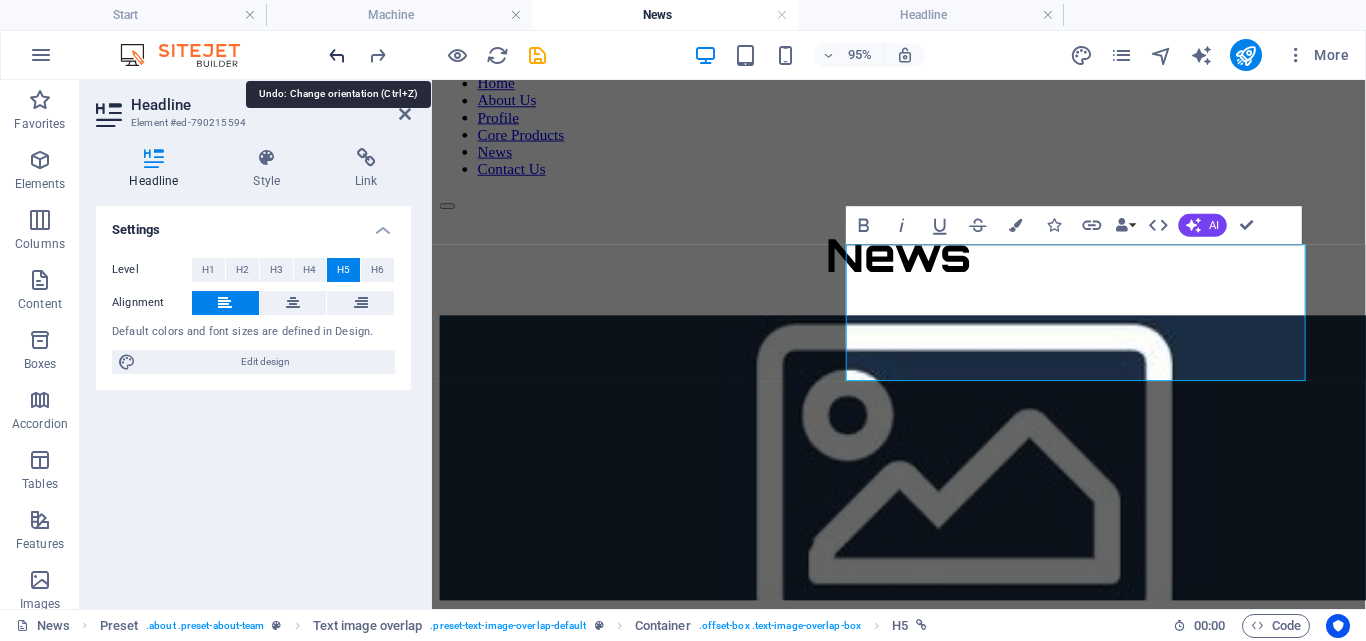 click at bounding box center (337, 55) 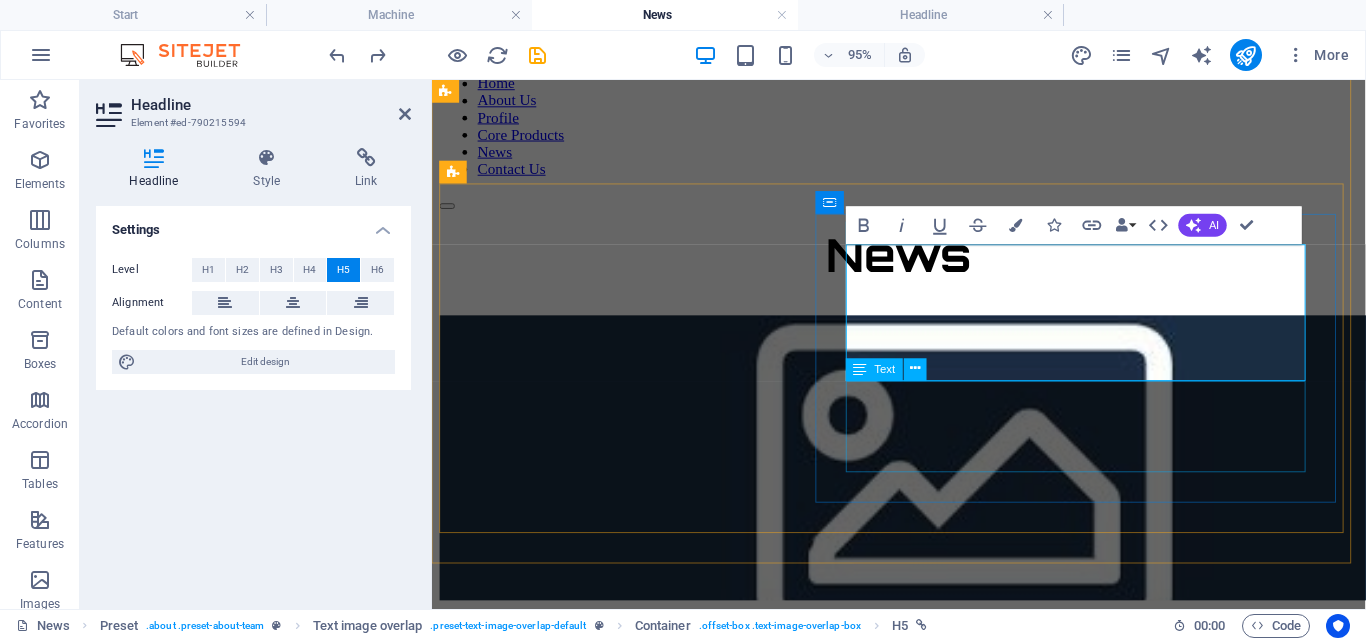 click on "Lorem ipsum dolor sit amet, consectetuer adipiscing elit. Aenean commodo ligula eget dolor. Lorem ipsum dolor sit amet, consectetuer adipiscing elit leget dolor. Lorem ipsum dolor sit amet, consectetuer adipiscing elit. Aenean commodo ligula eget dolor." at bounding box center [923, 710] 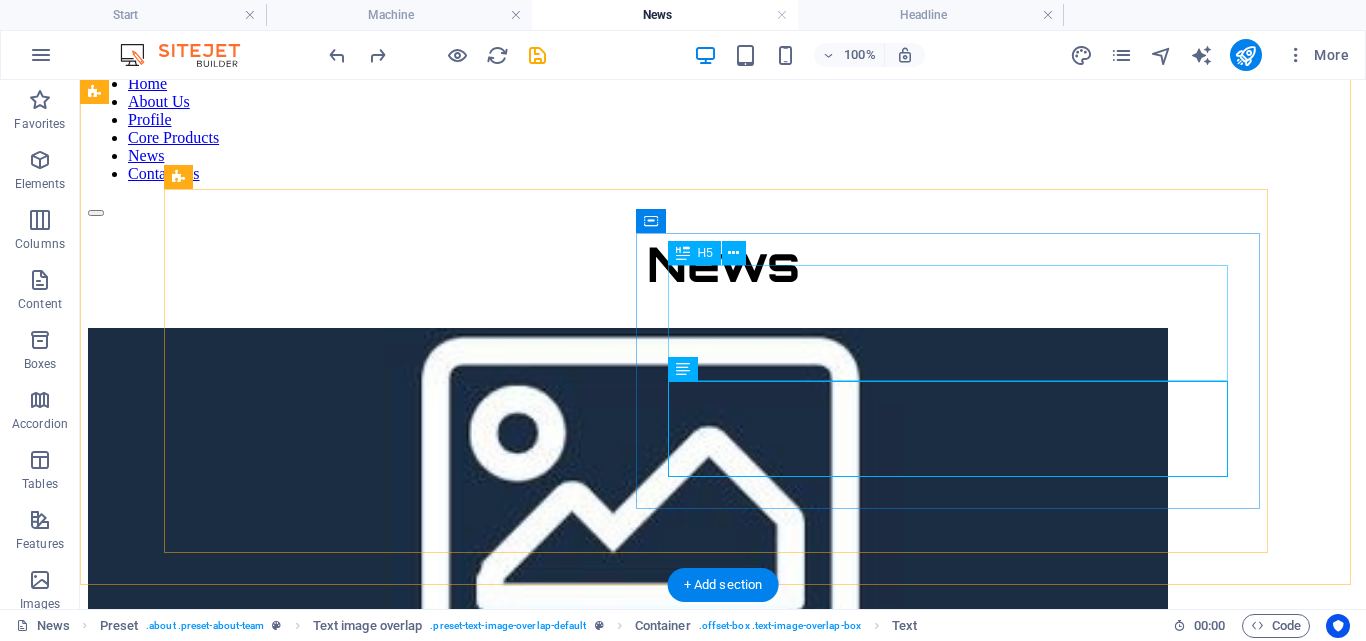 click on "Empat Perusahaan Teknologi Pertambangan Bergabung di Booth 202 – BLASTPRO Hadir di The 23rd International Mining & Mineral Recovery Exhibition 2025" at bounding box center (723, 662) 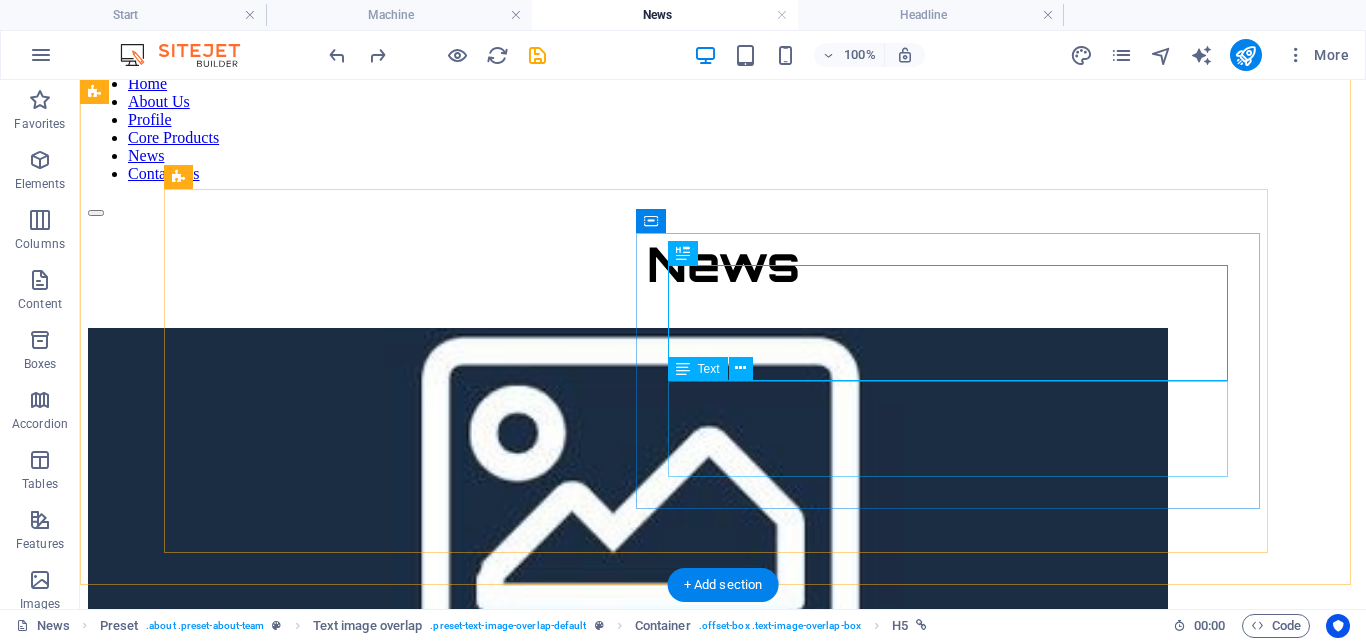 click on "Lorem ipsum dolor sit amet, consectetuer adipiscing elit. Aenean commodo ligula eget dolor. Lorem ipsum dolor sit amet, consectetuer adipiscing elit leget dolor. Lorem ipsum dolor sit amet, consectetuer adipiscing elit. Aenean commodo ligula eget dolor." at bounding box center [723, 710] 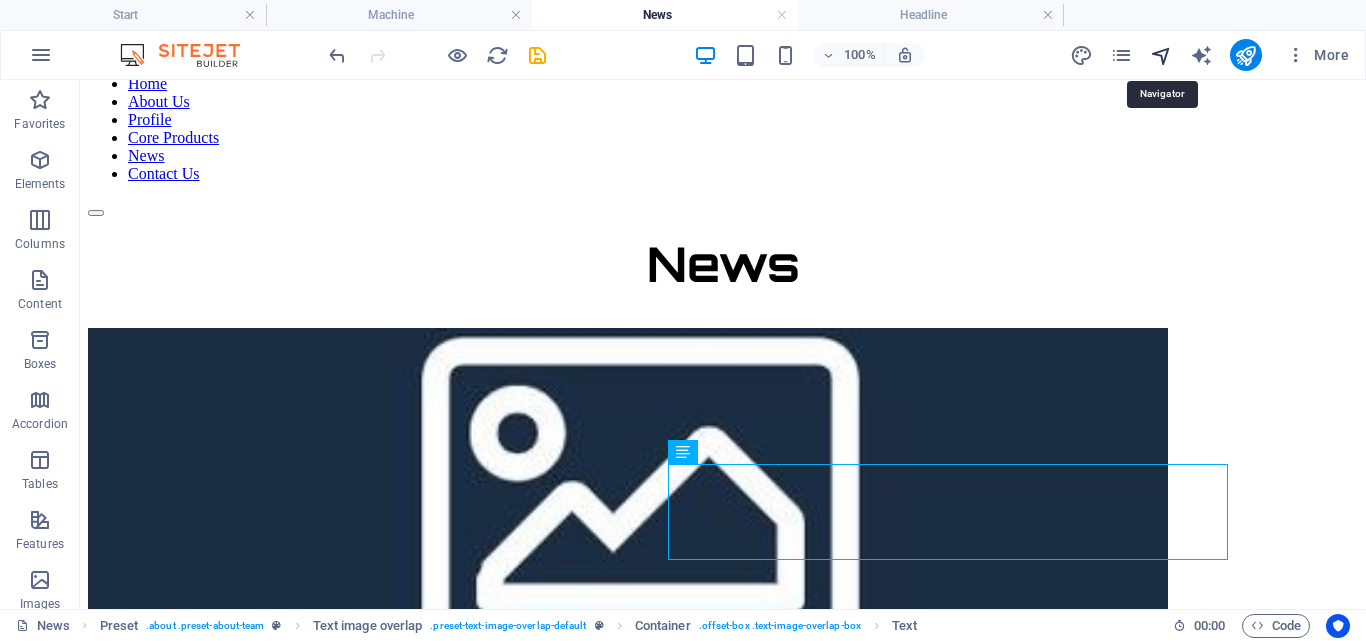 click at bounding box center (1161, 55) 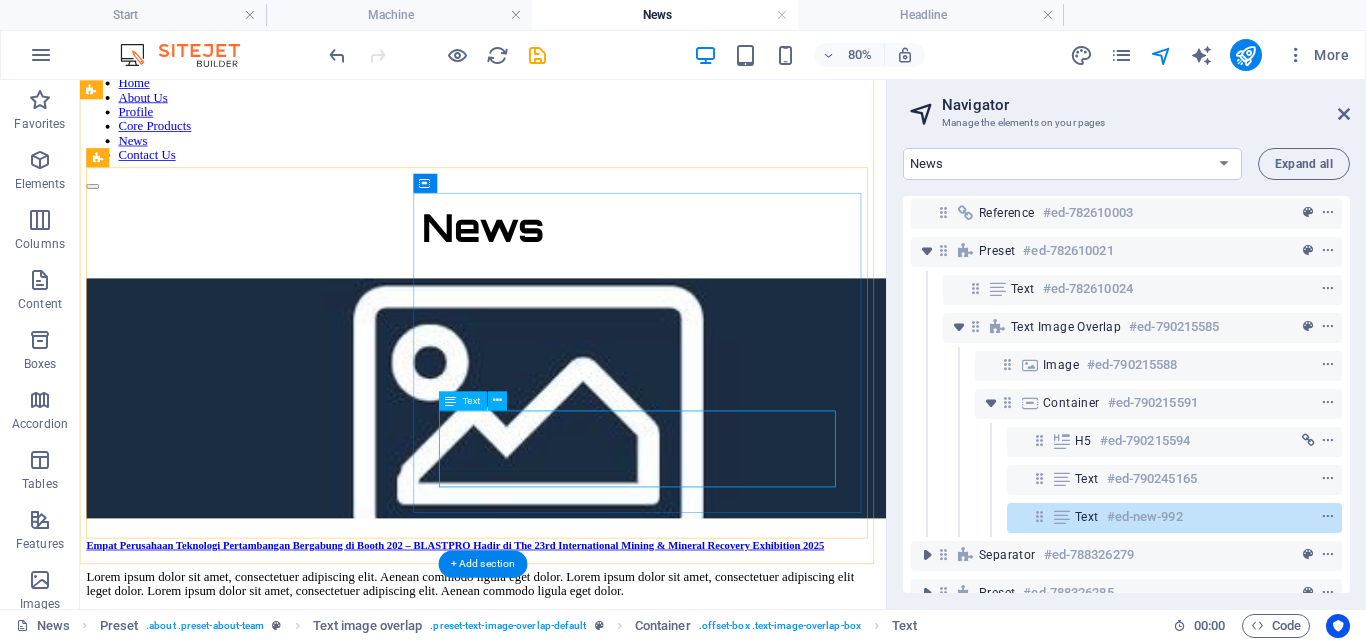 click on "Reference #[ID] Preset #[ID] Text #[ID] Text image overlap #[ID] Image #[ID] Container #[ID] H5 #[ID] Text #[ID] Text #[ID] Separator #[ID] Preset #[ID]" at bounding box center (1126, 394) 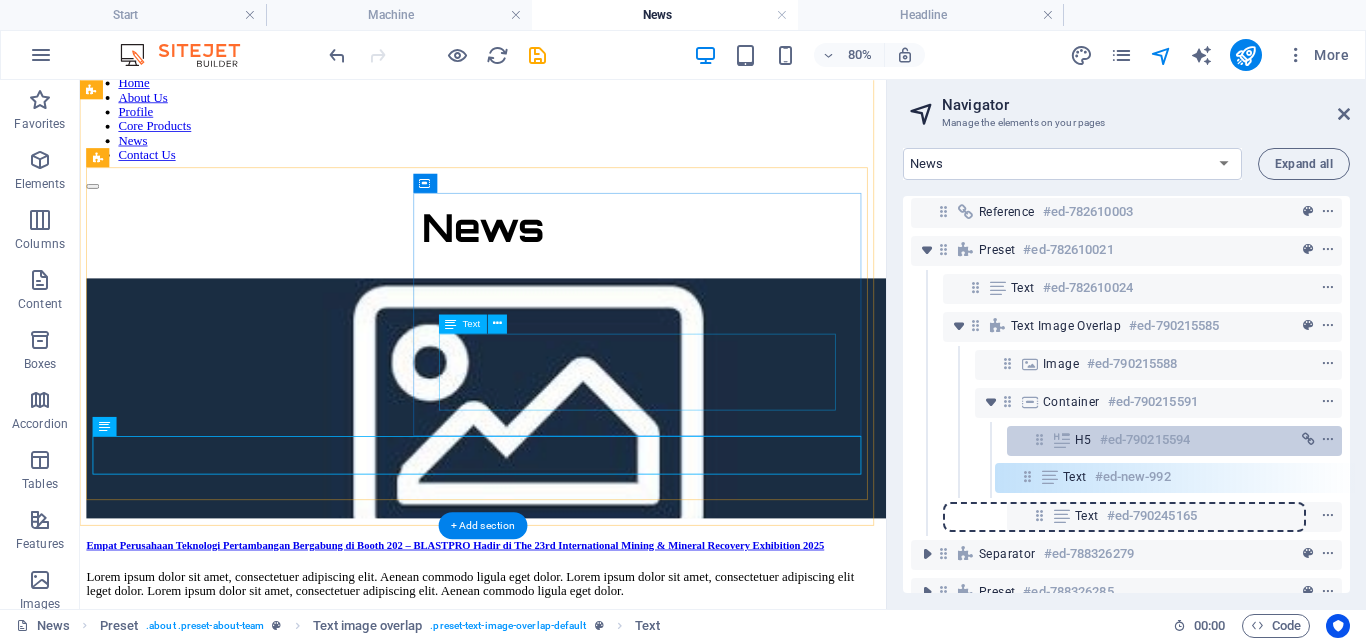 scroll, scrollTop: 8, scrollLeft: 0, axis: vertical 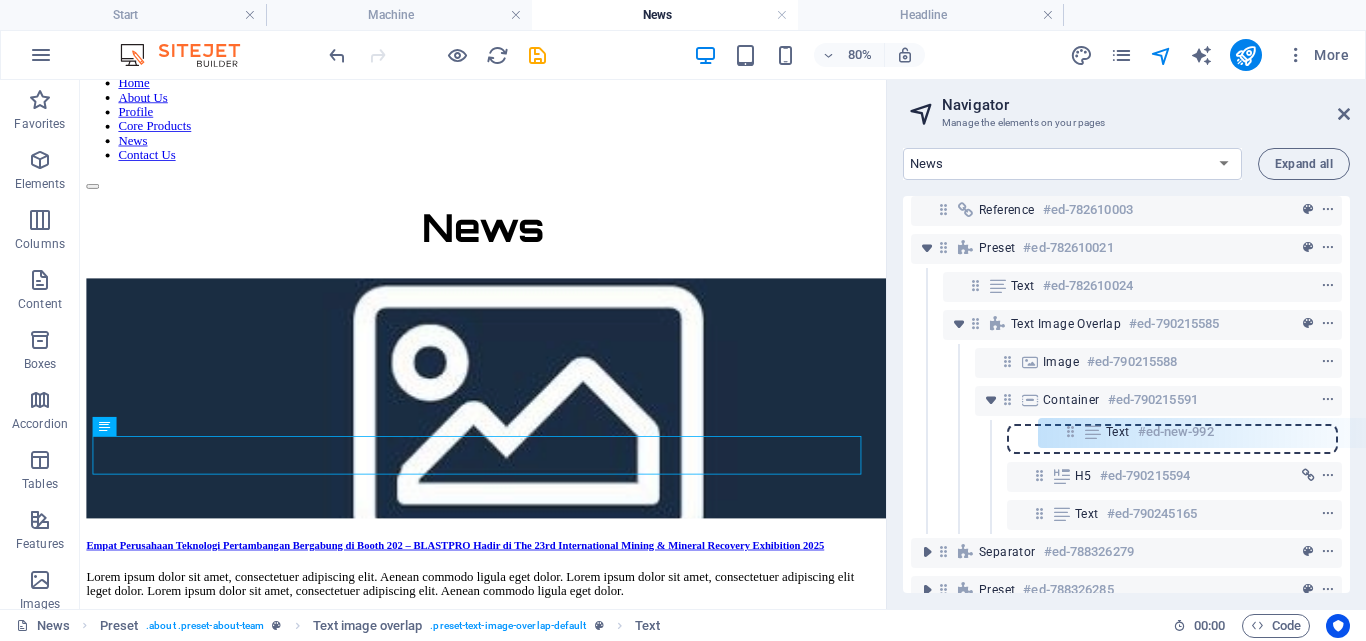 drag, startPoint x: 1034, startPoint y: 473, endPoint x: 1077, endPoint y: 428, distance: 62.241467 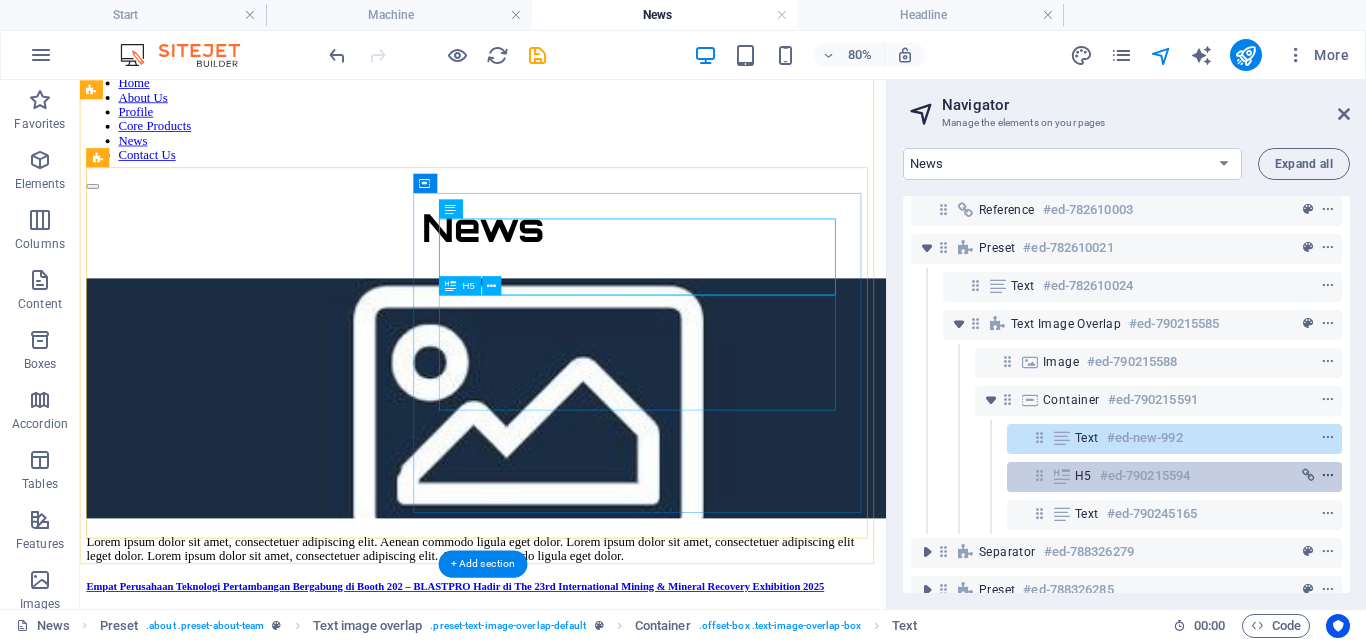 click at bounding box center [1328, 476] 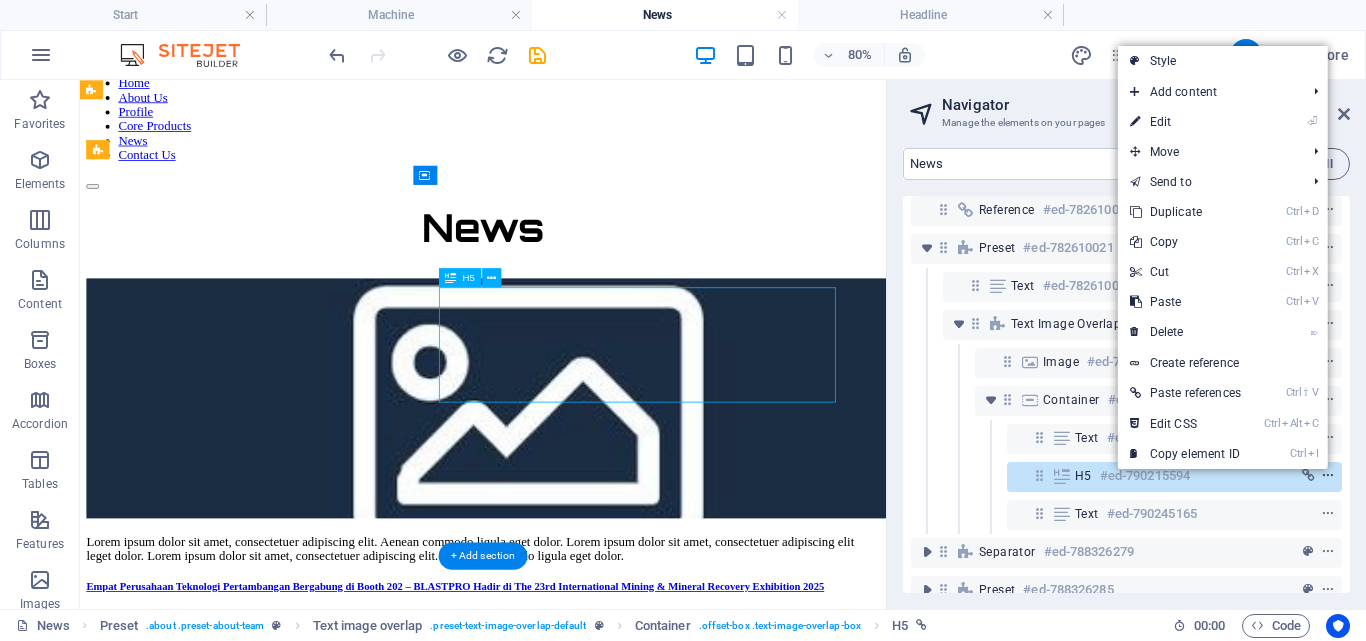 scroll, scrollTop: 135, scrollLeft: 0, axis: vertical 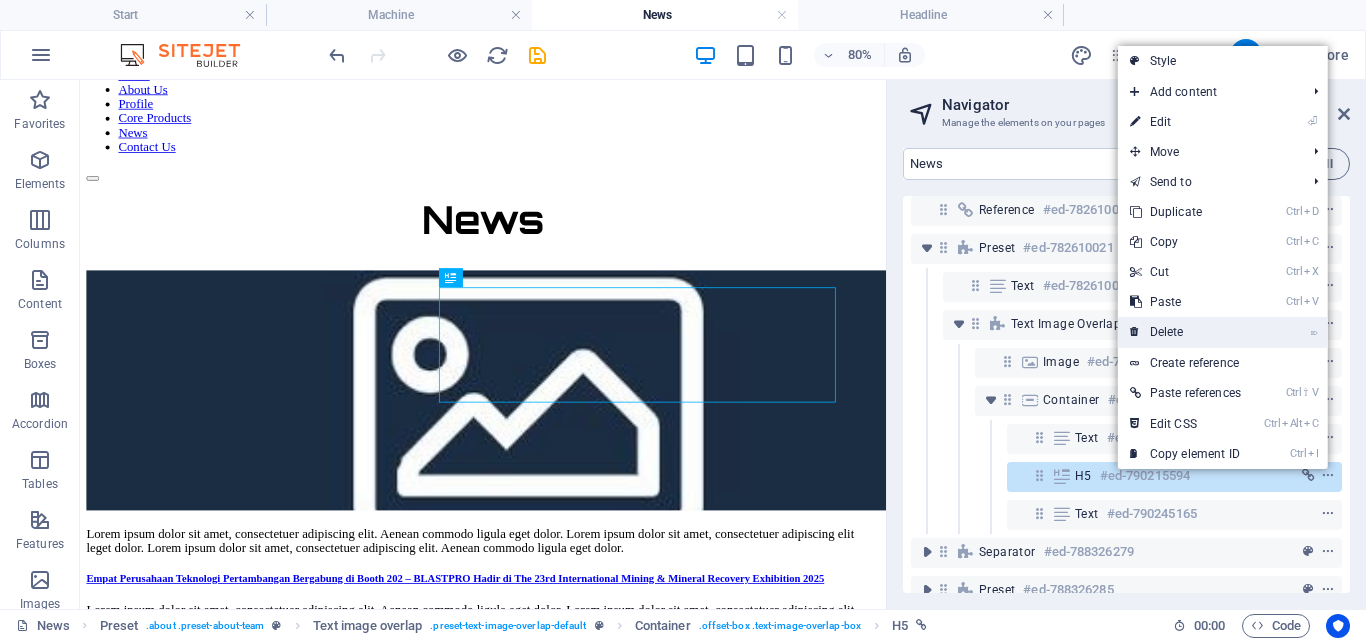 click on "⌦  Delete" at bounding box center [1185, 332] 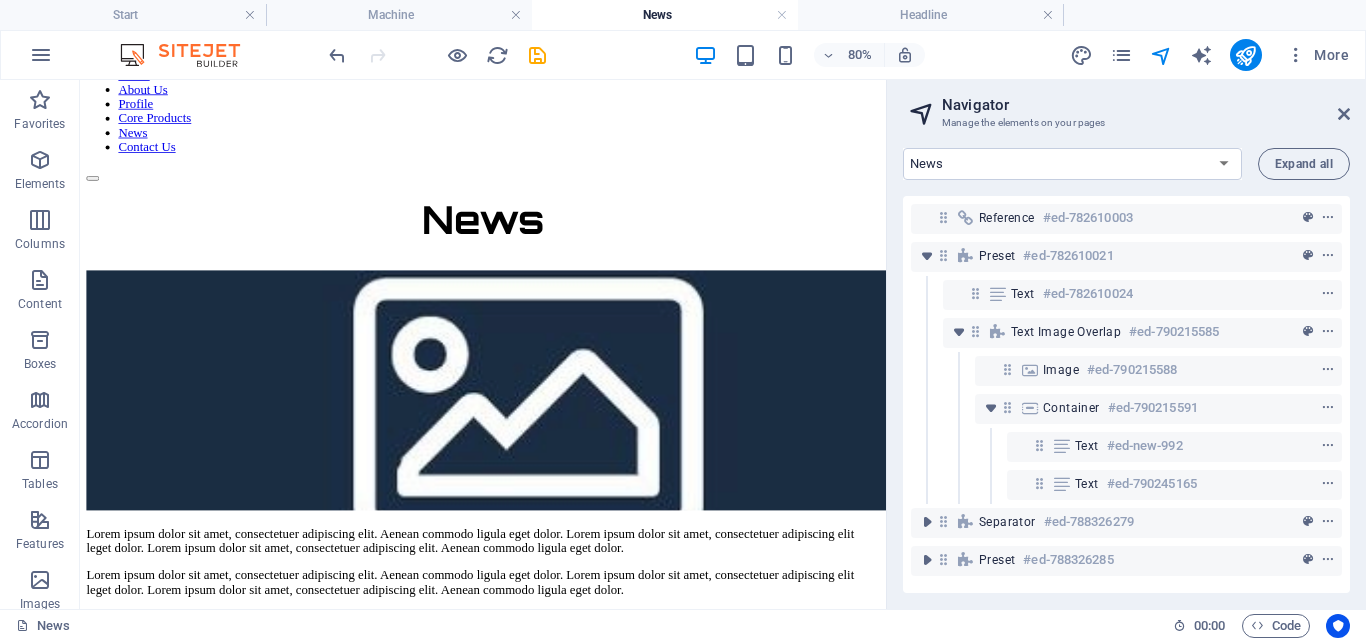 scroll, scrollTop: 6, scrollLeft: 0, axis: vertical 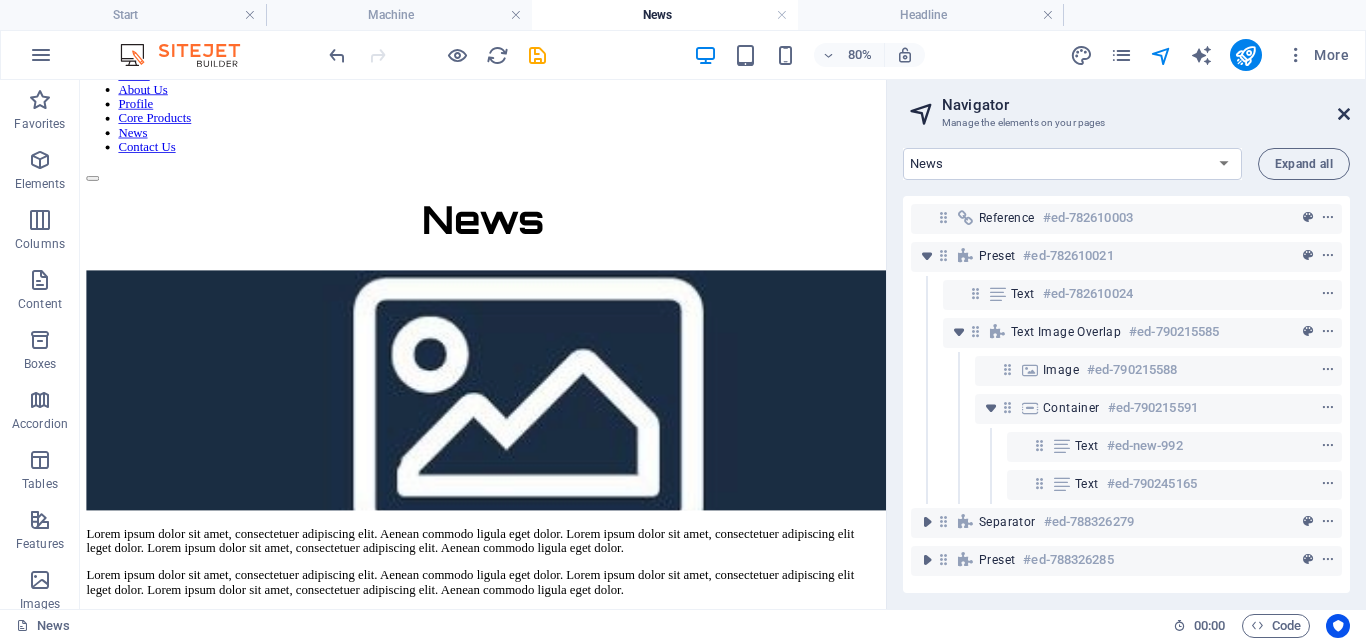 click at bounding box center [1344, 114] 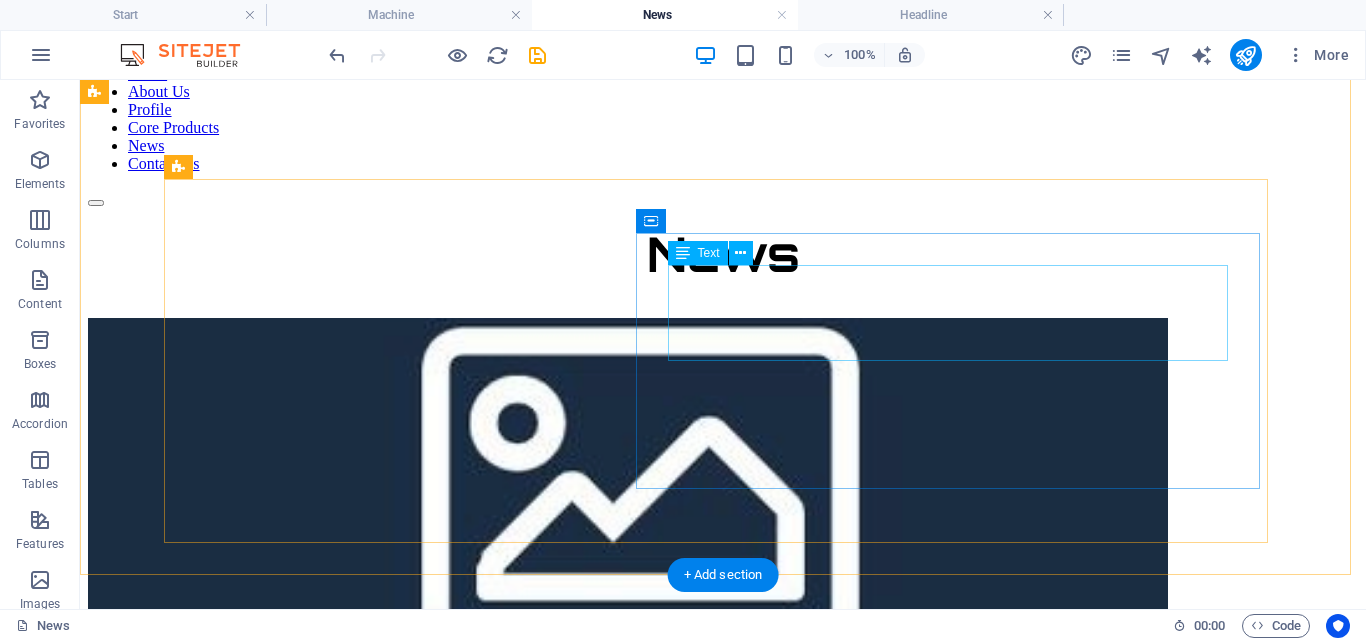 click on "Lorem ipsum dolor sit amet, consectetuer adipiscing elit. Aenean commodo ligula eget dolor. Lorem ipsum dolor sit amet, consectetuer adipiscing elit leget dolor. Lorem ipsum dolor sit amet, consectetuer adipiscing elit. Aenean commodo ligula eget dolor." at bounding box center [723, 656] 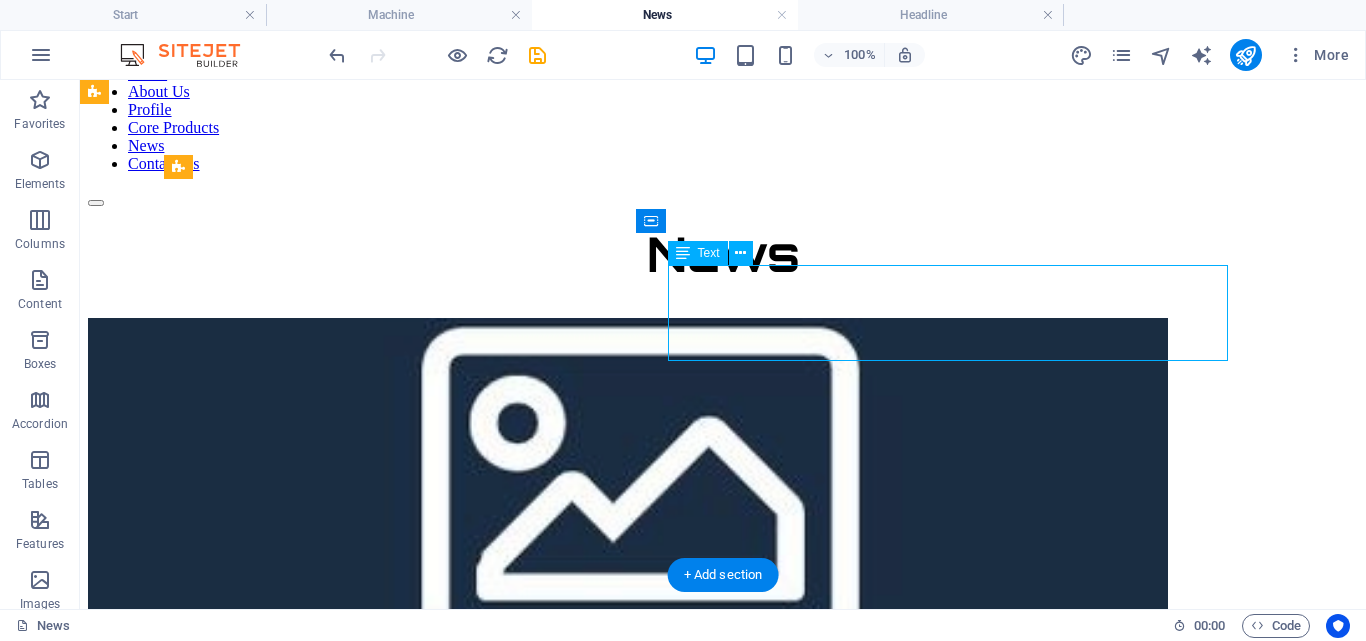 click on "Lorem ipsum dolor sit amet, consectetuer adipiscing elit. Aenean commodo ligula eget dolor. Lorem ipsum dolor sit amet, consectetuer adipiscing elit leget dolor. Lorem ipsum dolor sit amet, consectetuer adipiscing elit. Aenean commodo ligula eget dolor." at bounding box center [723, 656] 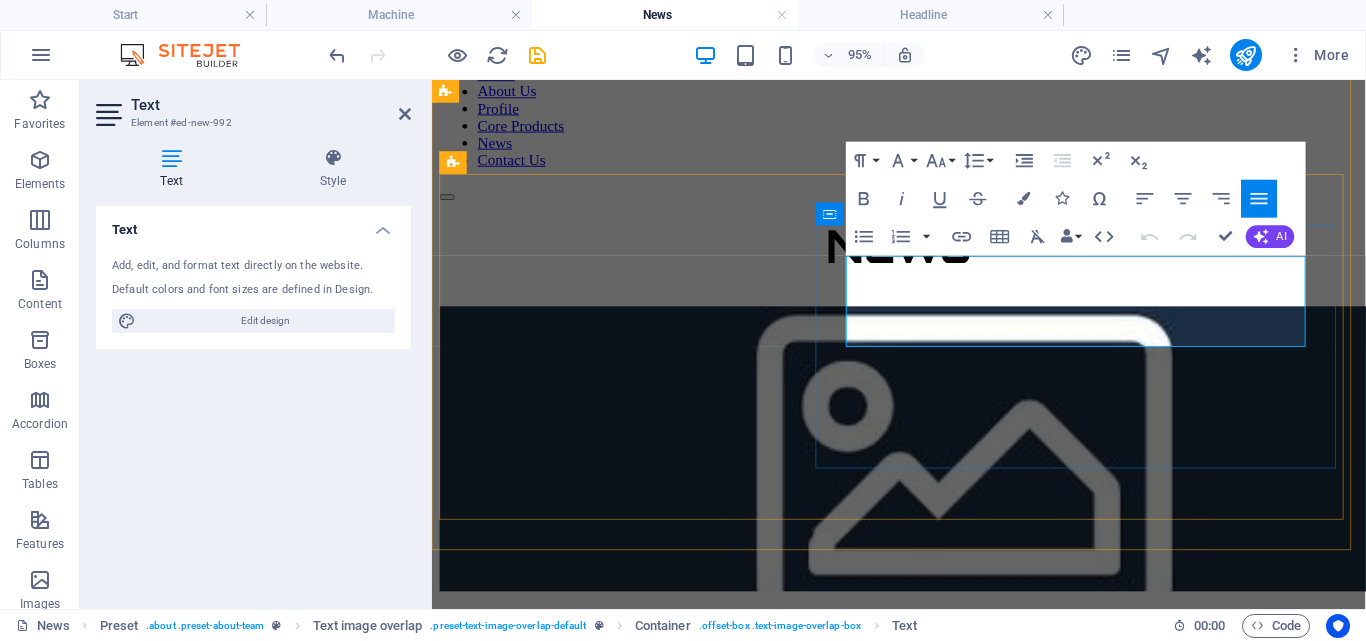 click on "Lorem ipsum dolor sit amet, consectetuer adipiscing elit. Aenean commodo ligula eget dolor. Lorem ipsum dolor sit amet, consectetuer adipiscing elit leget dolor. Lorem ipsum dolor sit amet, consectetuer adipiscing elit. Aenean commodo ligula eget dolor." at bounding box center (923, 656) 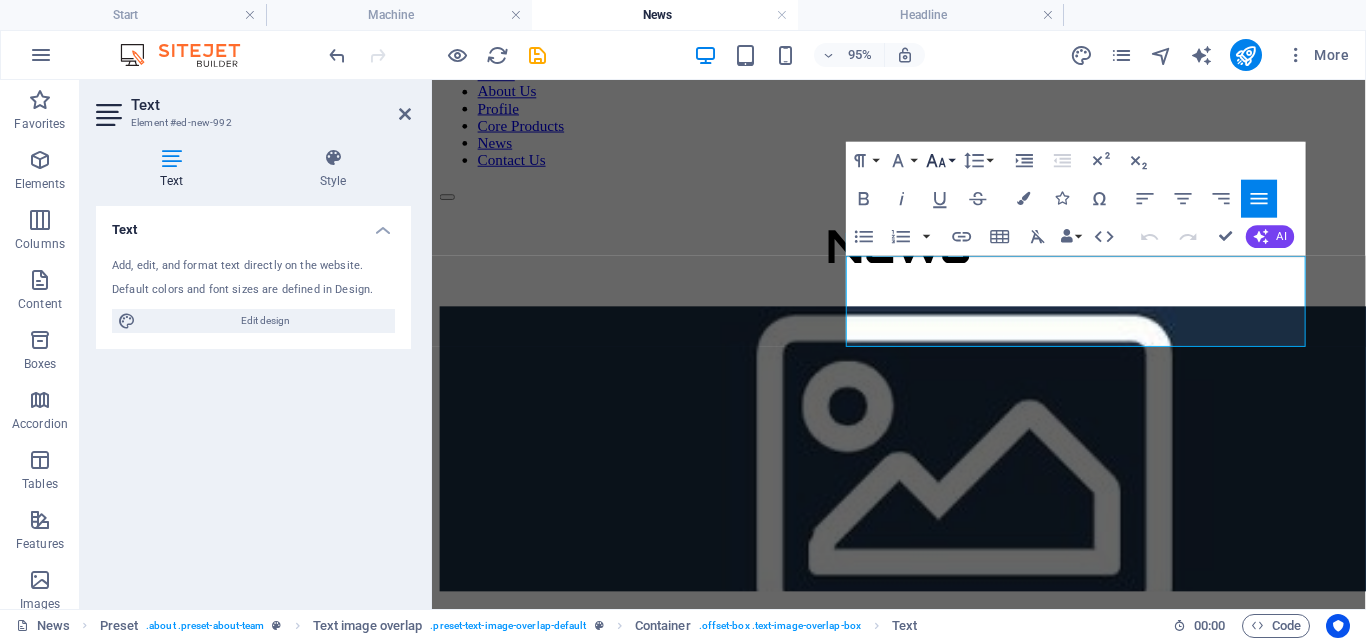 click 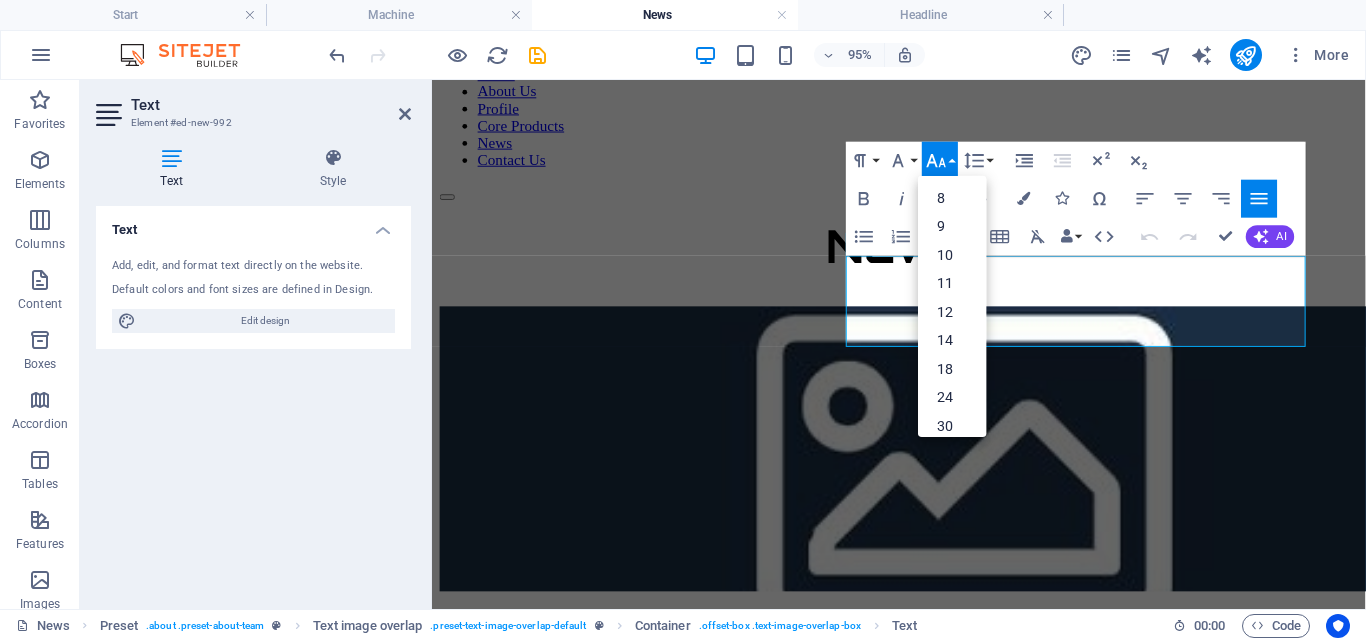 click 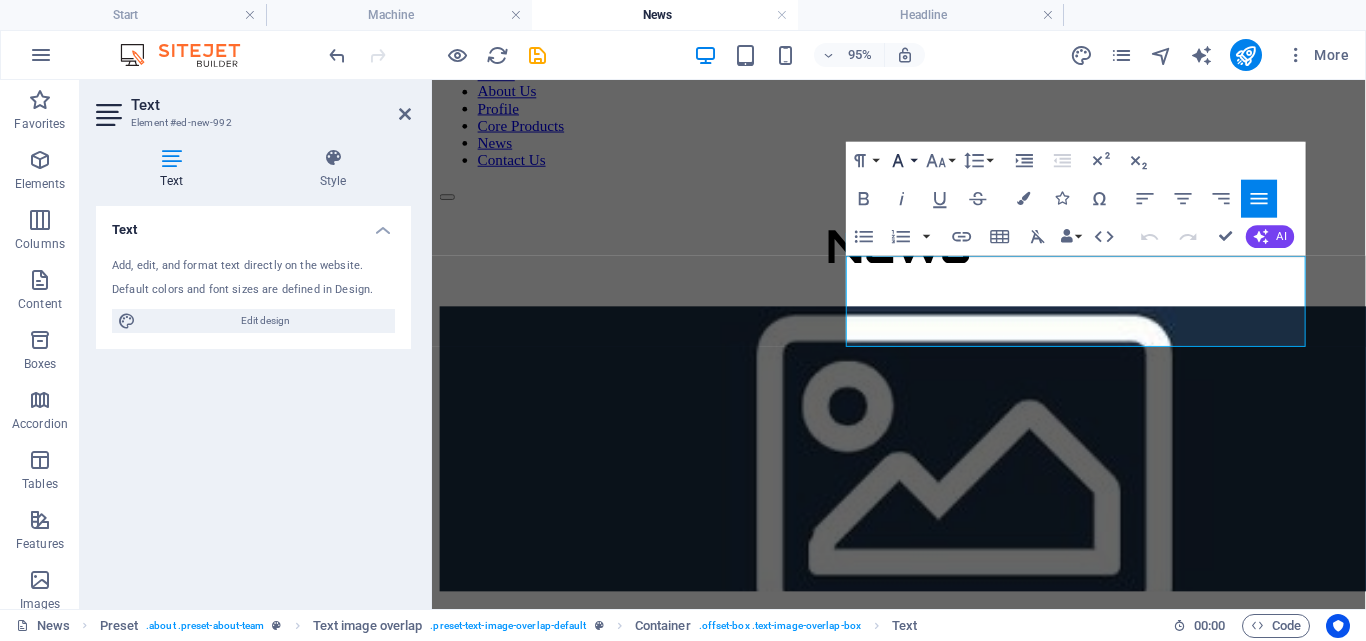 click 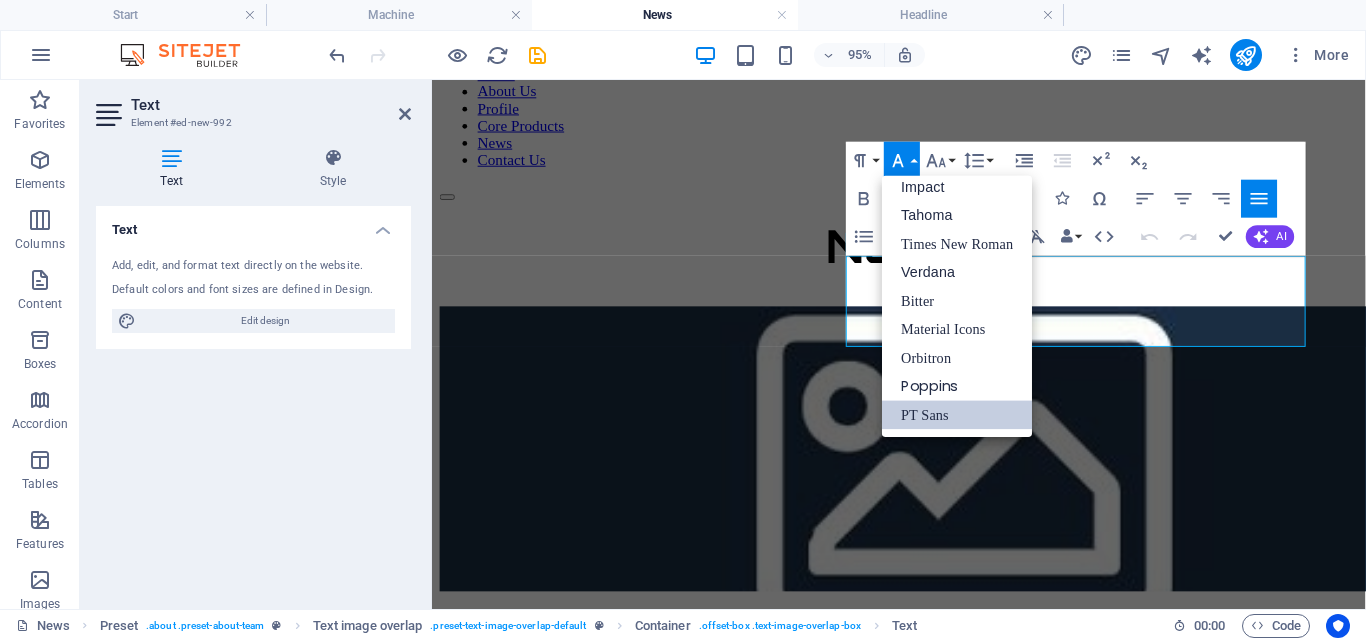 scroll, scrollTop: 71, scrollLeft: 0, axis: vertical 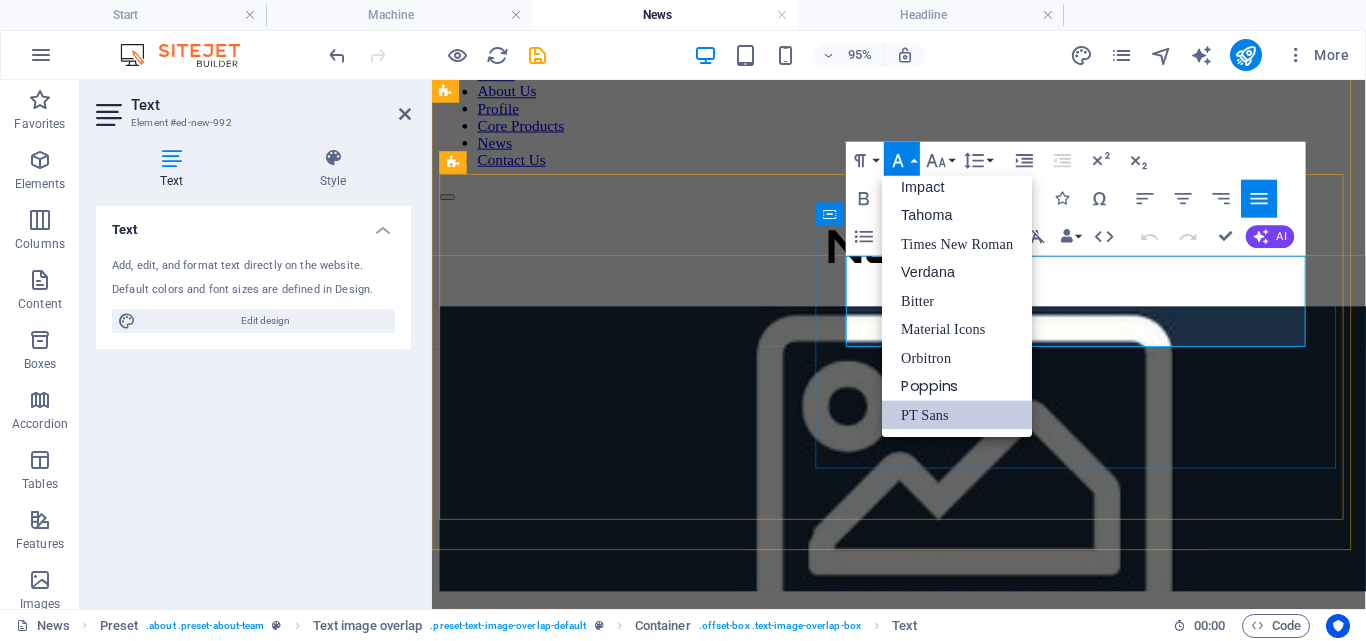 click on "Lorem ipsum dolor sit amet, consectetuer adipiscing elit. Aenean commodo ligula eget dolor. Lorem ipsum dolor sit amet, consectetuer adipiscing elit leget dolor. Lorem ipsum dolor sit amet, consectetuer adipiscing elit. Aenean commodo ligula eget dolor." at bounding box center [923, 656] 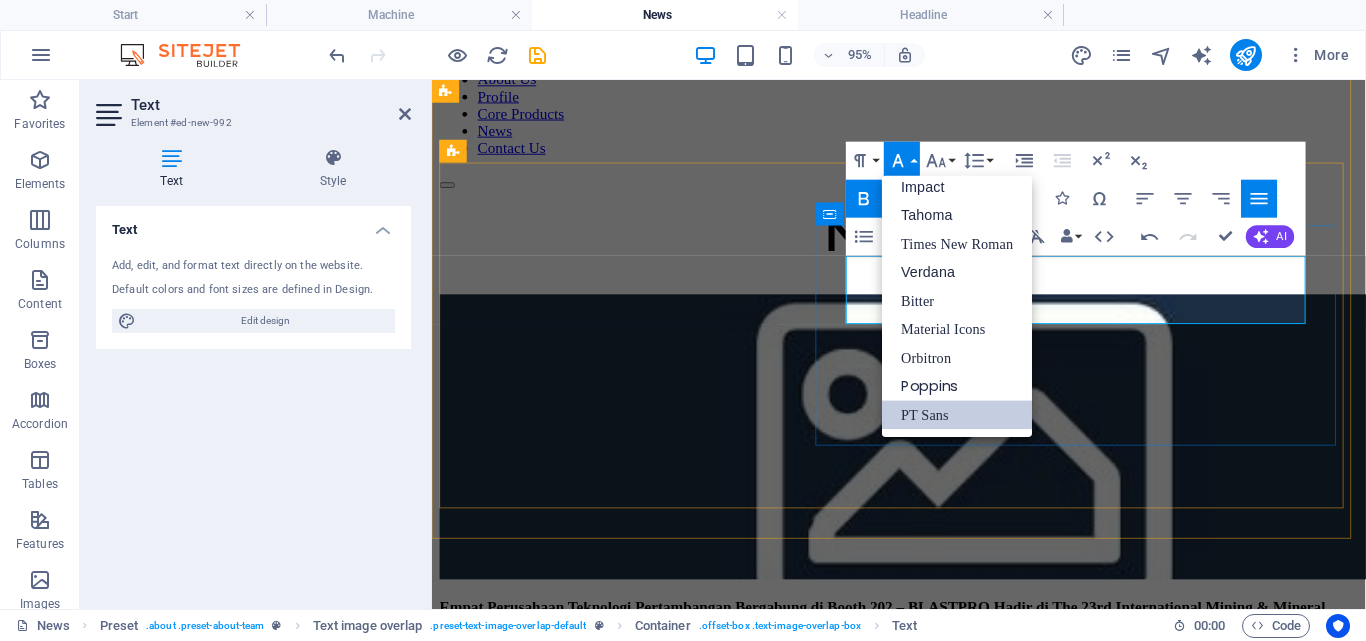 click on "Empat Perusahaan Teknologi Pertambangan Bergabung di Booth 202 – BLASTPRO Hadir di The 23rd International Mining & Mineral Recovery Exhibition 2025" at bounding box center (923, 644) 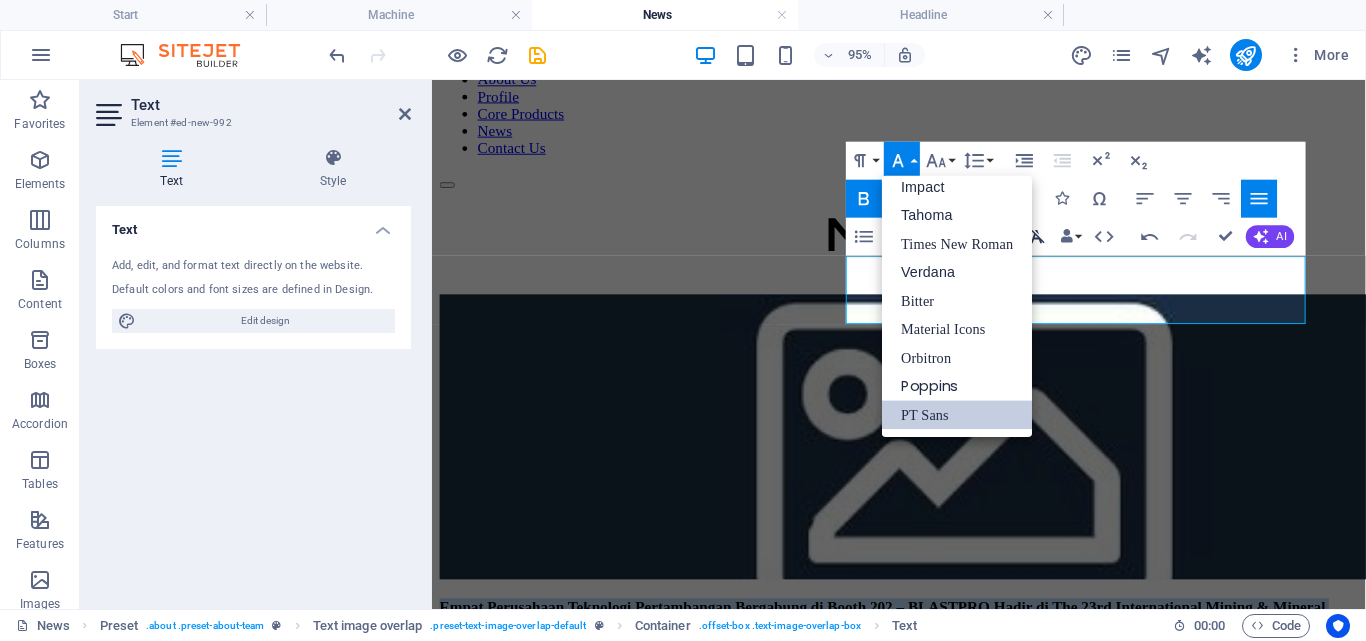 click on "Clear Formatting" at bounding box center [1038, 237] 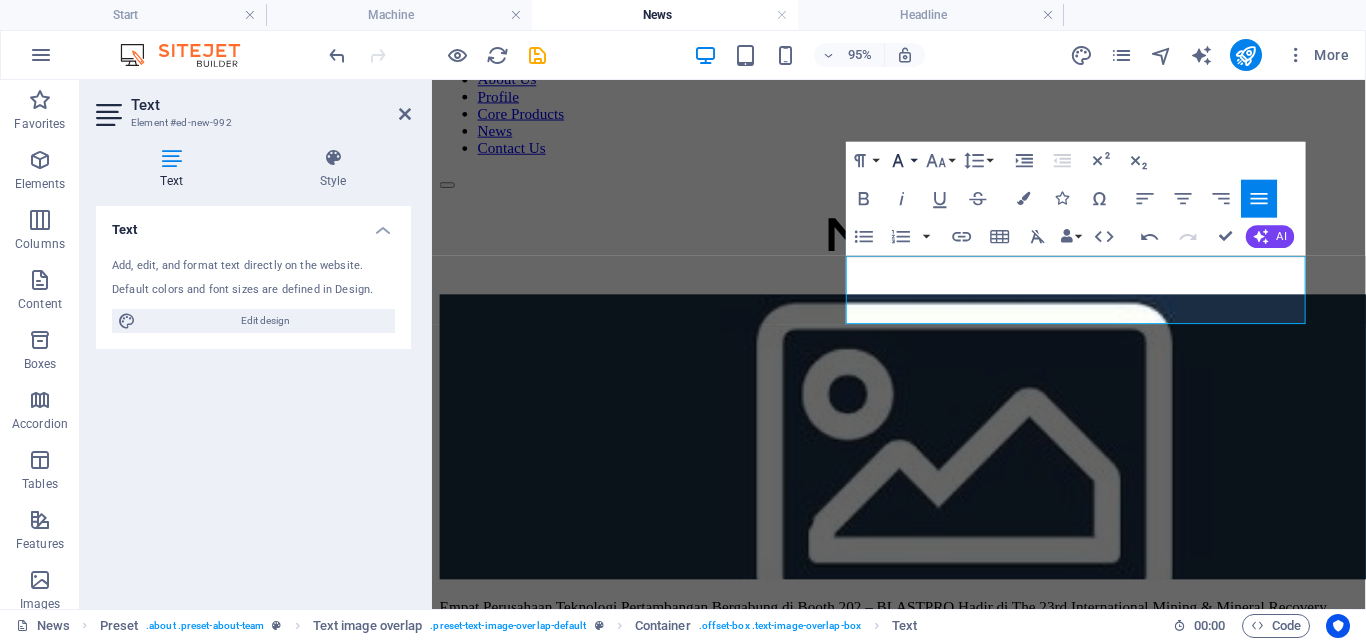 click 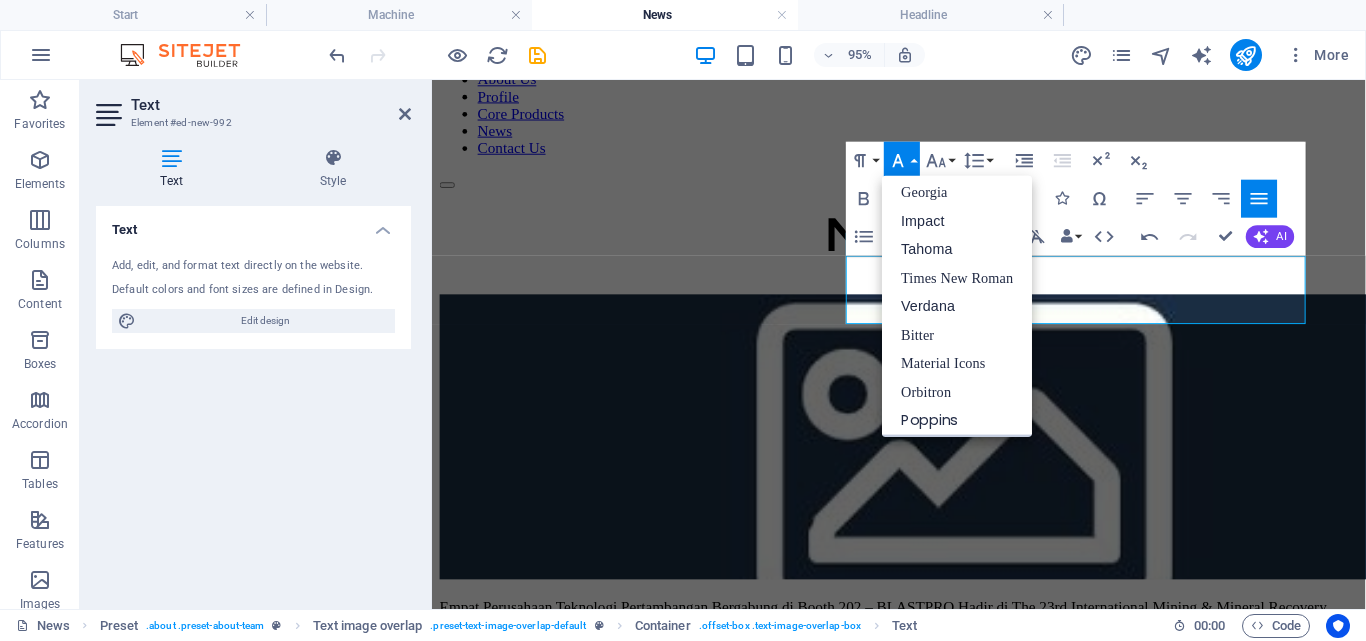 scroll, scrollTop: 0, scrollLeft: 0, axis: both 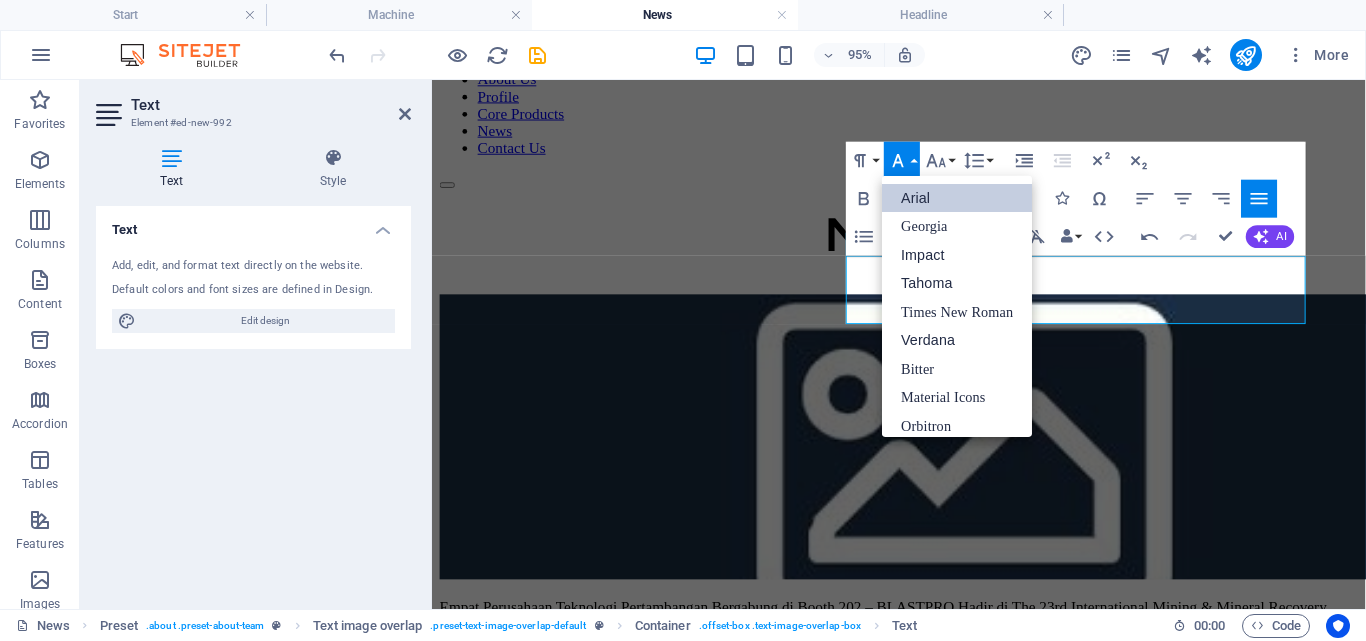 click on "Arial" at bounding box center (957, 198) 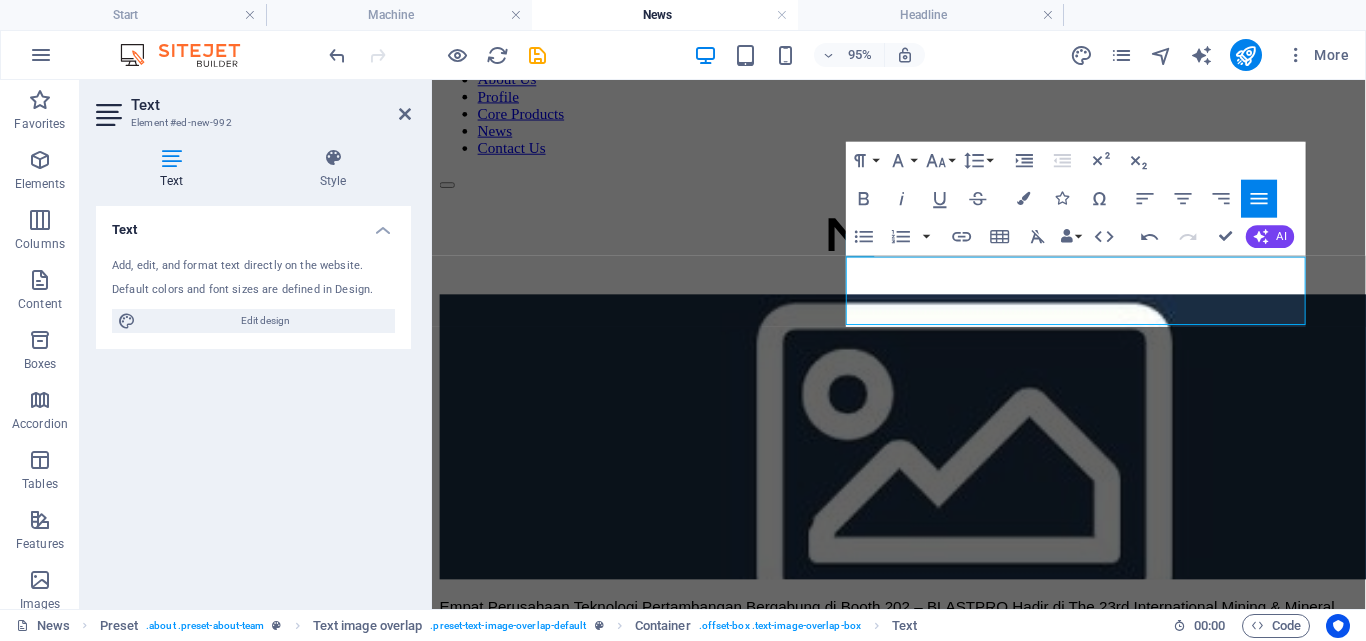 scroll, scrollTop: 146, scrollLeft: 0, axis: vertical 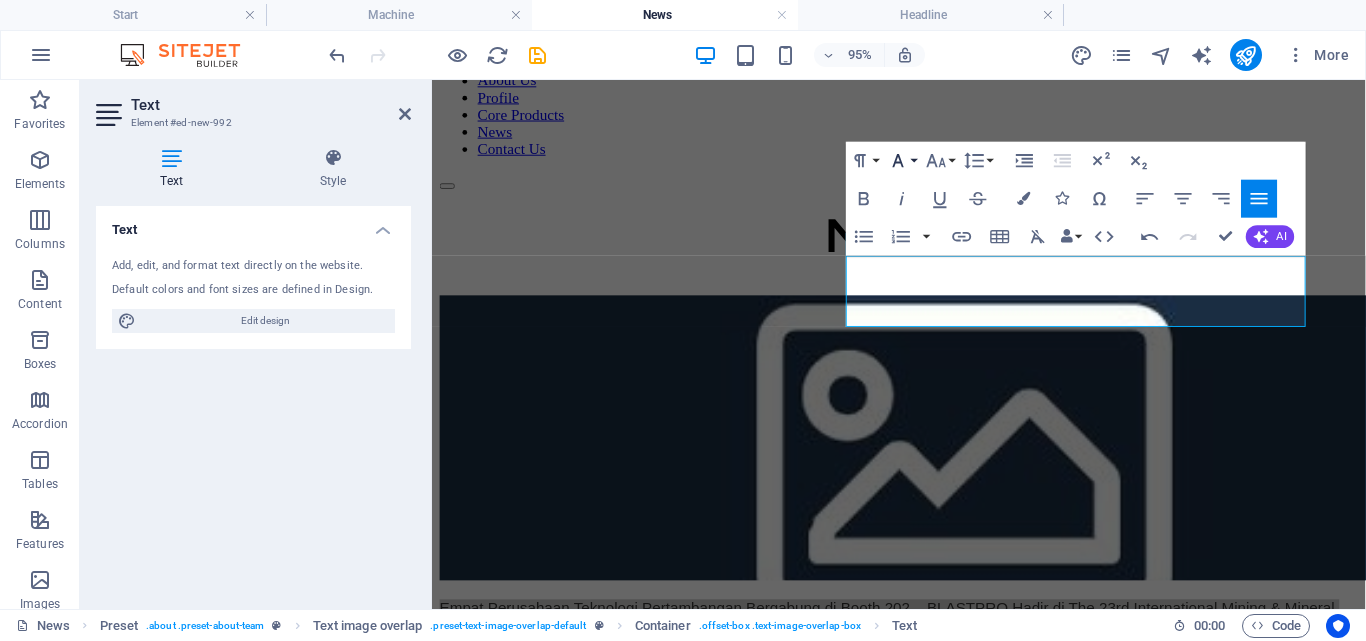 click 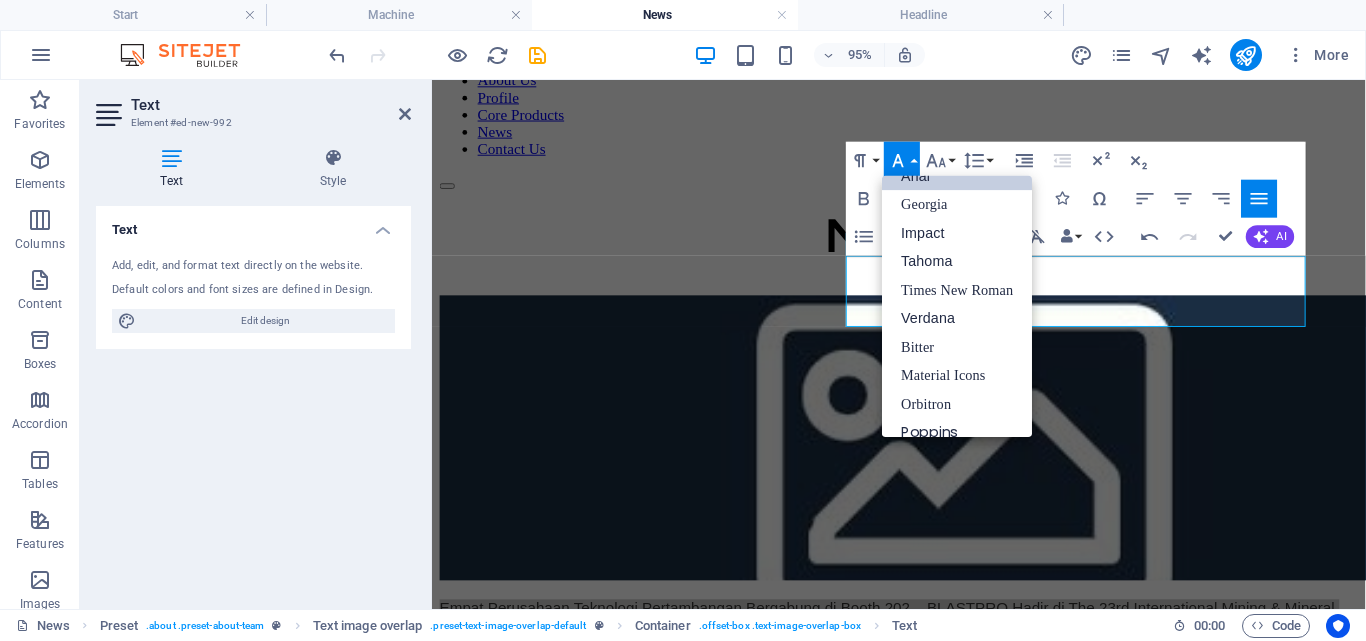 scroll, scrollTop: 71, scrollLeft: 0, axis: vertical 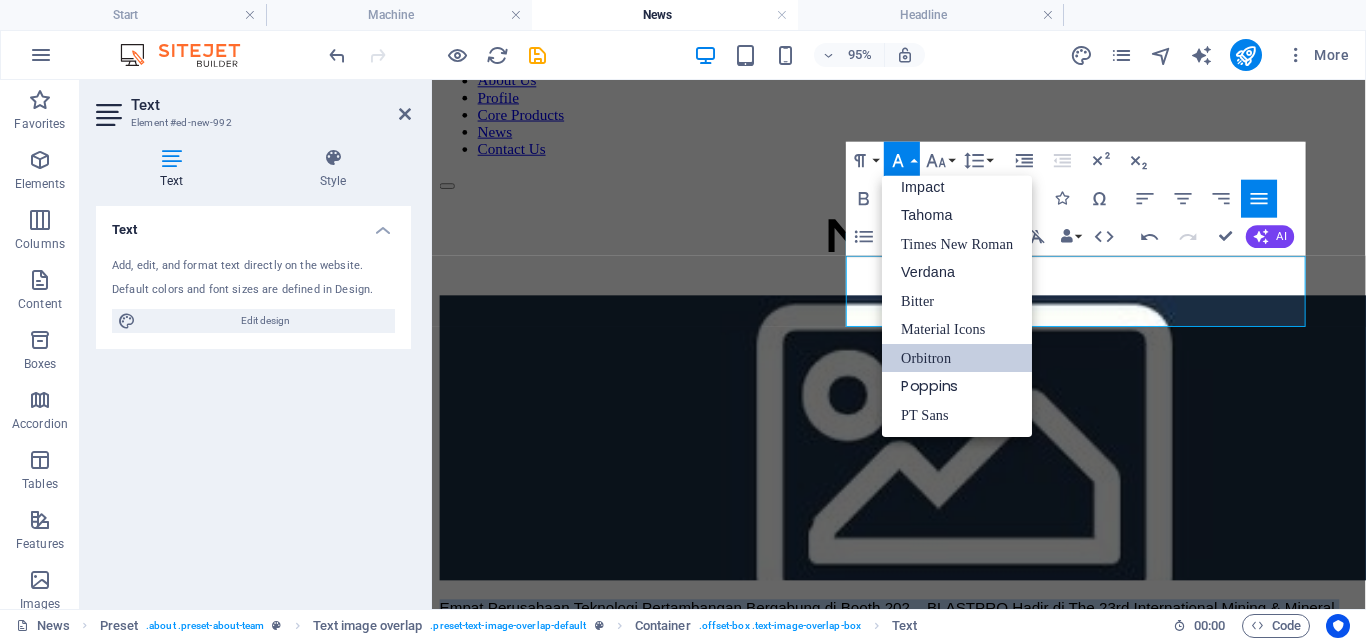 click on "Orbitron" at bounding box center [957, 358] 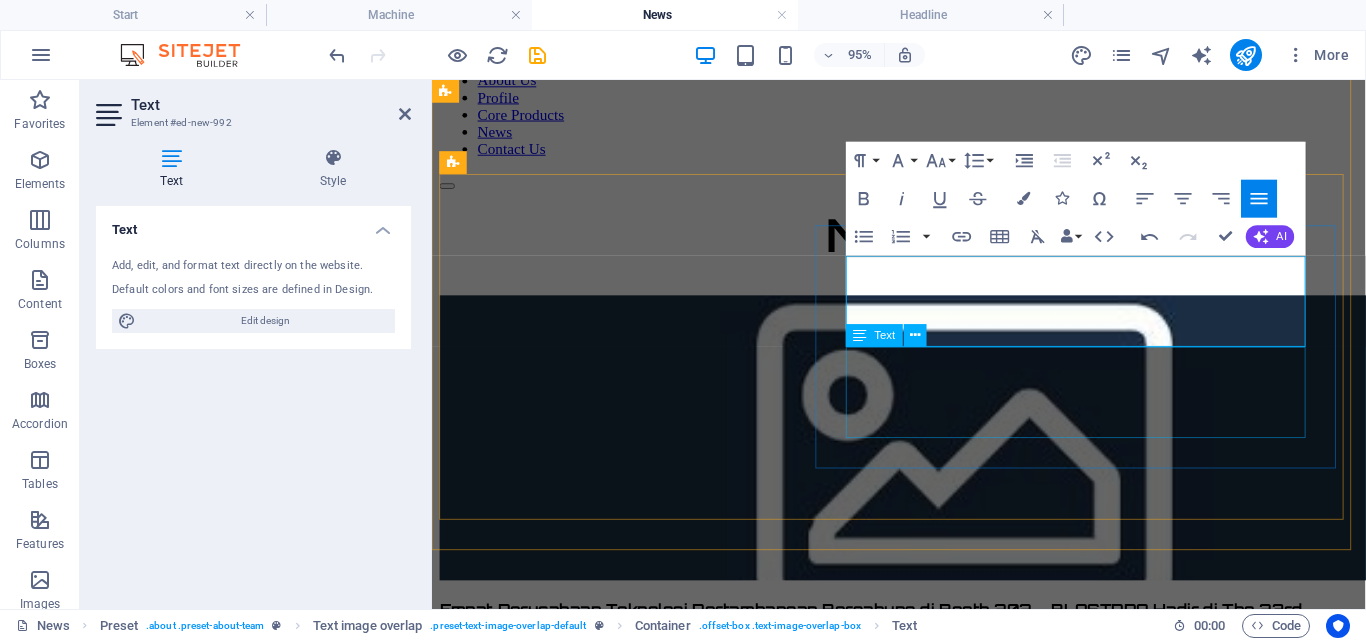 scroll, scrollTop: 135, scrollLeft: 0, axis: vertical 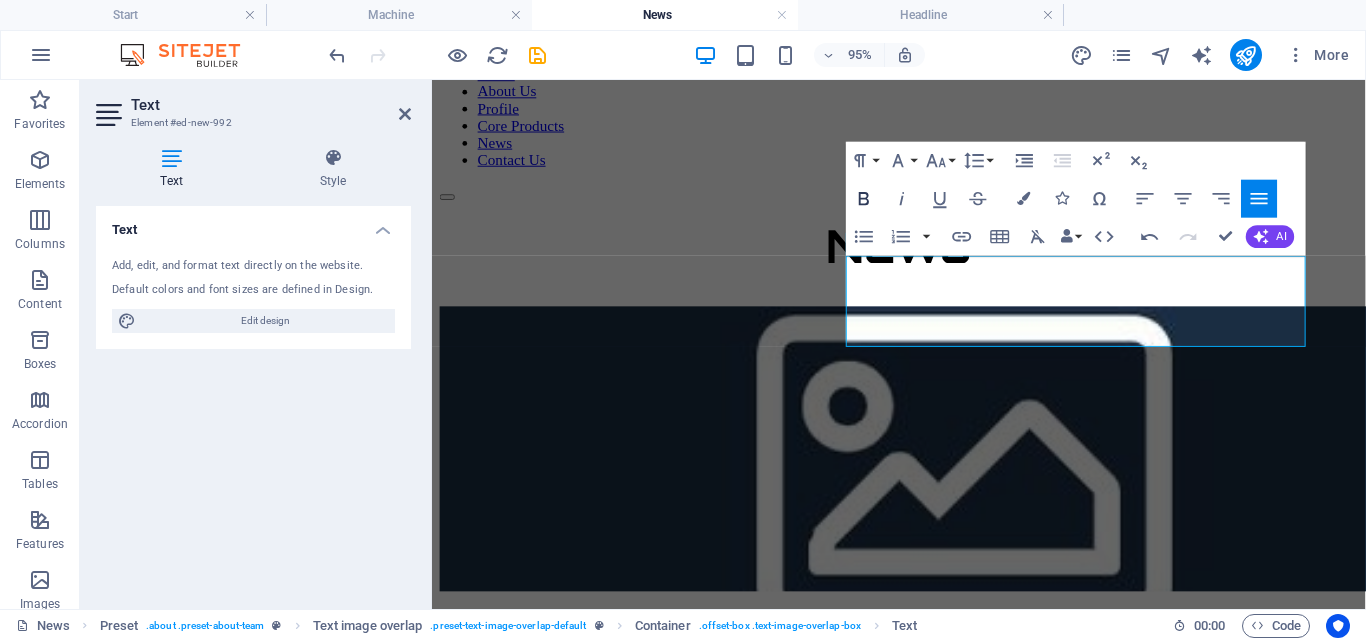 click 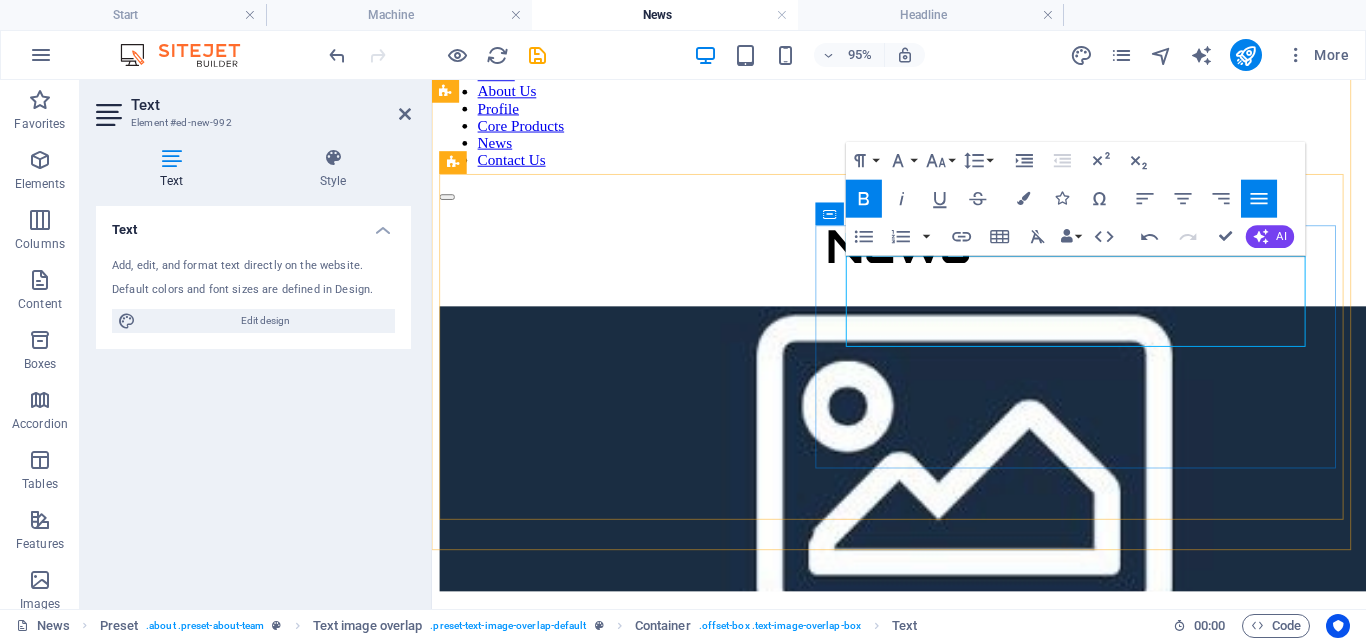 click on "Empat Perusahaan Teknologi Pertambangan Bergabung di Booth 202 – BLASTPRO Hadir di The 23rd International Mining & Mineral Recovery Exhibition 2025" at bounding box center [923, 658] 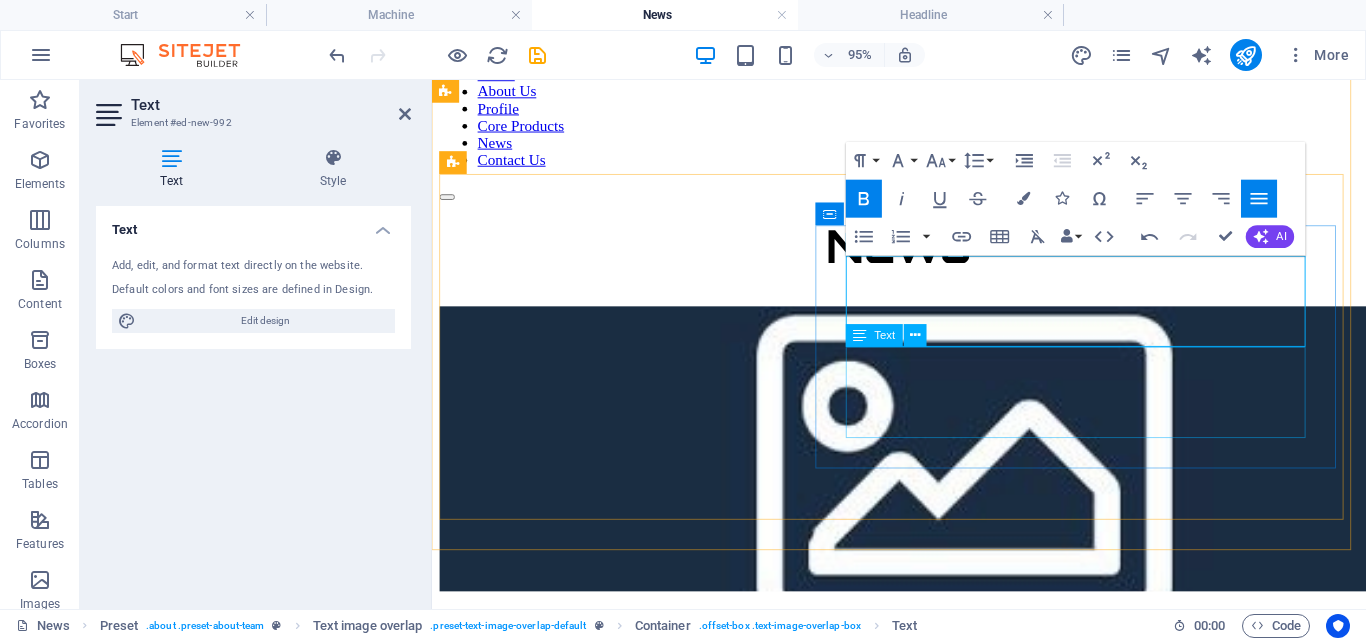 click on "Lorem ipsum dolor sit amet, consectetuer adipiscing elit. Aenean commodo ligula eget dolor. Lorem ipsum dolor sit amet, consectetuer adipiscing elit leget dolor. Lorem ipsum dolor sit amet, consectetuer adipiscing elit. Aenean commodo ligula eget dolor." at bounding box center [923, 712] 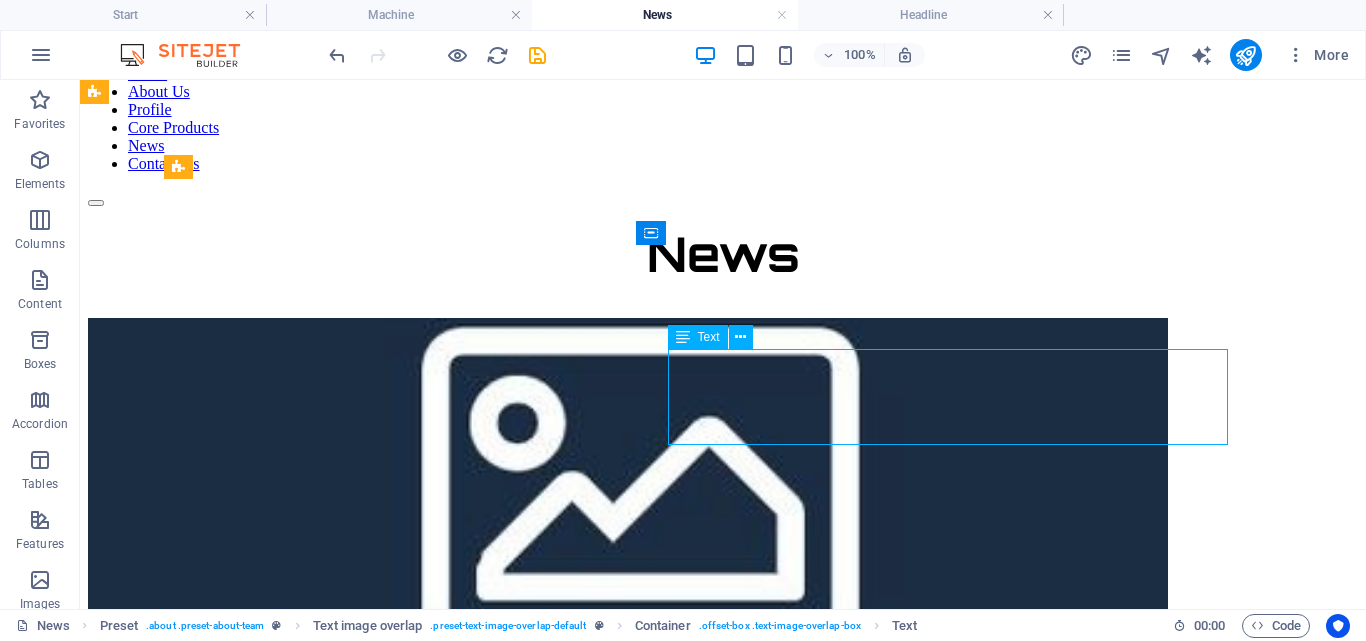 click on "Lorem ipsum dolor sit amet, consectetuer adipiscing elit. Aenean commodo ligula eget dolor. Lorem ipsum dolor sit amet, consectetuer adipiscing elit leget dolor. Lorem ipsum dolor sit amet, consectetuer adipiscing elit. Aenean commodo ligula eget dolor." at bounding box center [723, 712] 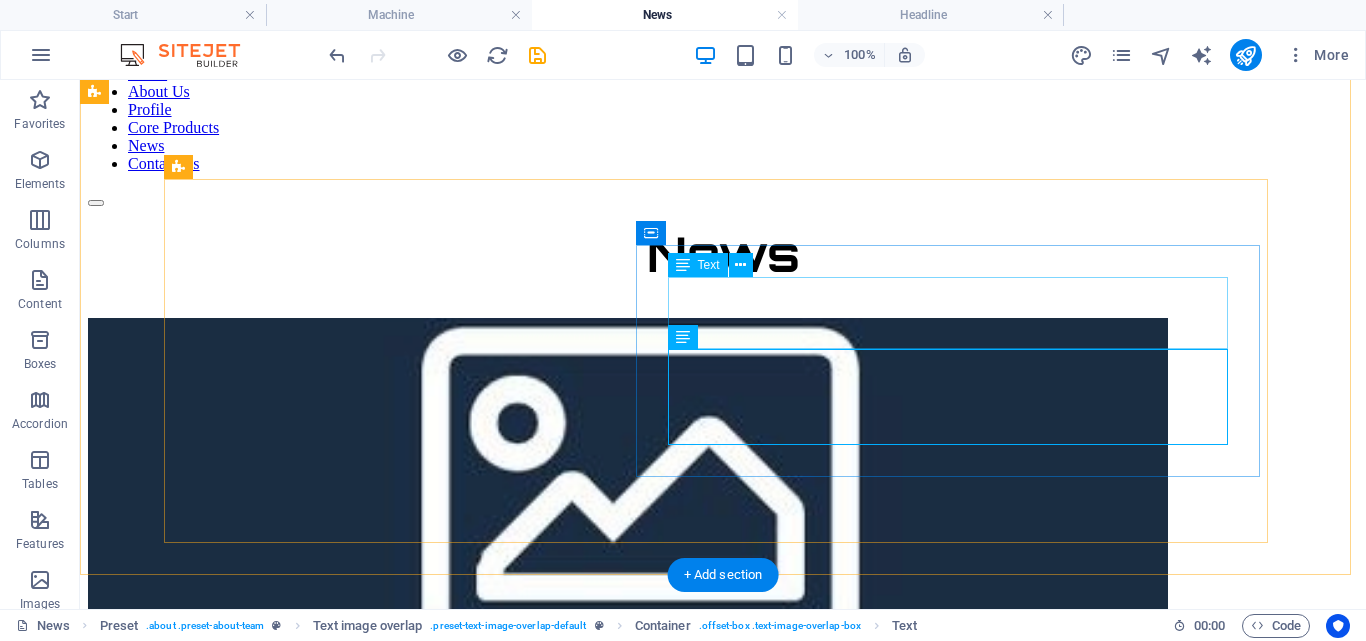click on "Empat Perusahaan Teknologi Pertambangan Bergabung di Booth 202 – BLASTPRO Hadir di The 23rd International Mining & Mineral Recovery Exhibition 2025" at bounding box center (723, 658) 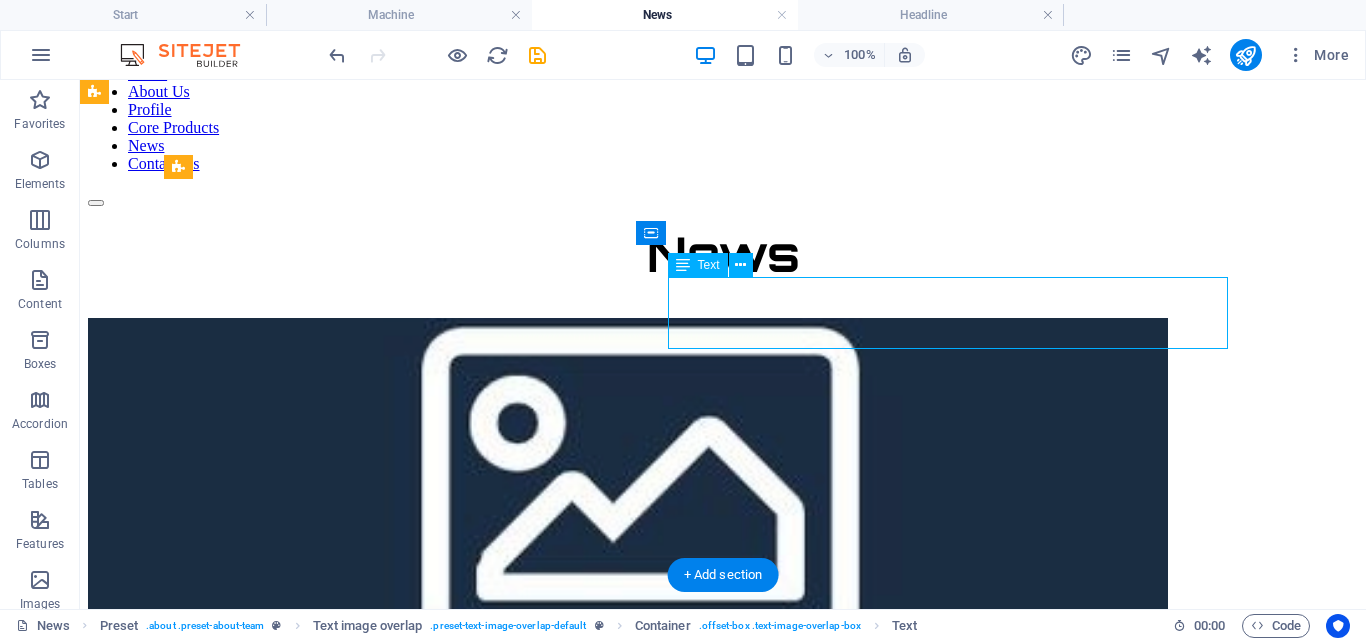 click on "Empat Perusahaan Teknologi Pertambangan Bergabung di Booth 202 – BLASTPRO Hadir di The 23rd International Mining & Mineral Recovery Exhibition 2025" at bounding box center (723, 658) 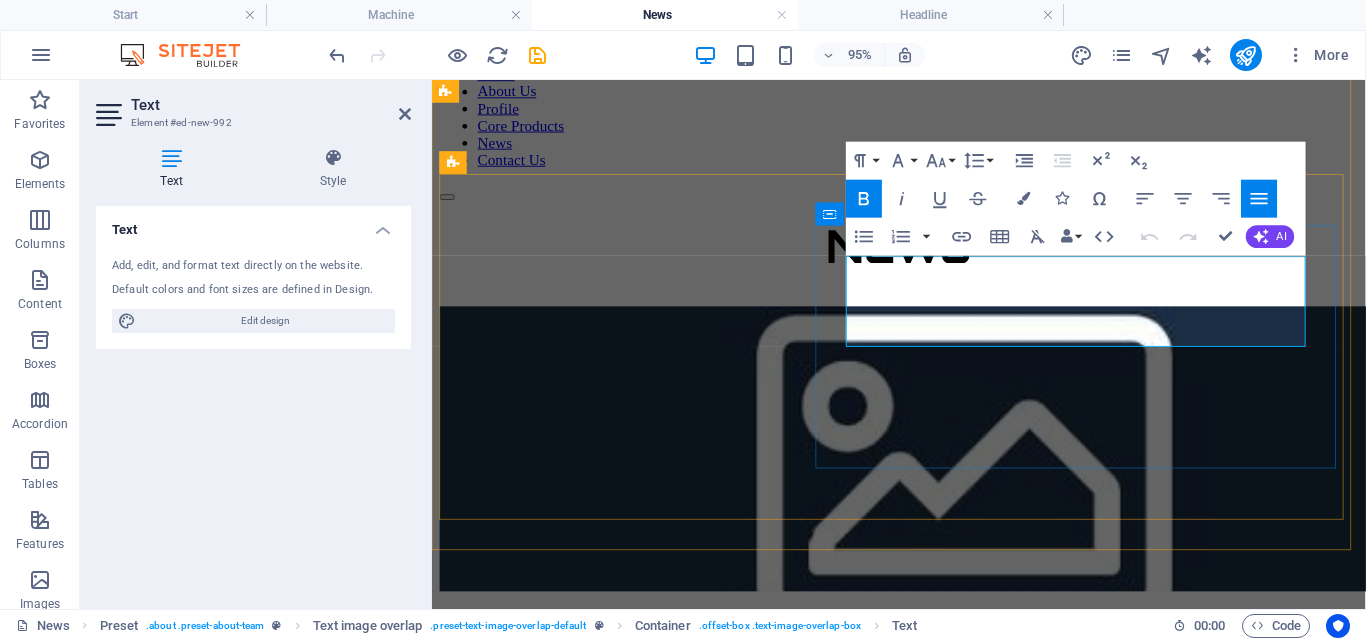 click on "Empat Perusahaan Teknologi Pertambangan Bergabung di Booth 202 – BLASTPRO Hadir di The 23rd International Mining & Mineral Recovery Exhibition 2025" at bounding box center [894, 658] 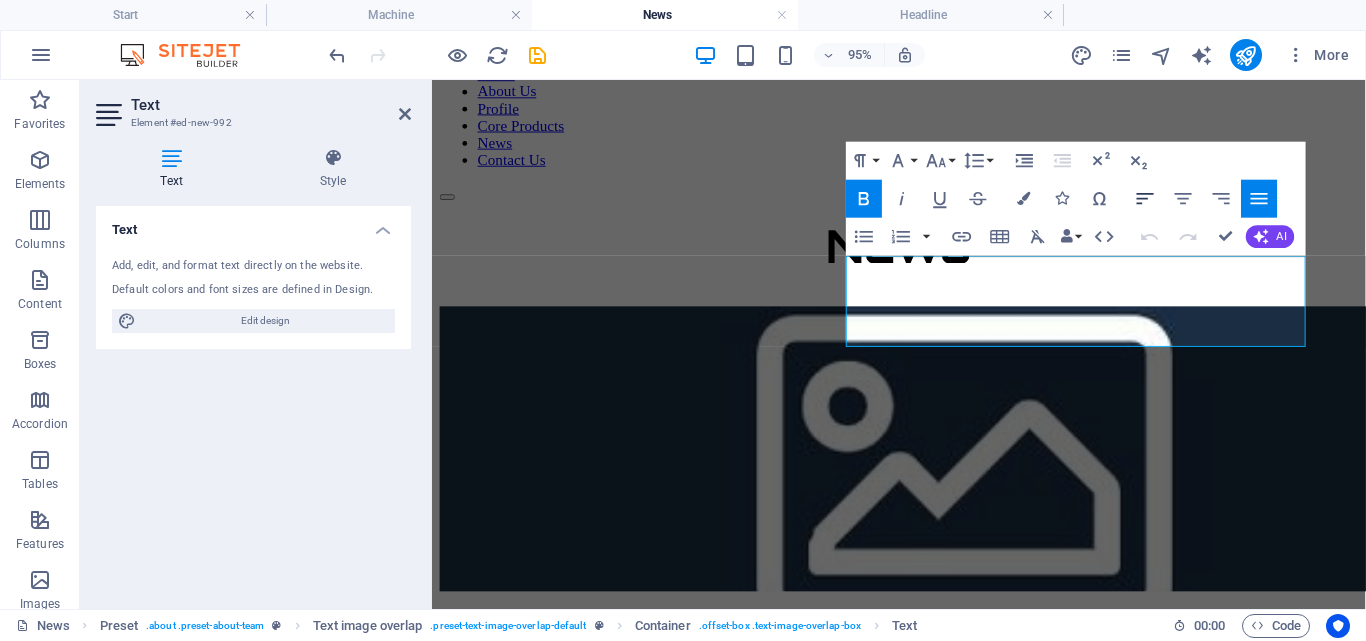 click on "Align Left" at bounding box center [1145, 199] 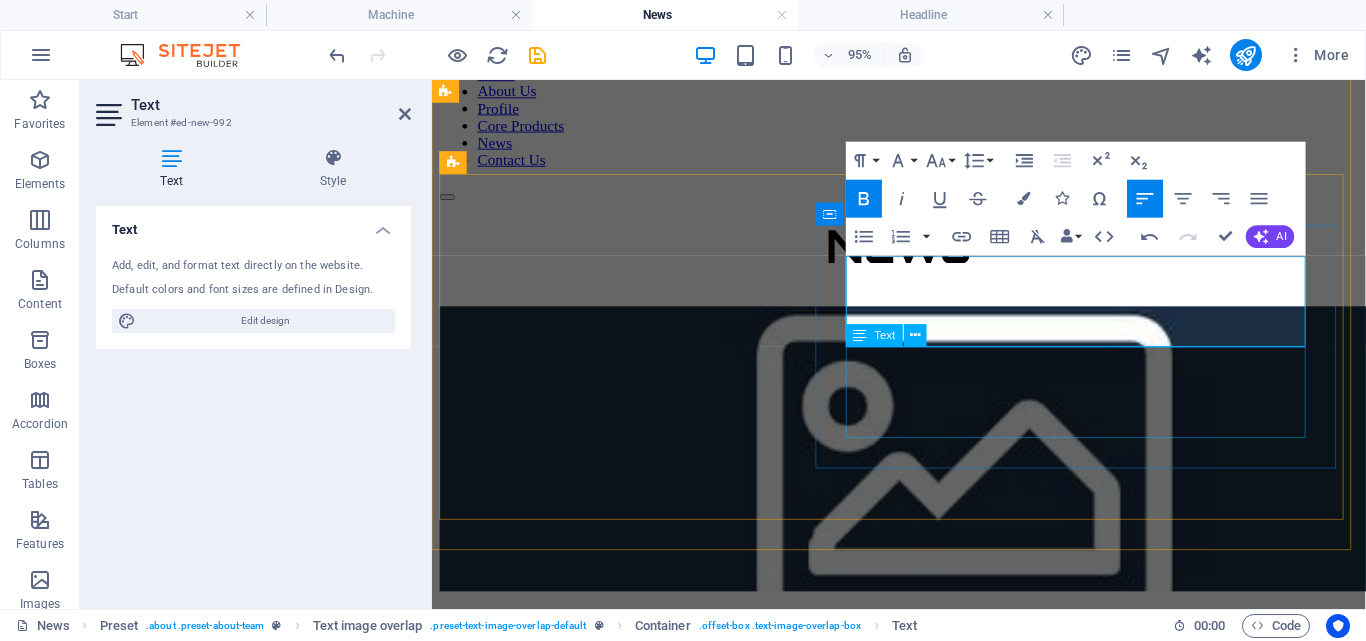 click on "Lorem ipsum dolor sit amet, consectetuer adipiscing elit. Aenean commodo ligula eget dolor. Lorem ipsum dolor sit amet, consectetuer adipiscing elit leget dolor. Lorem ipsum dolor sit amet, consectetuer adipiscing elit. Aenean commodo ligula eget dolor." at bounding box center (923, 712) 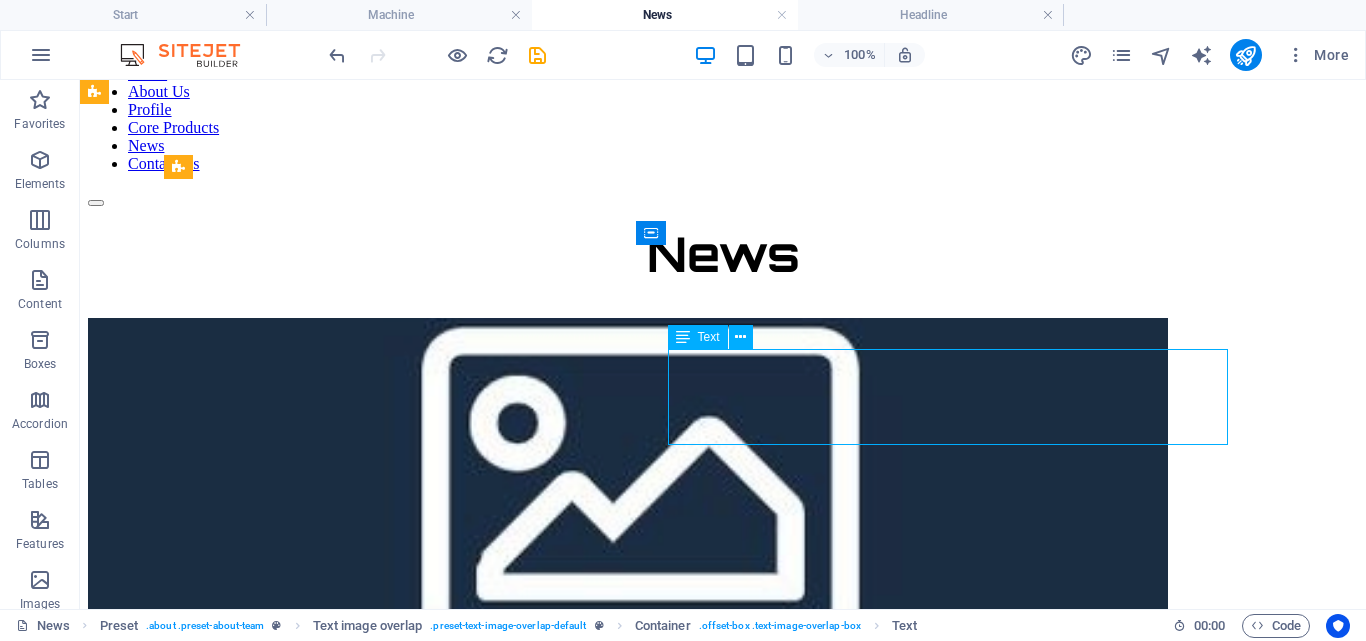 click on "Lorem ipsum dolor sit amet, consectetuer adipiscing elit. Aenean commodo ligula eget dolor. Lorem ipsum dolor sit amet, consectetuer adipiscing elit leget dolor. Lorem ipsum dolor sit amet, consectetuer adipiscing elit. Aenean commodo ligula eget dolor." at bounding box center [723, 712] 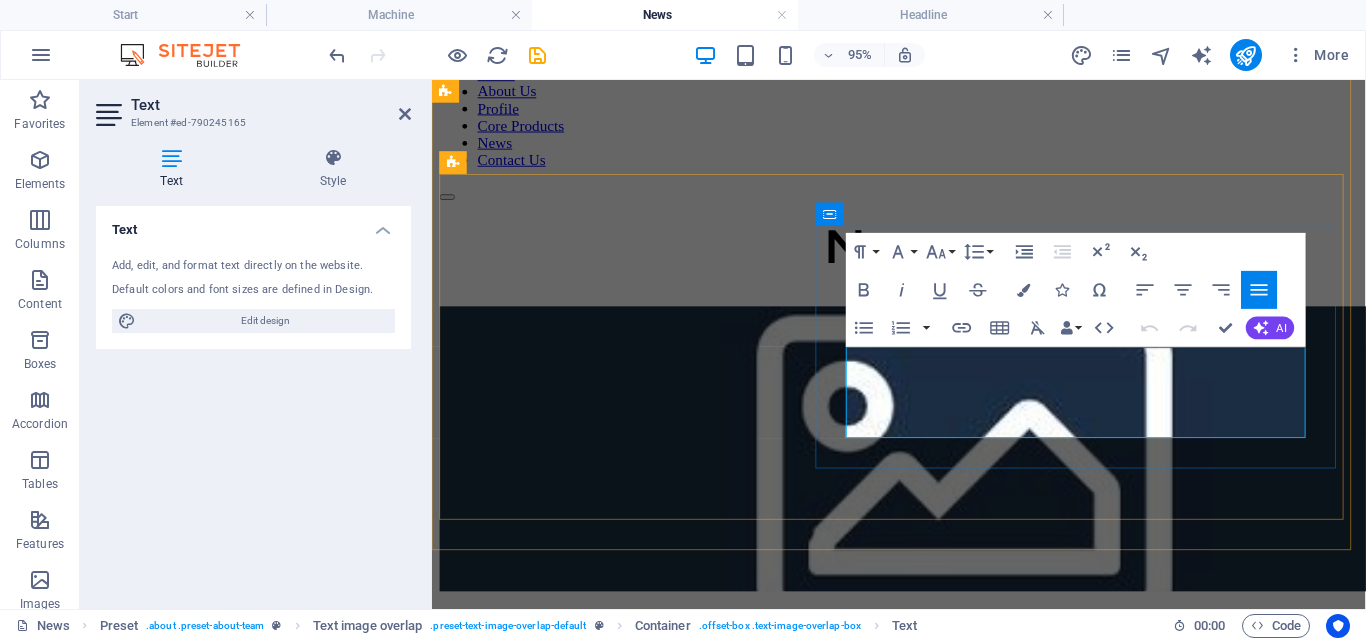 click on "Lorem ipsum dolor sit amet, consectetuer adipiscing elit. Aenean commodo ligula eget dolor. Lorem ipsum dolor sit amet, consectetuer adipiscing elit leget dolor. Lorem ipsum dolor sit amet, consectetuer adipiscing elit. Aenean commodo ligula eget dolor." at bounding box center [923, 712] 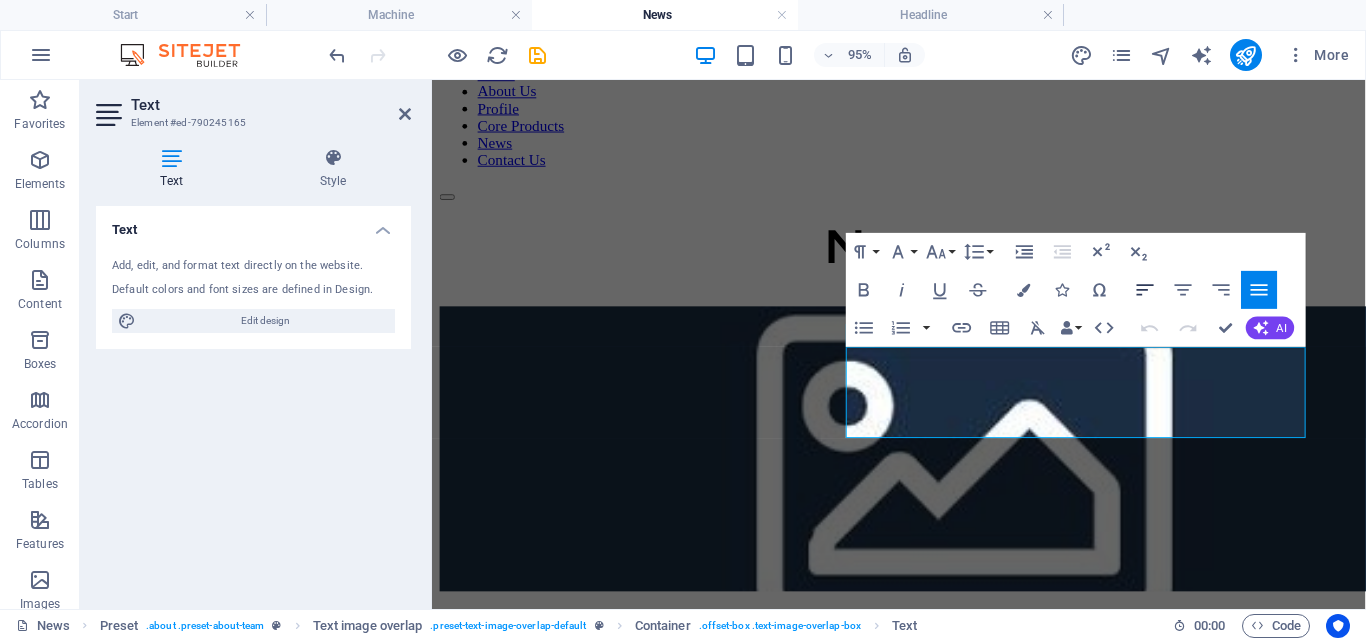 click 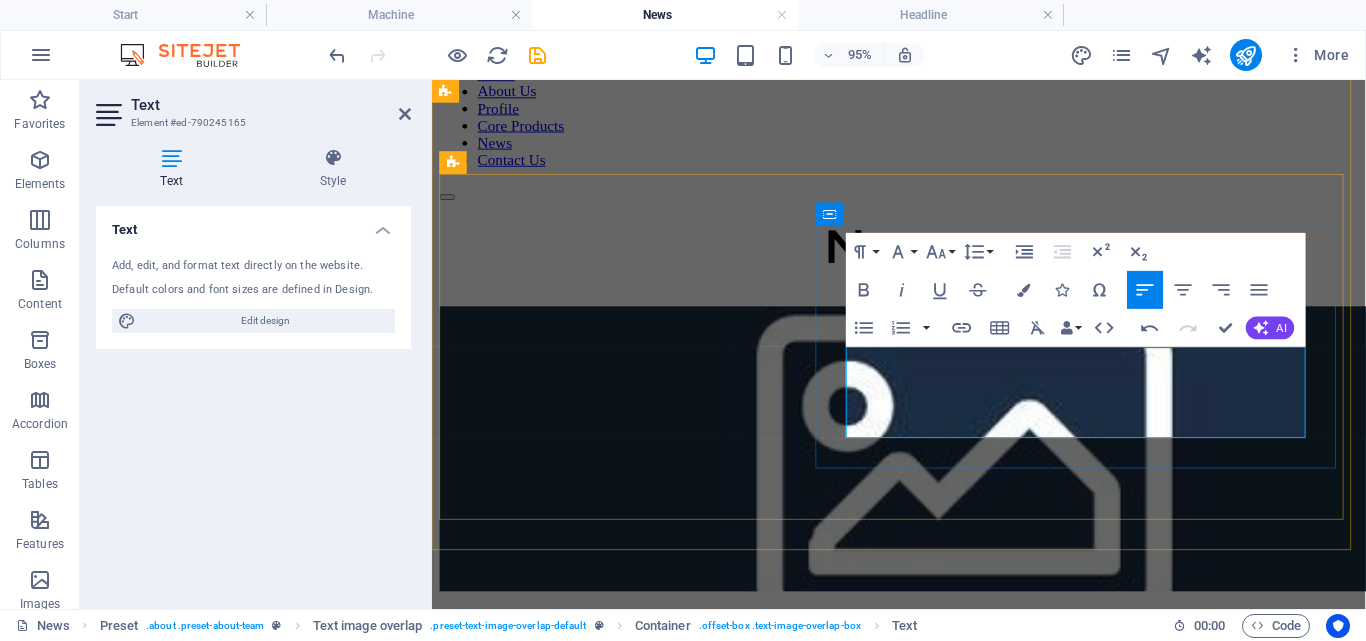 click on "Lorem ipsum dolor sit amet, consectetuer adipiscing elit. Aenean commodo ligula eget dolor. Lorem ipsum dolor sit amet, consectetuer adipiscing elit leget dolor. Lorem ipsum dolor sit amet, consectetuer adipiscing elit. Aenean commodo ligula eget dolor." at bounding box center (923, 712) 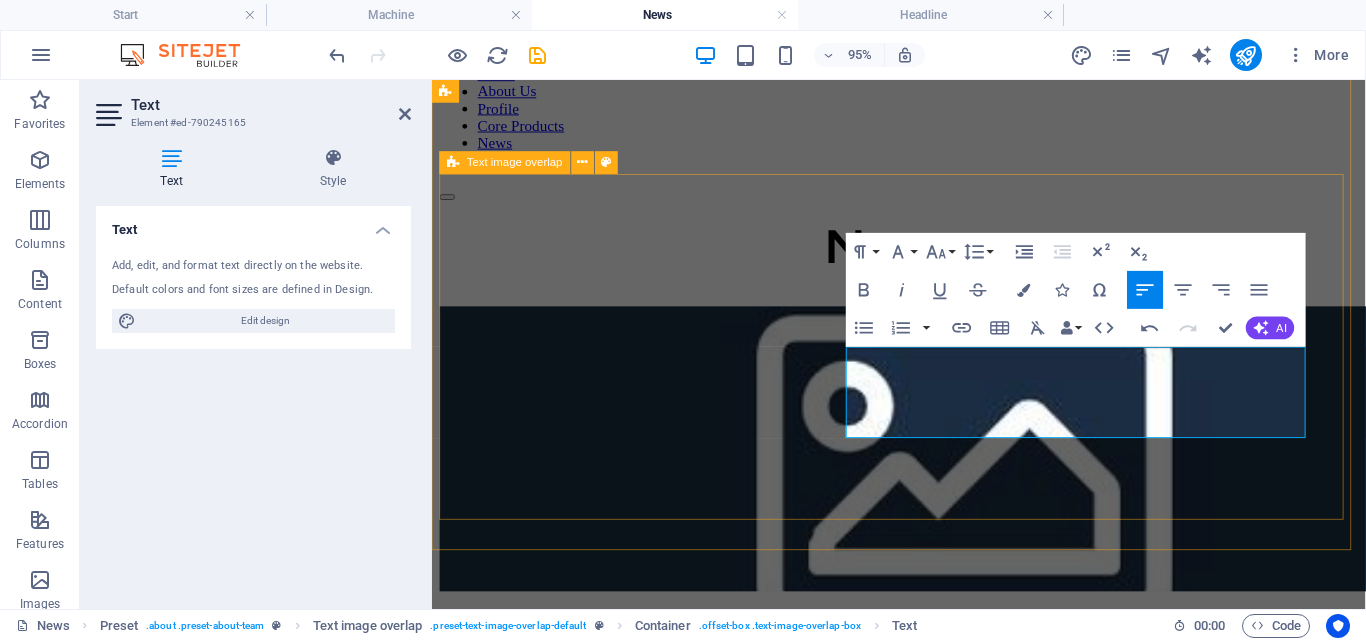 click on "Empat Perusahaan Teknologi Pertambangan Bergabung di Booth [NUMBER] – BLASTPRO Hadir di The [NUMBER] International Mining & Mineral Recovery Exhibition [YEAR] Lorem ipsum dolor sit amet, consectetuer adipiscing elit. Aenean commodo ligula eget dolor. Lorem ipsum dolor sit amet, consectetuer adipiscing elit leget dolor. Lorem ipsum dolor sit amet, consectetuer adipiscing elit. Aenean commodo ligula eget dolor." at bounding box center [923, 532] 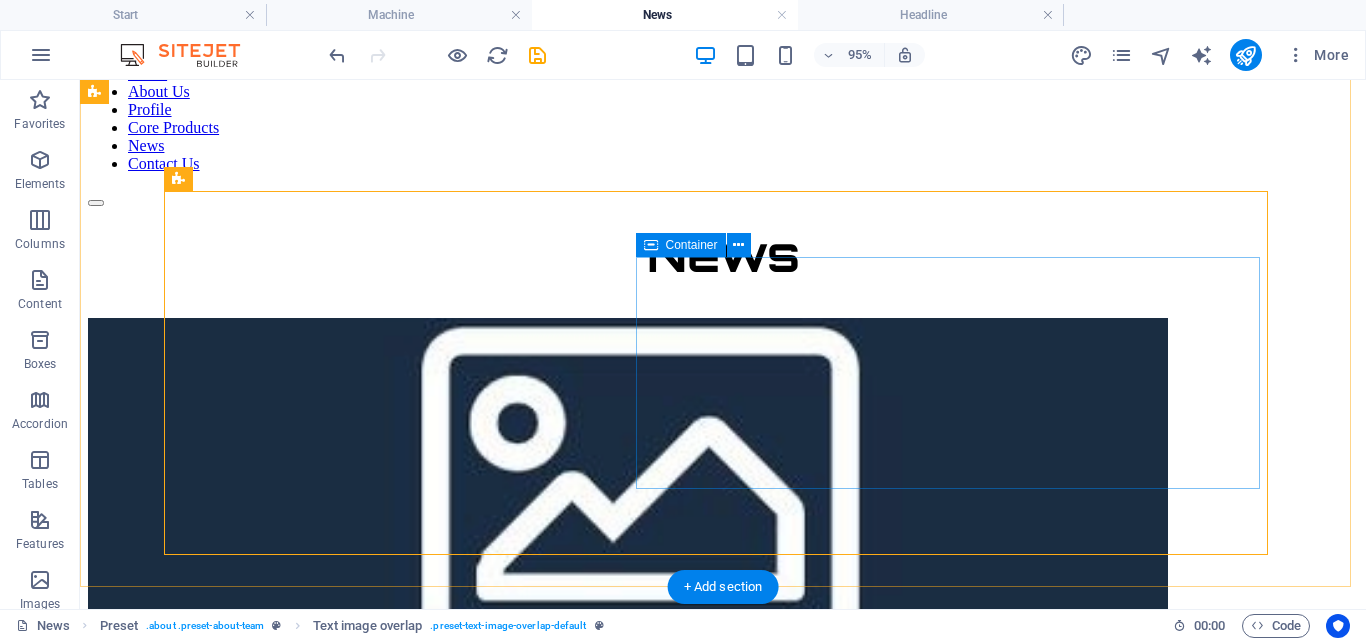 scroll, scrollTop: 123, scrollLeft: 0, axis: vertical 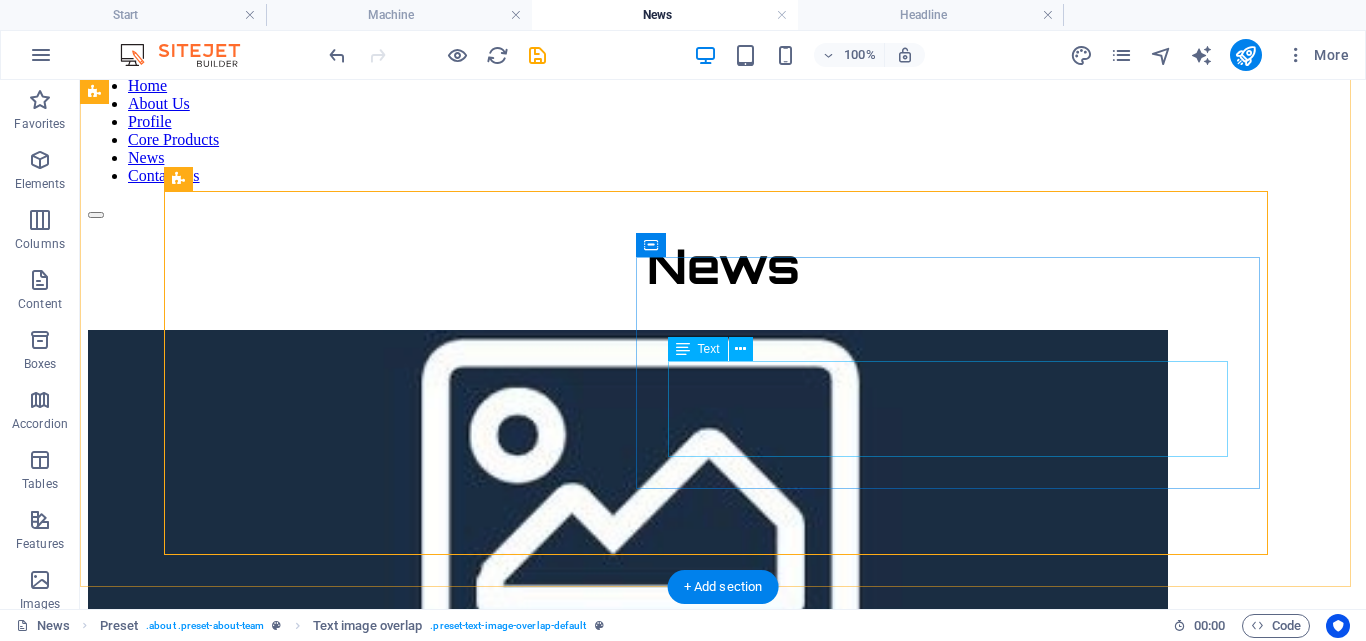 click on "Lorem ipsum dolor sit amet, consectetuer adipiscing elit. Aenean commodo ligula eget dolor. Lorem ipsum dolor sit amet, consectetuer adipiscing elit leget dolor. Lorem ipsum dolor sit amet, consectetuer adipiscing elit. Aenean commodo ligula eget dolor." at bounding box center (723, 724) 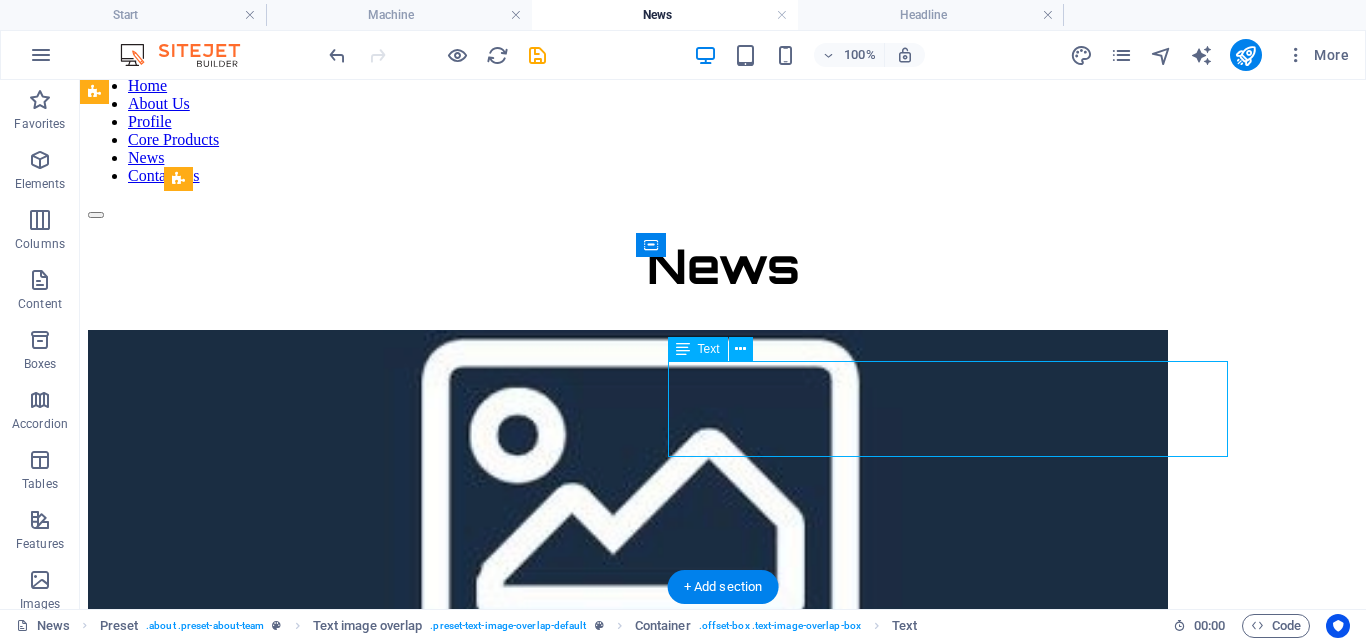 drag, startPoint x: 892, startPoint y: 377, endPoint x: 565, endPoint y: 393, distance: 327.3912 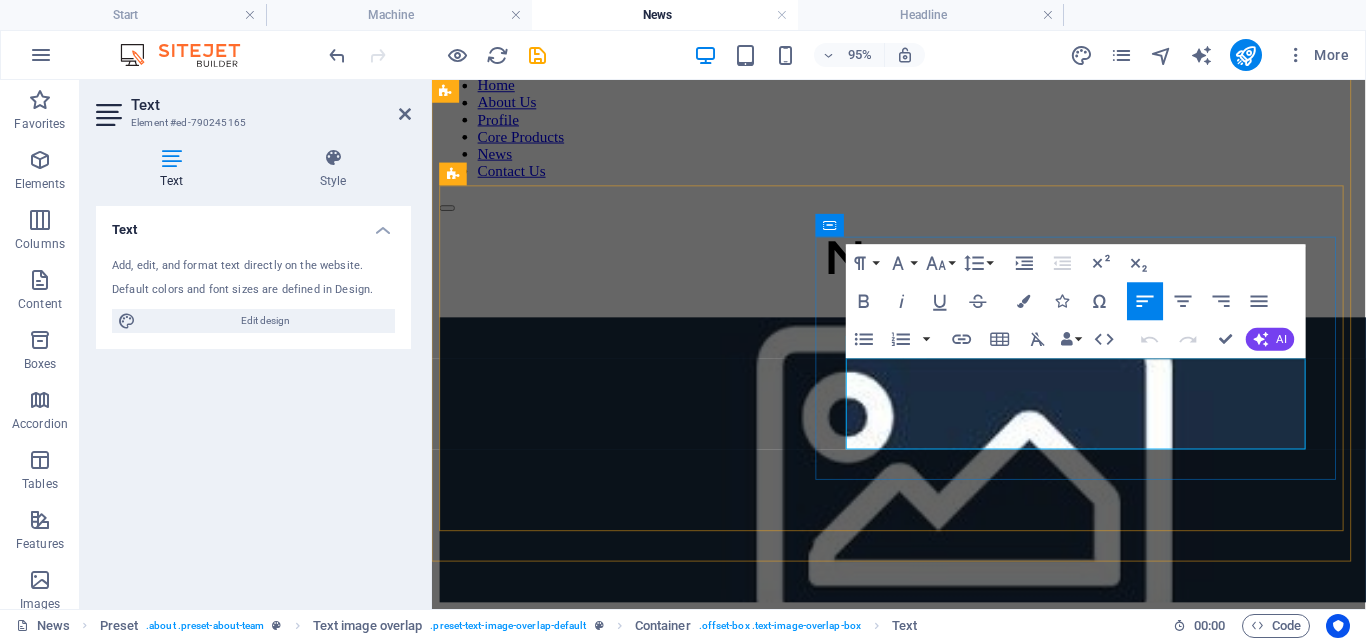 click on "Lorem ipsum dolor sit amet, consectetuer adipiscing elit. Aenean commodo ligula eget dolor. Lorem ipsum dolor sit amet, consectetuer adipiscing elit leget dolor. Lorem ipsum dolor sit amet, consectetuer adipiscing elit. Aenean commodo ligula eget dolor." at bounding box center (923, 724) 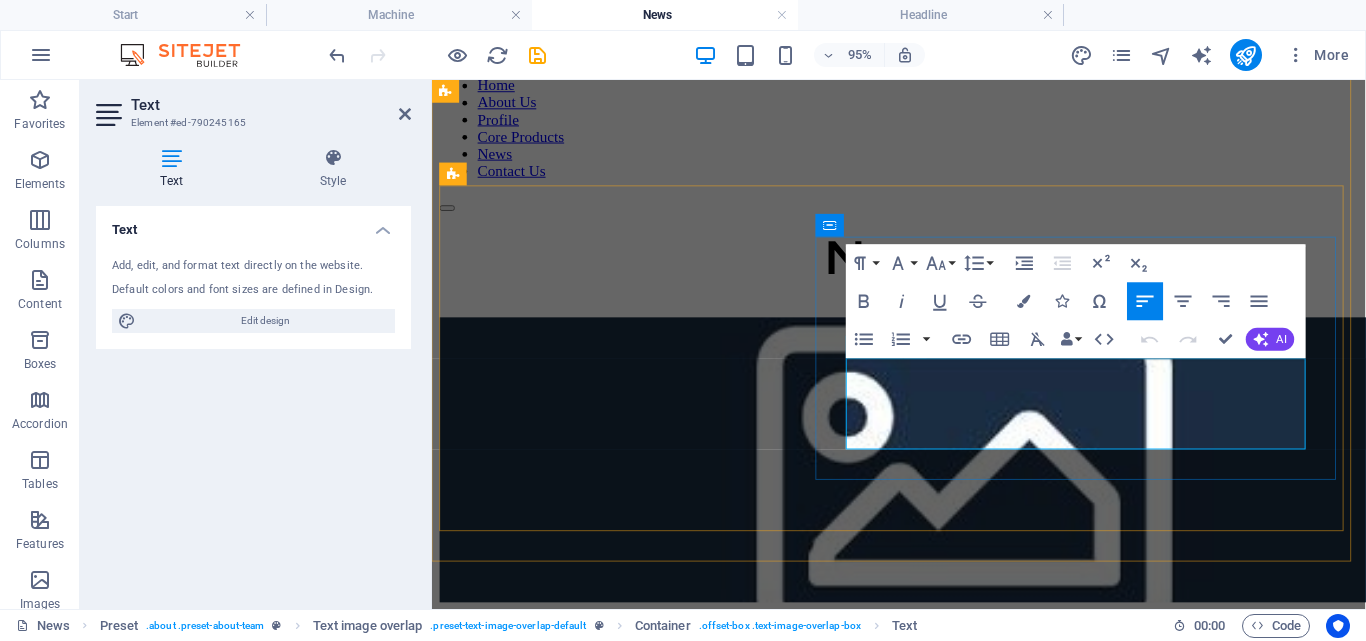 click on "Lorem ipsum dolor sit amet, consectetuer adipiscing elit. Aenean commodo ligula eget dolor. Lorem ipsum dolor sit amet, consectetuer adipiscing elit leget dolor. Lorem ipsum dolor sit amet, consectetuer adipiscing elit. Aenean commodo ligula eget dolor." at bounding box center (923, 724) 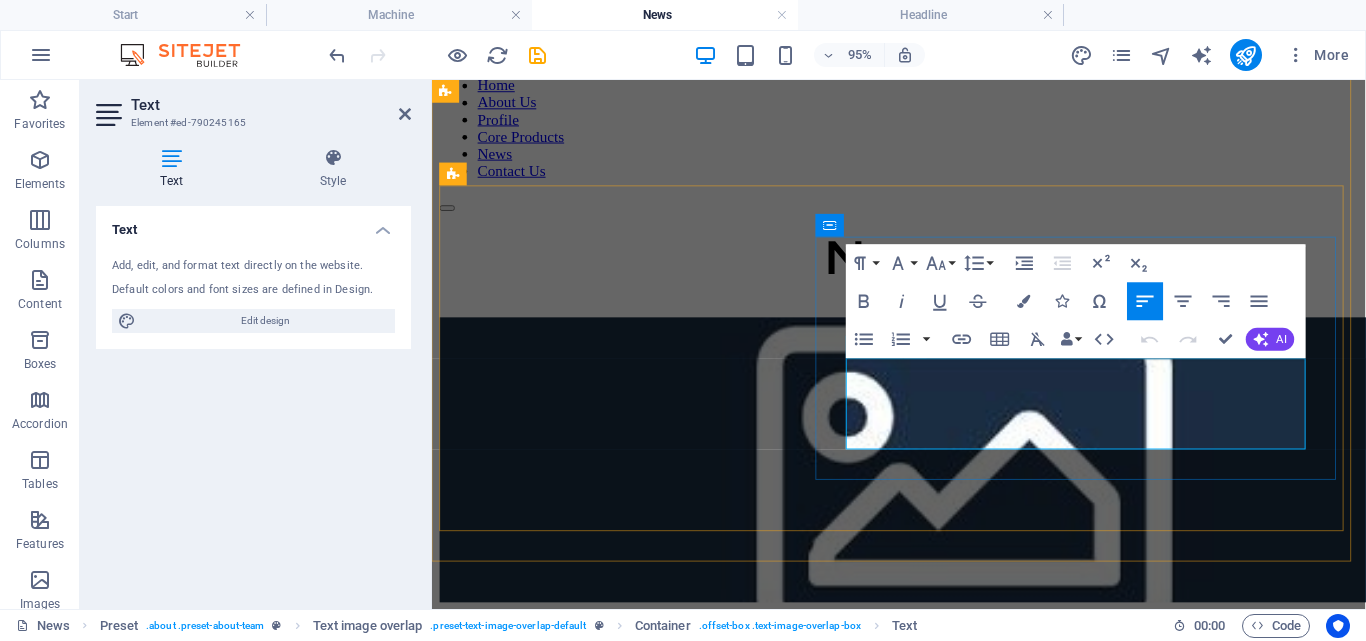 click on "Lorem ipsum dolor sit amet, consectetuer adipiscing elit. Aenean commodo ligula eget dolor. Lorem ipsum dolor sit amet, consectetuer adipiscing elit leget dolor. Lorem ipsum dolor sit amet, consectetuer adipiscing elit. Aenean commodo ligula eget dolor." at bounding box center [923, 724] 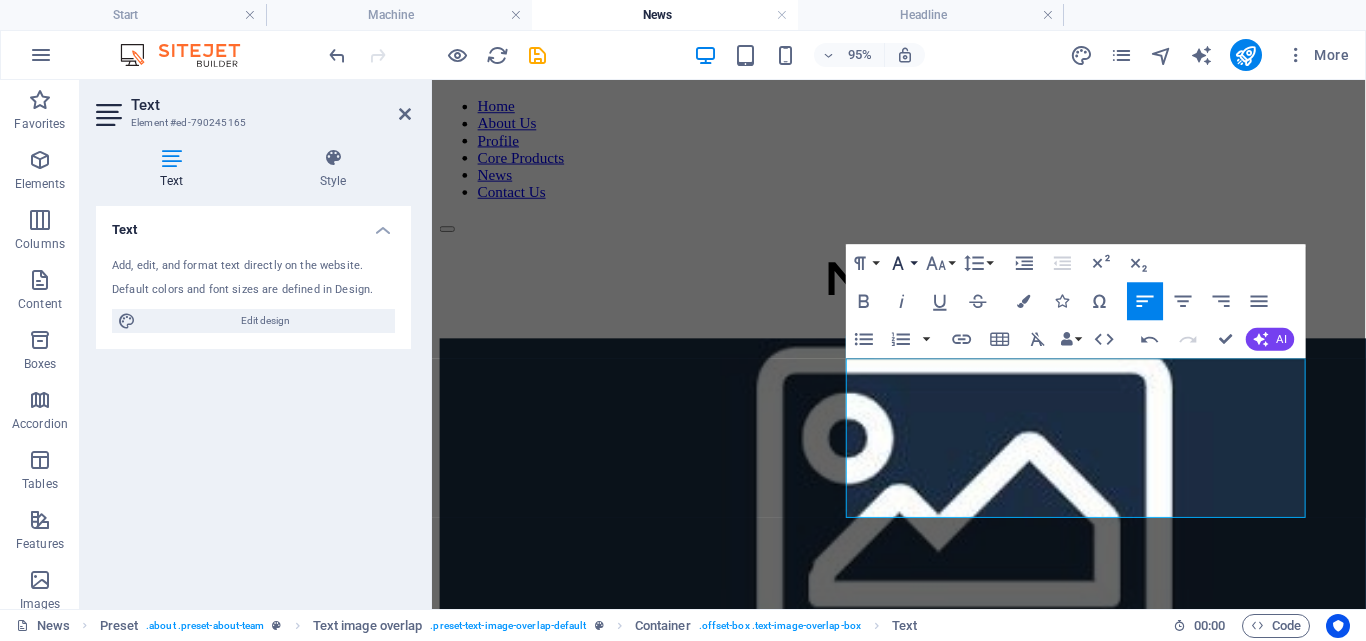 click 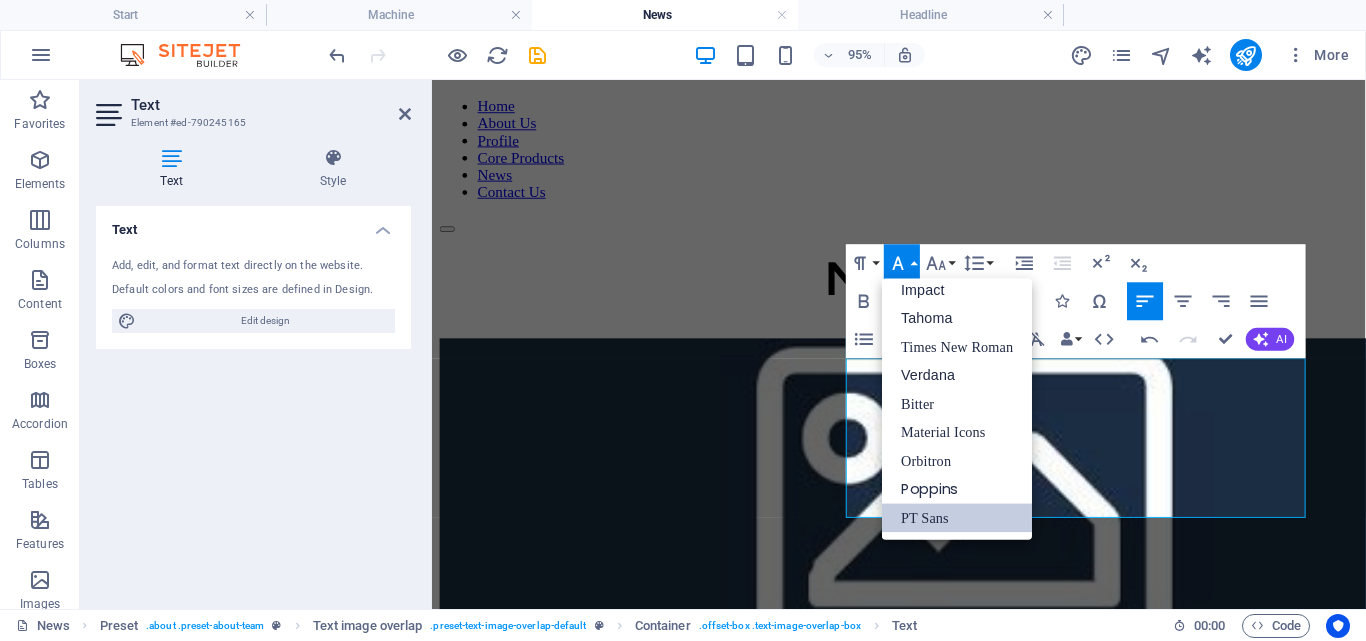 scroll, scrollTop: 71, scrollLeft: 0, axis: vertical 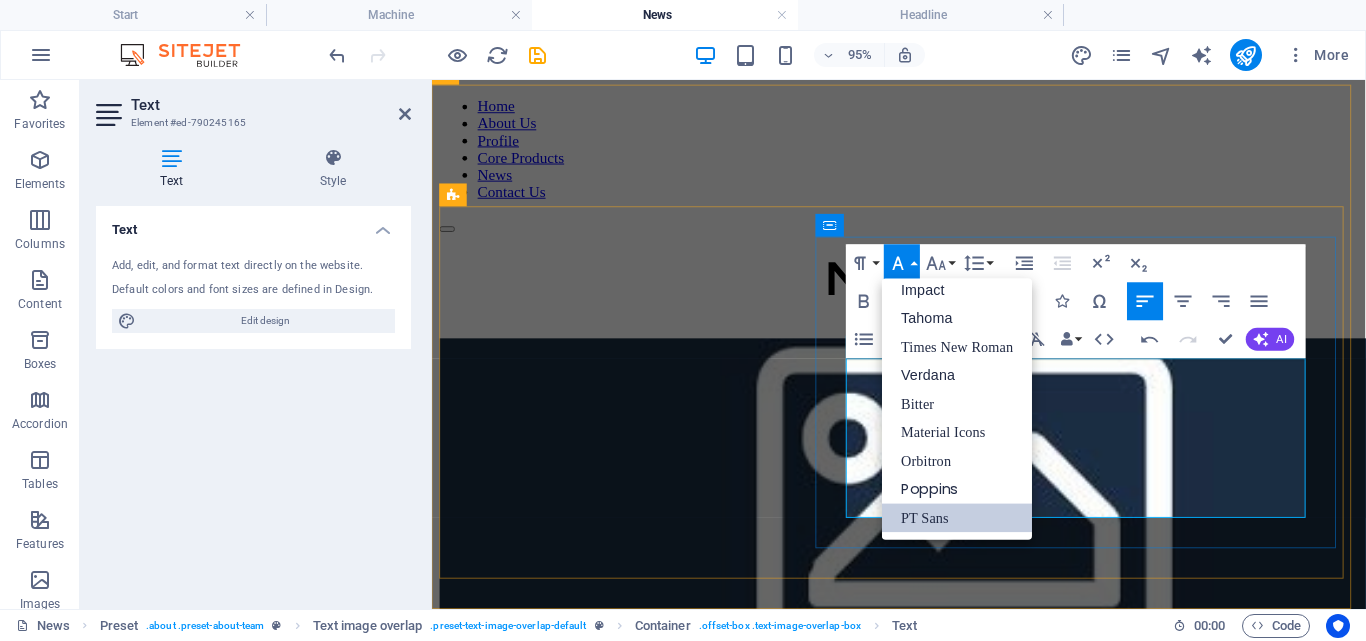click on "Empat perusahaan terkemuka dalam industri pertambangan— BLASTPRO, CHYI MEANG MACHINERY (CMC), JPN Industrial Trading , dan  PT Distribusi Ammo Nusantara (DAN) —akan hadir bersama dalam satu booth untuk memamerkan teknologi pertambangan mutakhir di ajang  The 23rd International Mining & Mineral Recovery Exhibition , yang akan berlangsung pada  17–20 September 2025  di  [CITY] International Expo, Kemayoran ." at bounding box center (923, 764) 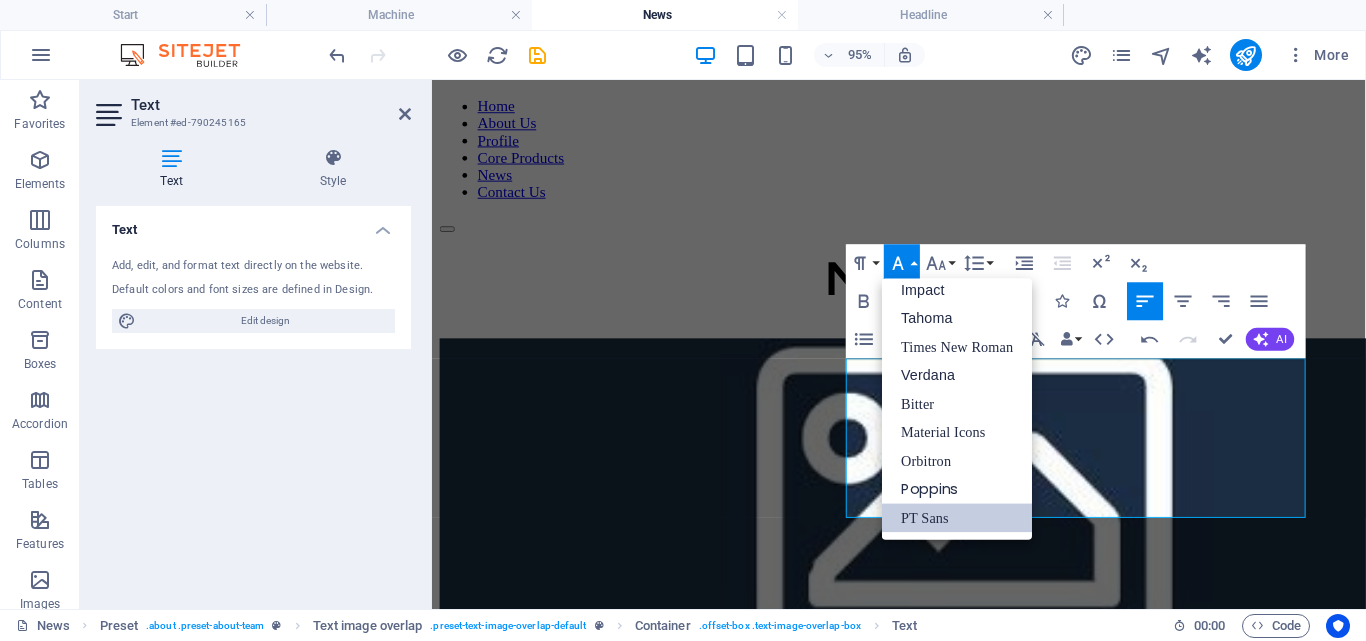 scroll, scrollTop: 0, scrollLeft: 0, axis: both 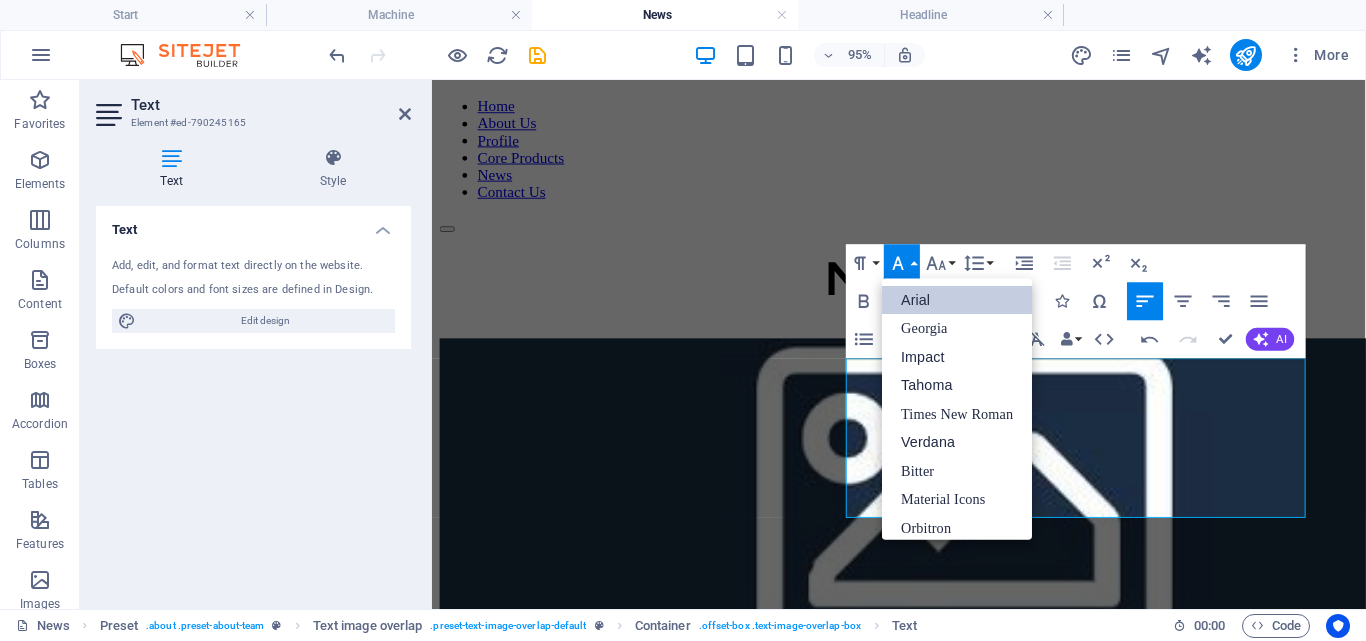 click on "Arial" at bounding box center [957, 300] 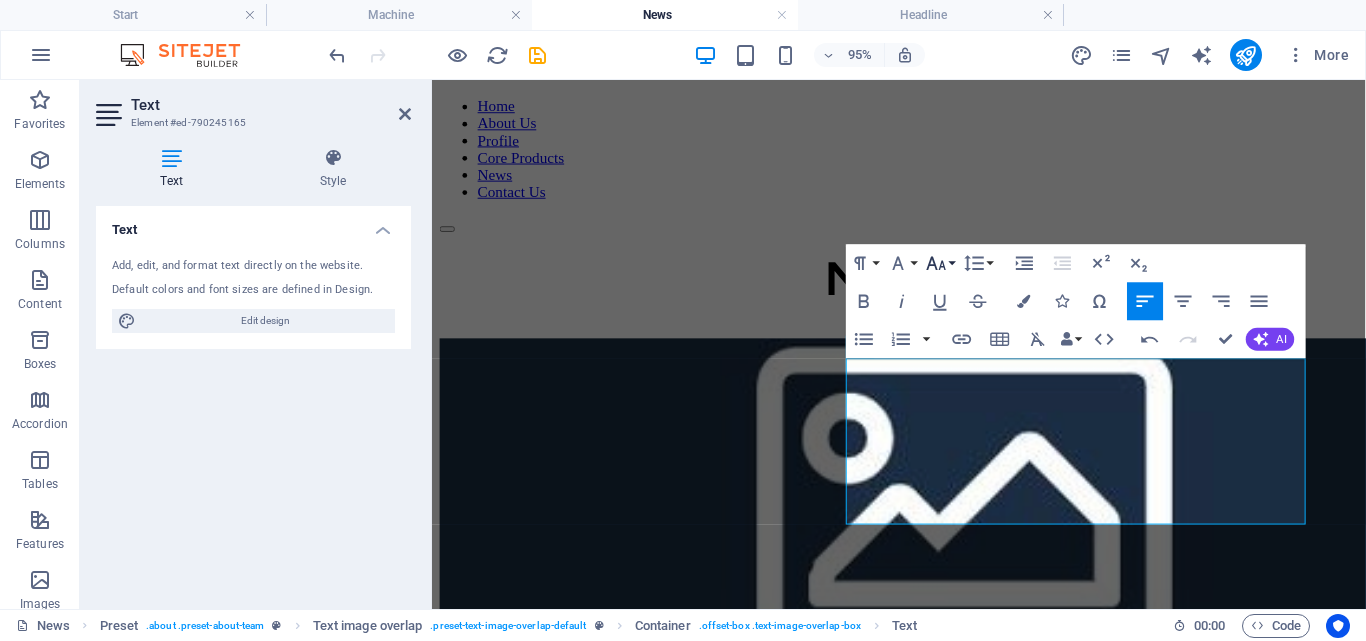 click on "Font Size" at bounding box center (940, 263) 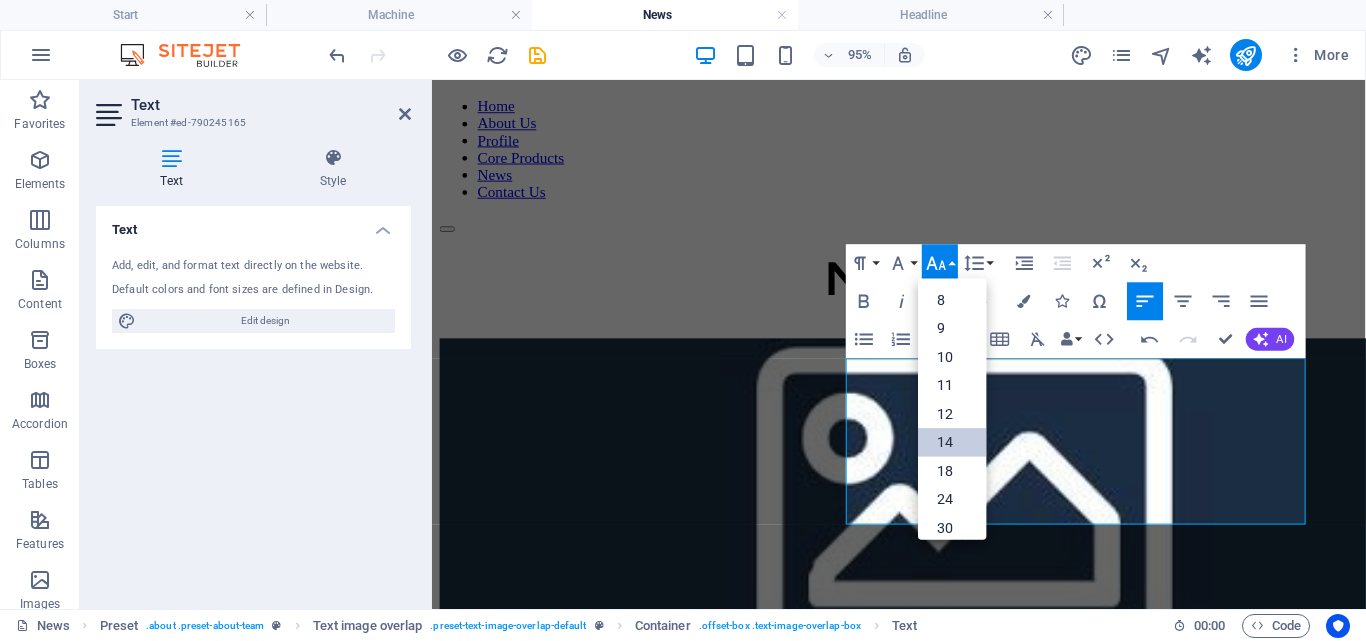 click on "14" at bounding box center (952, 443) 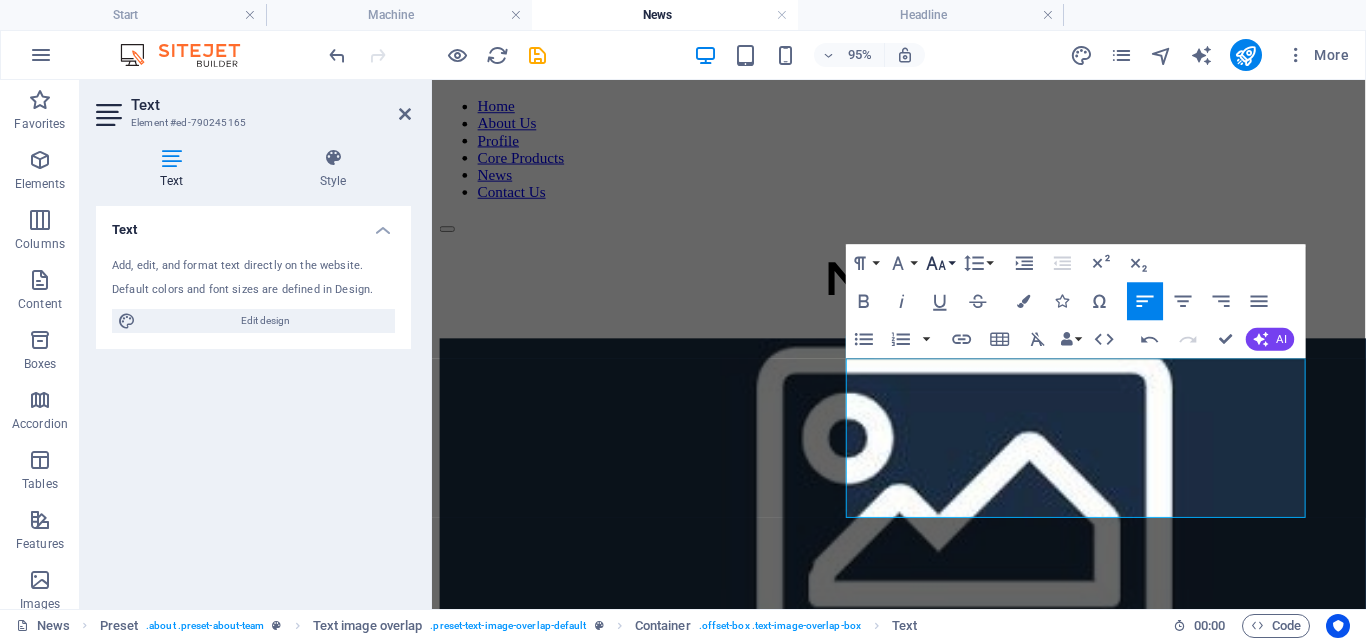 click 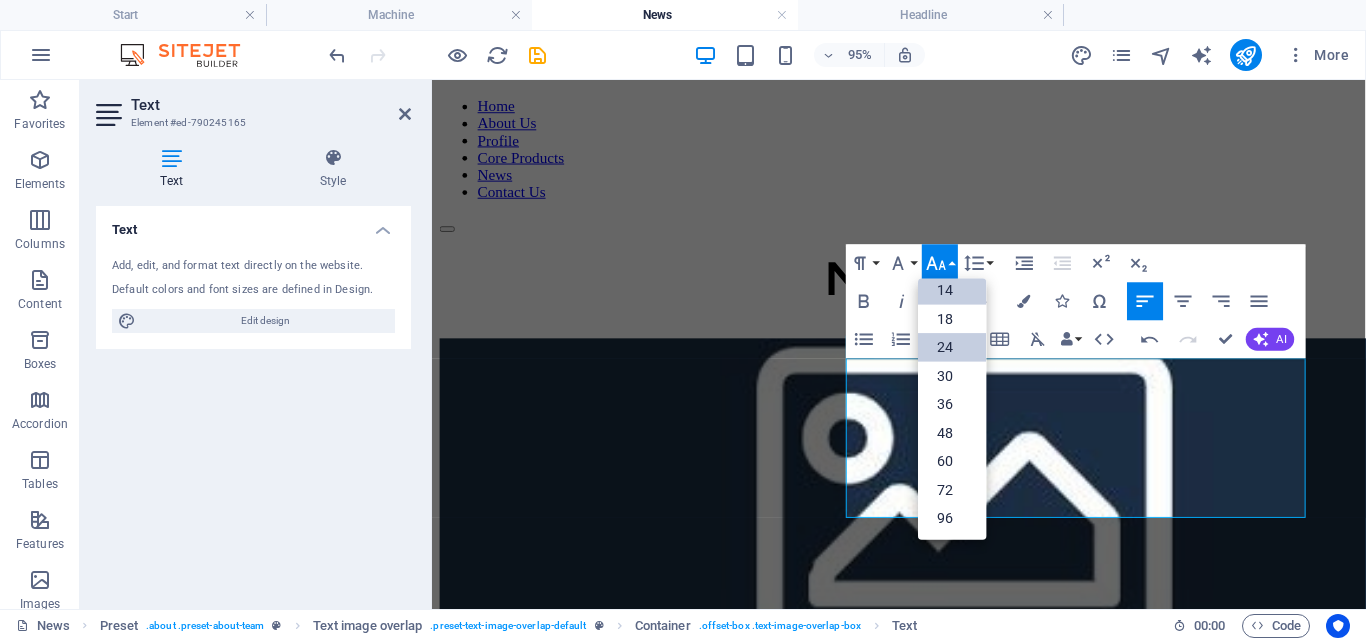 scroll, scrollTop: 161, scrollLeft: 0, axis: vertical 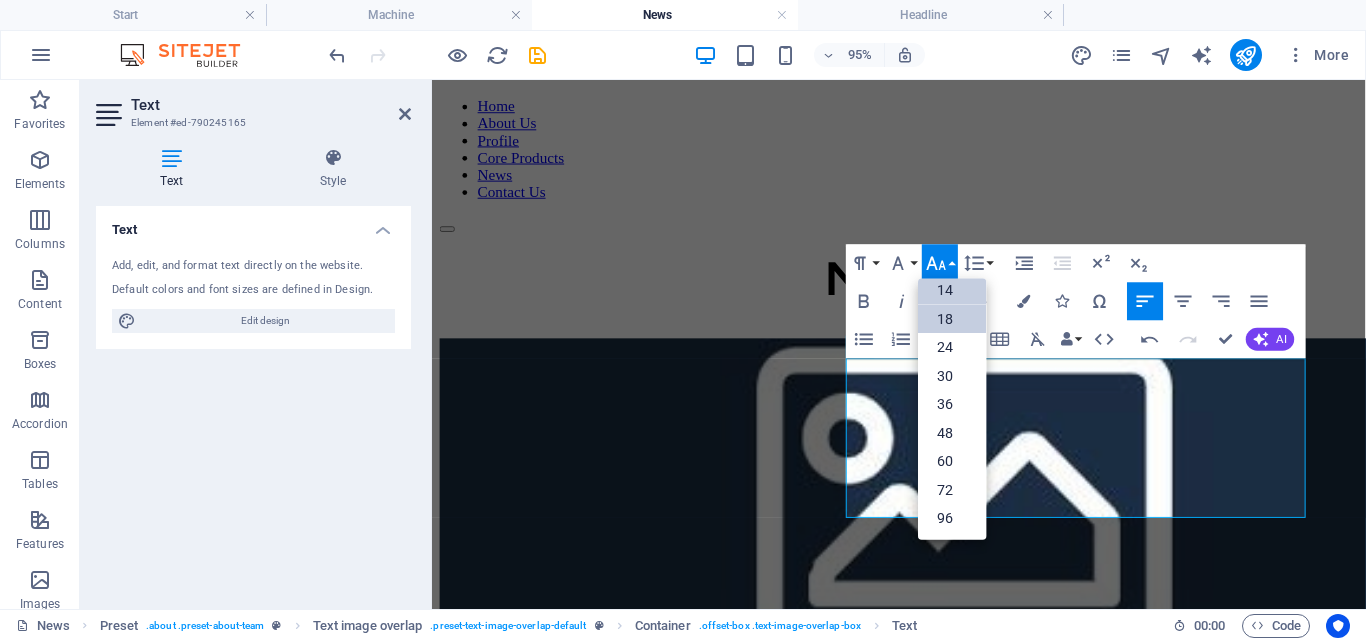 click on "18" at bounding box center [952, 318] 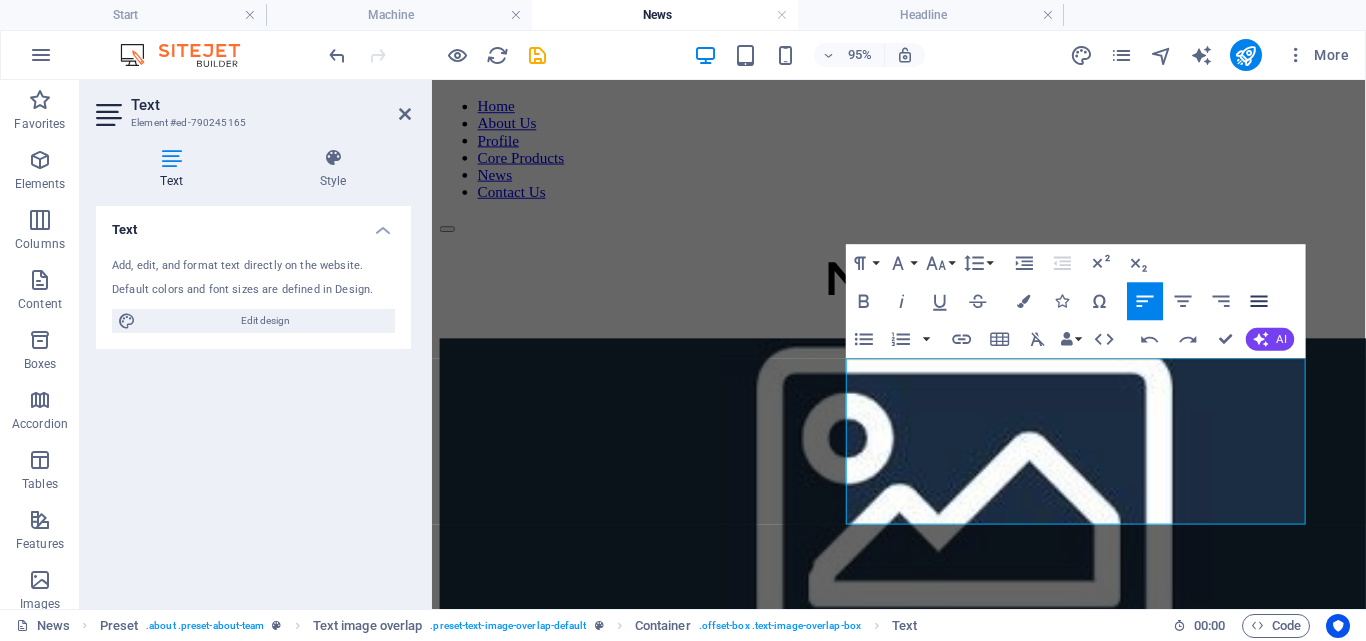 click on "Align Justify" at bounding box center [1259, 301] 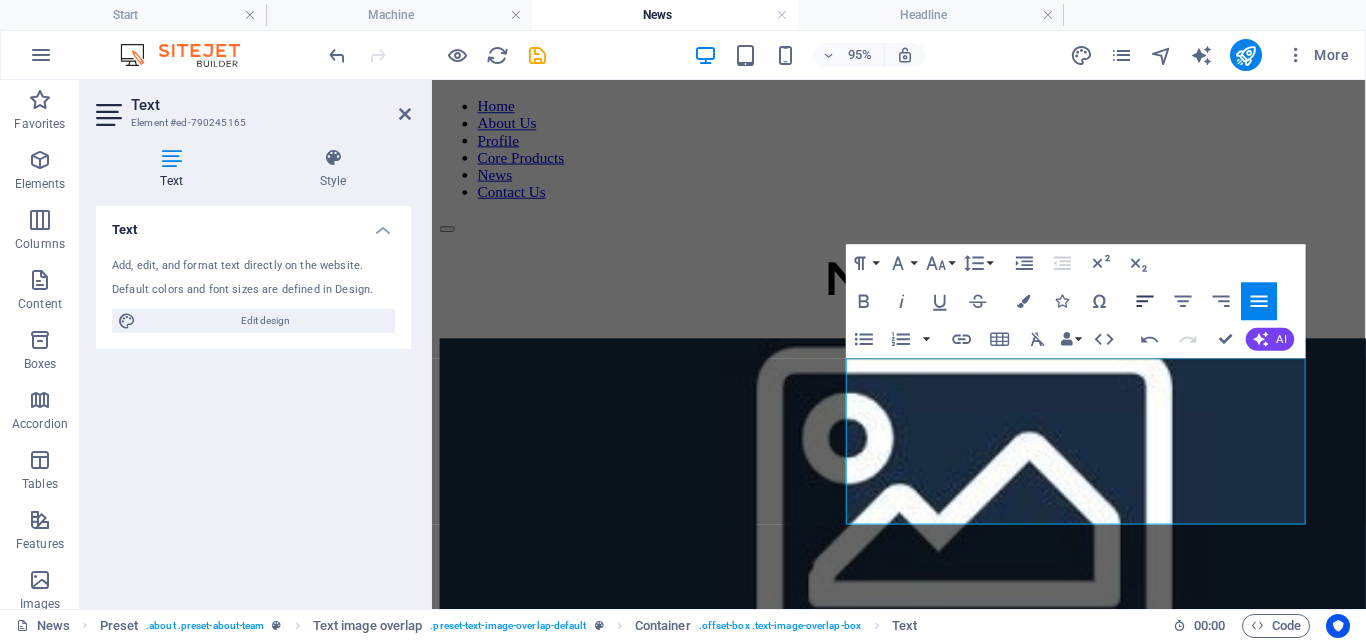 click 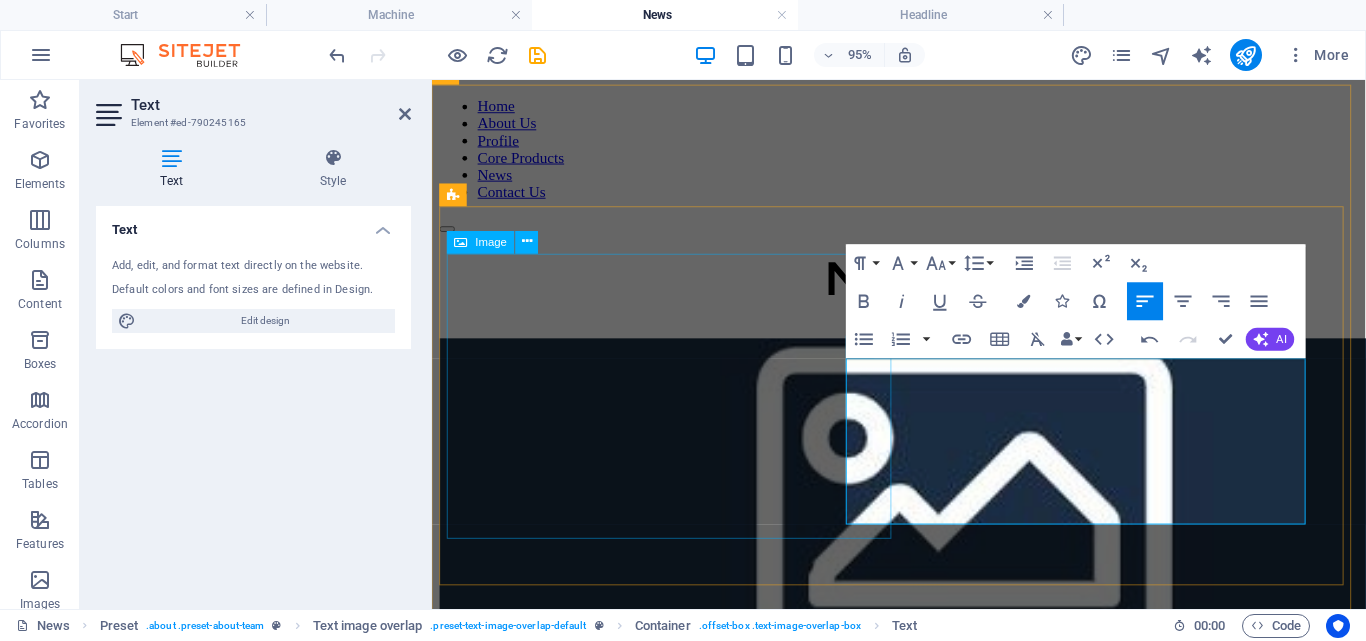 click at bounding box center [923, 504] 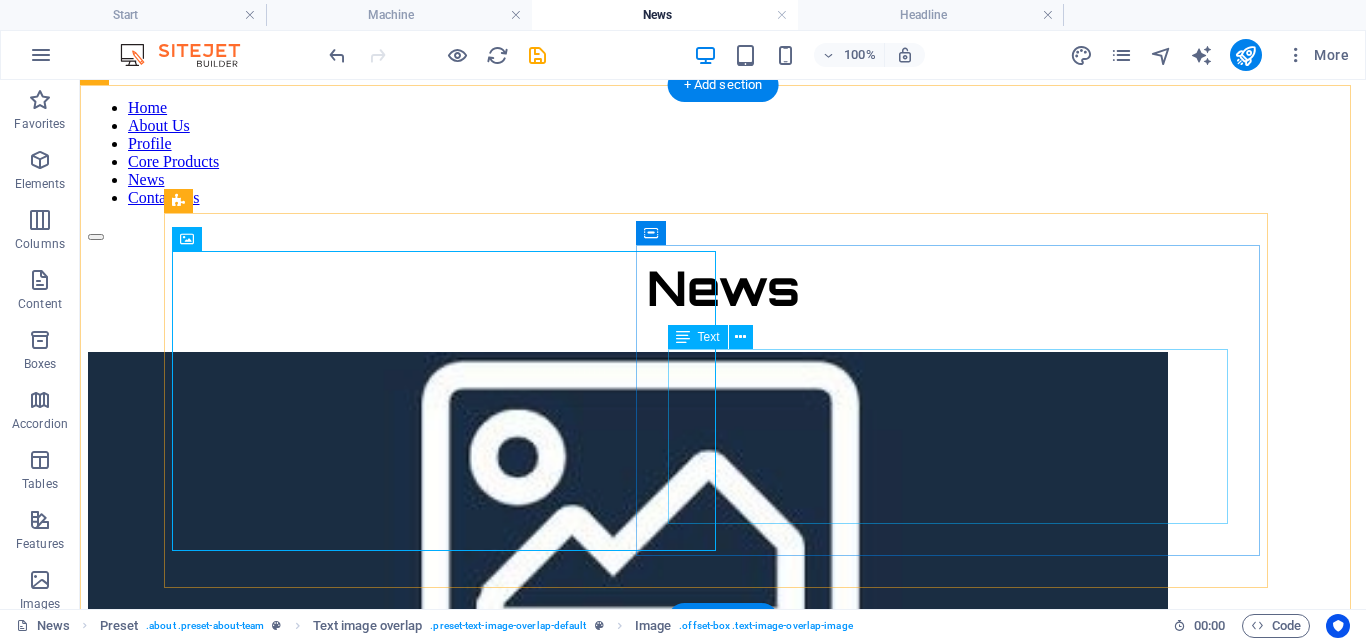 click on "Empat perusahaan terkemuka dalam industri pertambangan— BLASTPRO, CHYI MEANG MACHINERY (CMC), JPN Industrial Trading , dan  PT Distribusi Ammo Nusantara (DAN) —akan hadir bersama dalam satu booth untuk memamerkan teknologi pertambangan mutakhir di ajang  The 23rd International Mining & Mineral Recovery Exhibition , yang akan berlangsung pada  17–20 September 2025  di  [CITY] International Expo, Kemayoran ." at bounding box center [723, 755] 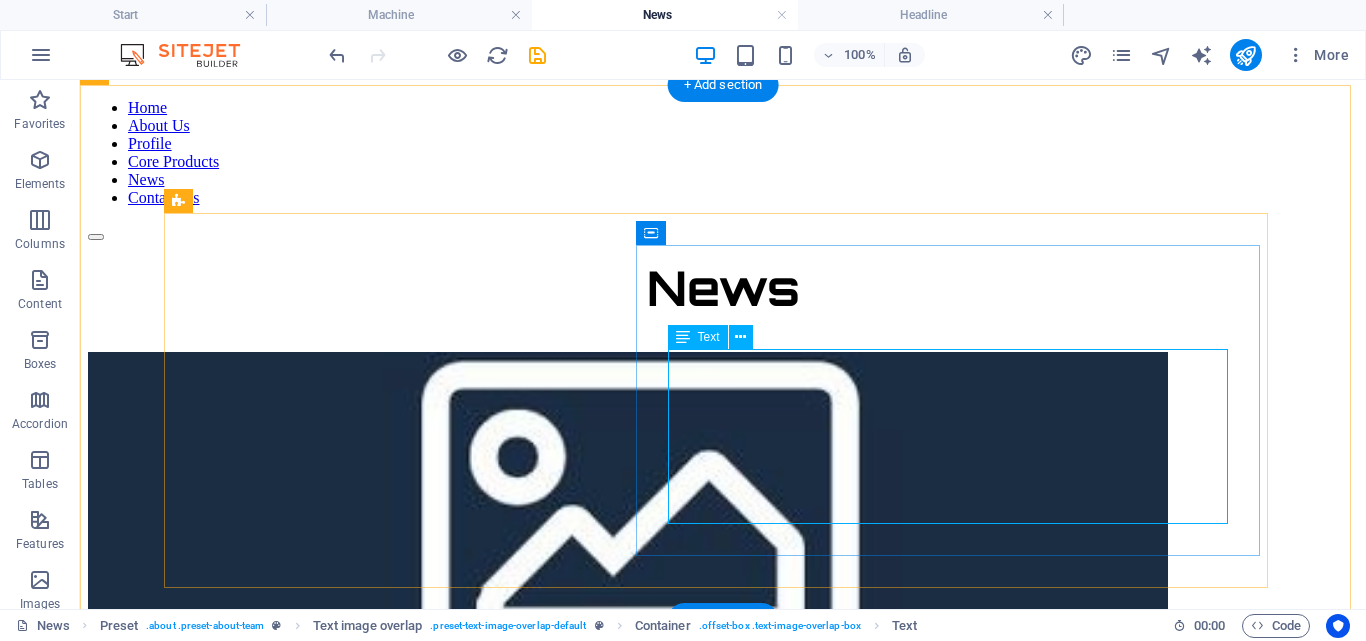 click on "Empat perusahaan terkemuka dalam industri pertambangan— BLASTPRO, CHYI MEANG MACHINERY (CMC), JPN Industrial Trading , dan  PT Distribusi Ammo Nusantara (DAN) —akan hadir bersama dalam satu booth untuk memamerkan teknologi pertambangan mutakhir di ajang  The 23rd International Mining & Mineral Recovery Exhibition , yang akan berlangsung pada  17–20 September 2025  di  [CITY] International Expo, Kemayoran ." at bounding box center (723, 755) 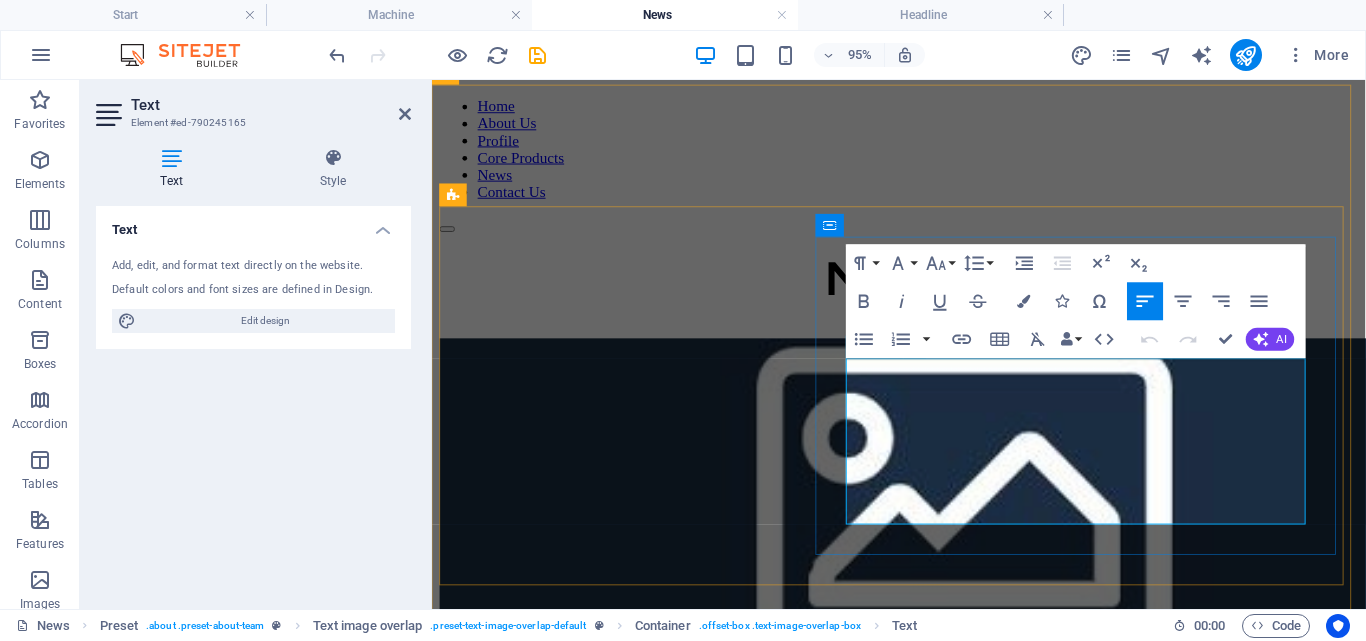 click on "Empat perusahaan terkemuka dalam industri pertambangan— BLASTPRO, CHYI MEANG MACHINERY (CMC), JPN Industrial Trading , dan  PT Distribusi Ammo Nusantara (DAN) —akan hadir bersama dalam satu booth untuk memamerkan teknologi pertambangan mutakhir di ajang  The 23rd International Mining & Mineral Recovery Exhibition , yang akan berlangsung pada  17–20 September 2025  di  [CITY] International Expo, Kemayoran ." at bounding box center (917, 763) 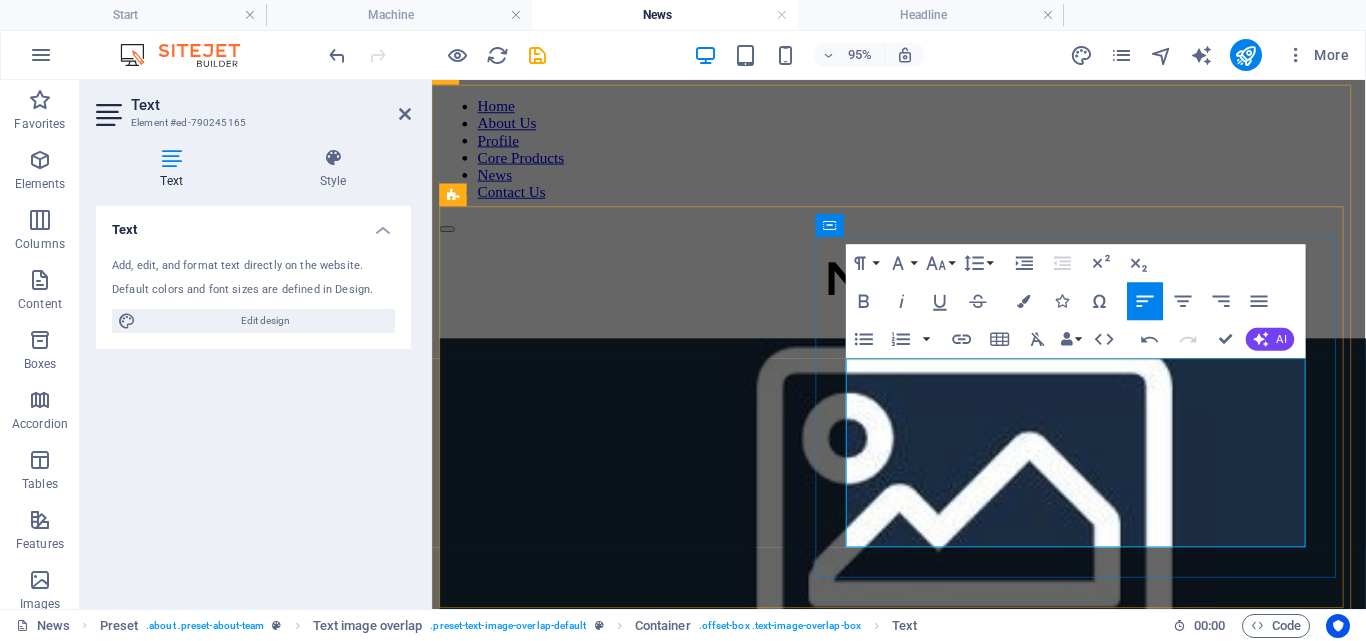 click on "BLASTPRO, CHYI MEANG MACHINERY (CMC), JPN Industrial Trading" at bounding box center (895, 779) 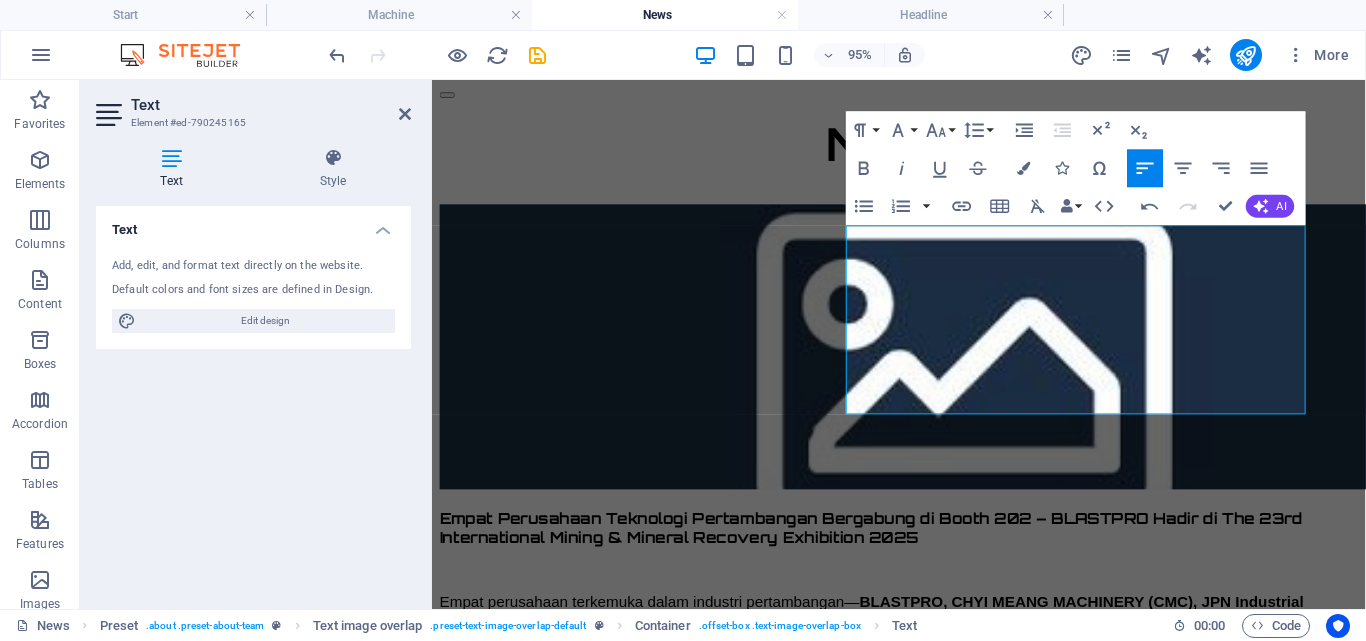 scroll, scrollTop: 241, scrollLeft: 0, axis: vertical 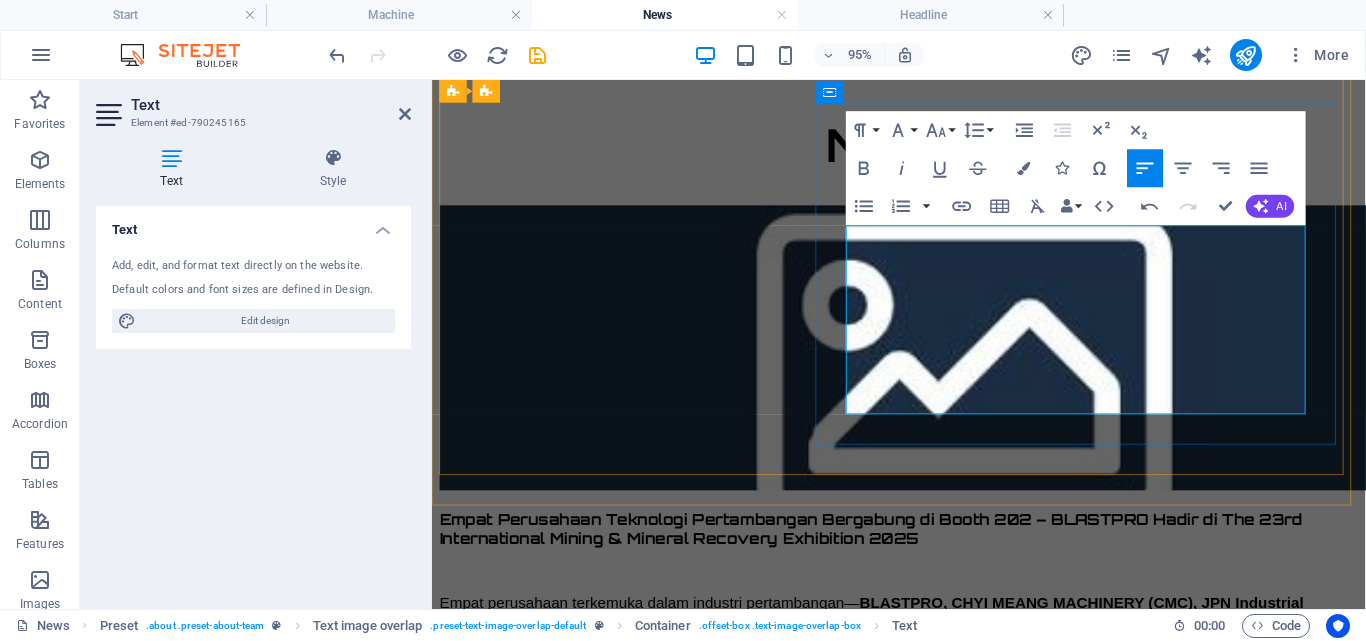 type 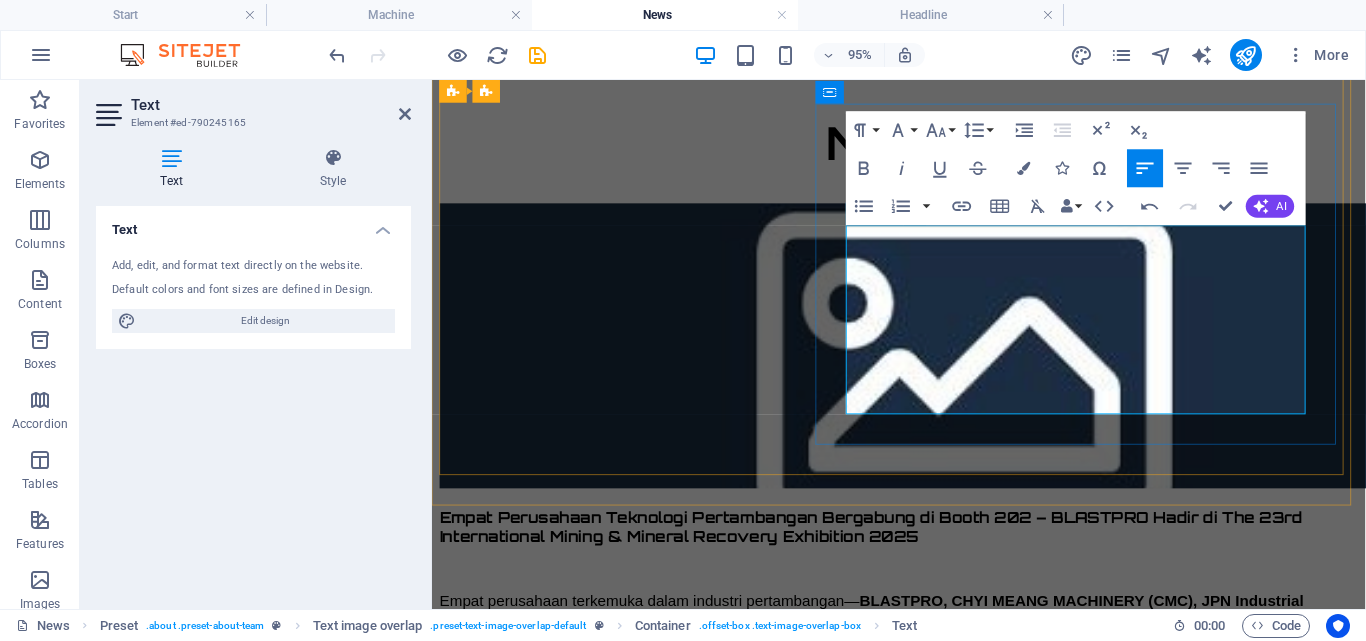 click on "Empat perusahaan terkemuka dalam industri pertambangan — BLASTPRO, CHYI MEANG MACHINERY (CMC), JPN Industrial Trading , dan PT Distribusi Ammo Nusantara (DAN) —akan hadir bersama dalam satu booth untuk memamerkan teknologi pertambangan mutakhir di ajang The [NUMBER] International Mining & Mineral Recovery Exhibition , yang akan berlangsung pada [DAY]–[DAY] [MONTH] [YEAR] di [CITY] International Expo, Kemayoran ." at bounding box center [917, 655] 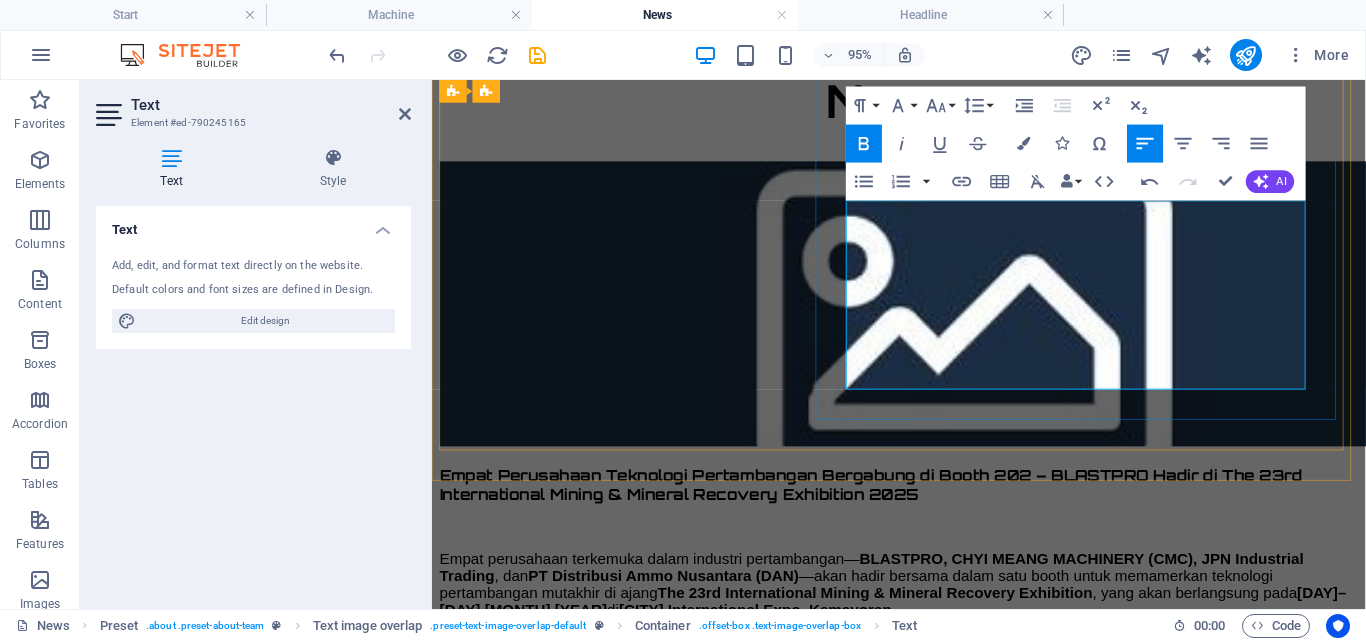 scroll, scrollTop: 241, scrollLeft: 0, axis: vertical 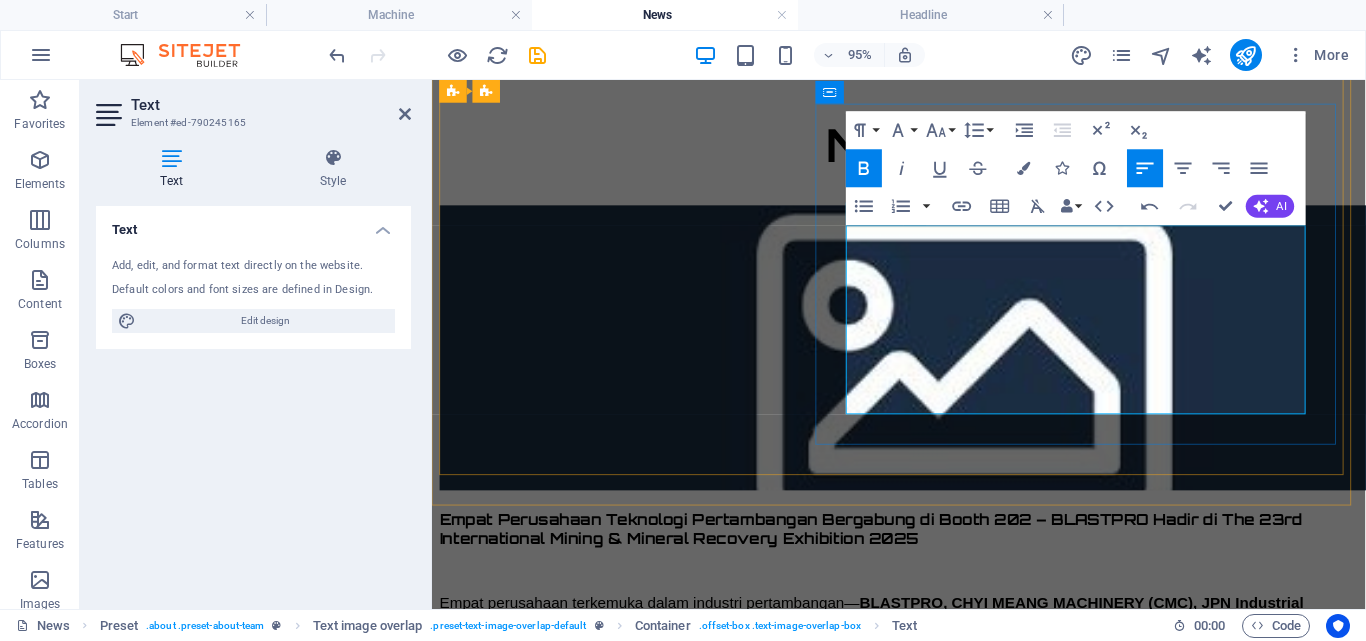 click on "Empat perusahaan terkemuka dalam industri pertambangan  —BLASTPRO, CHYI MEANG MACHINERY (CMC), JPN Industrial Trading , dan  PT Distribusi Ammo Nusantara (DAN)  —akan hadir bersama dalam satu booth untuk memamerkan teknologi pertambangan mutakhir di ajang  The 23rd International Mining & Mineral Recovery Exhibition , yang akan berlangsung pada  17–20 September 2025  di  [CITY] International Expo, Kemayoran ." at bounding box center [917, 657] 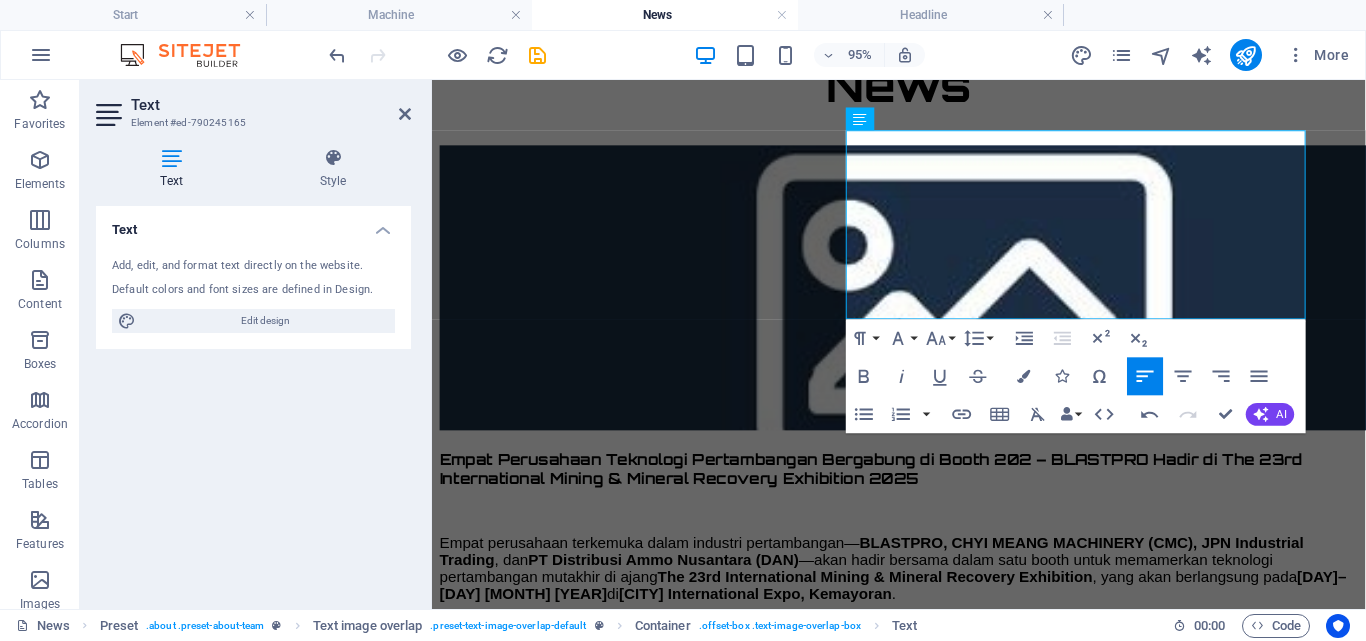 scroll, scrollTop: 341, scrollLeft: 0, axis: vertical 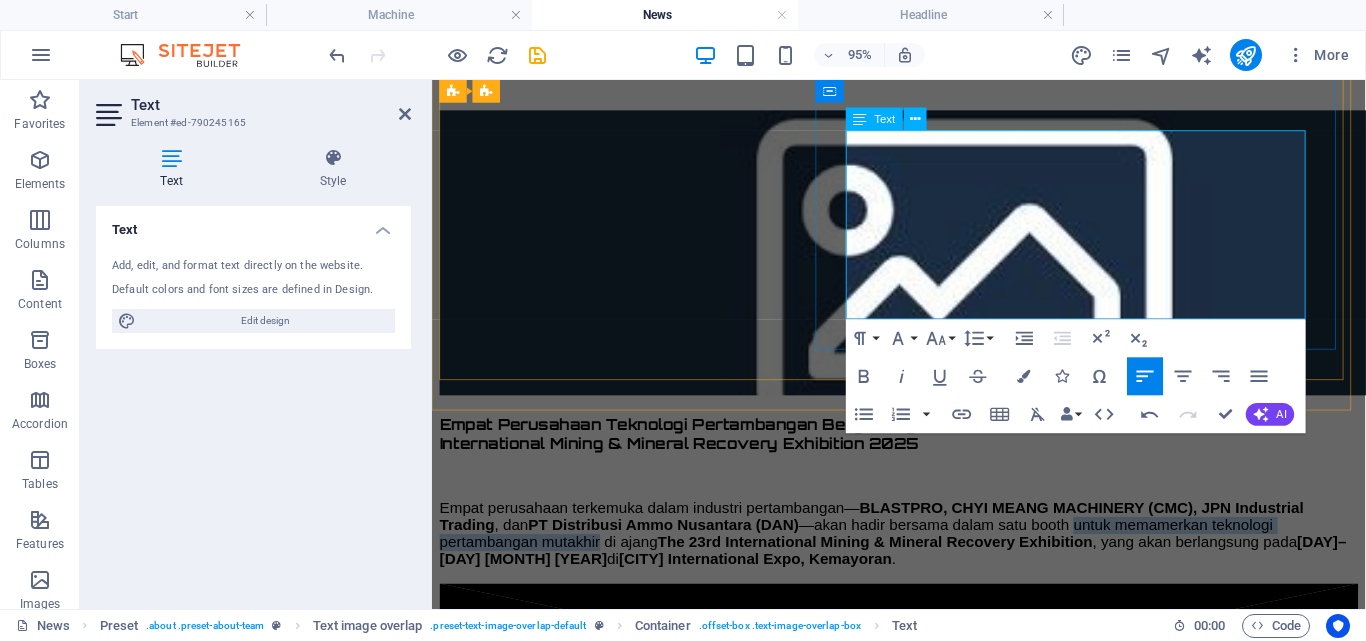 drag, startPoint x: 1061, startPoint y: 241, endPoint x: 1037, endPoint y: 268, distance: 36.124783 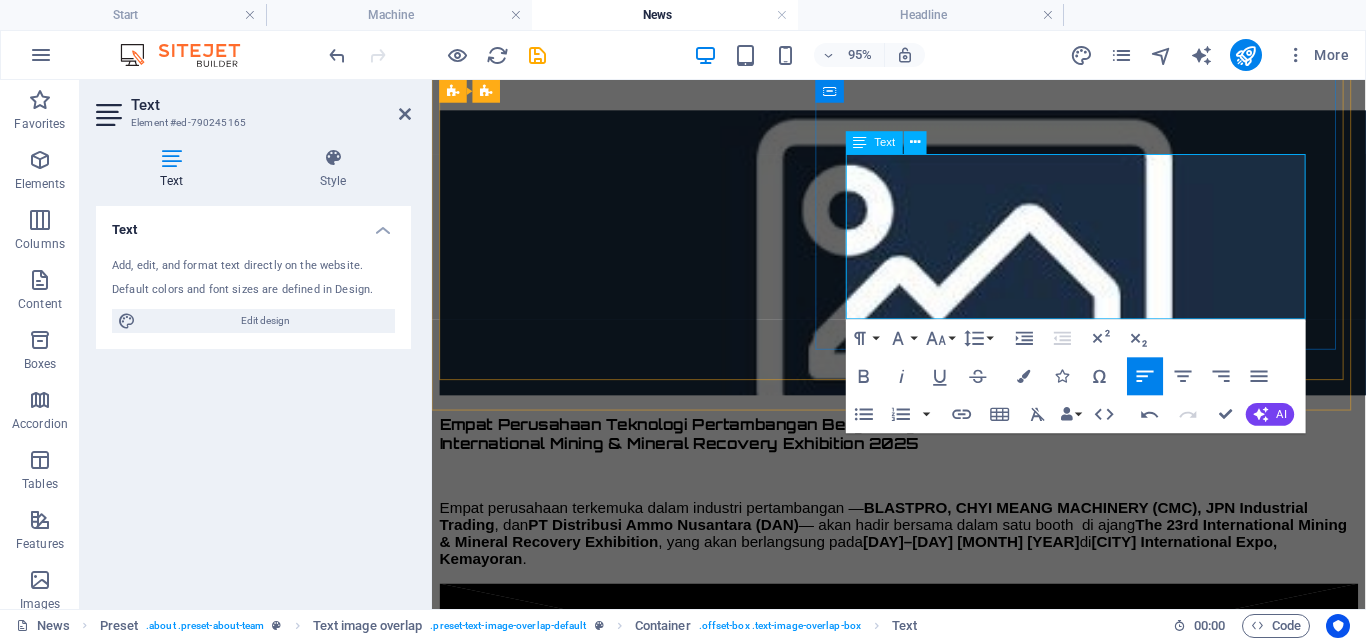 scroll, scrollTop: 316, scrollLeft: 0, axis: vertical 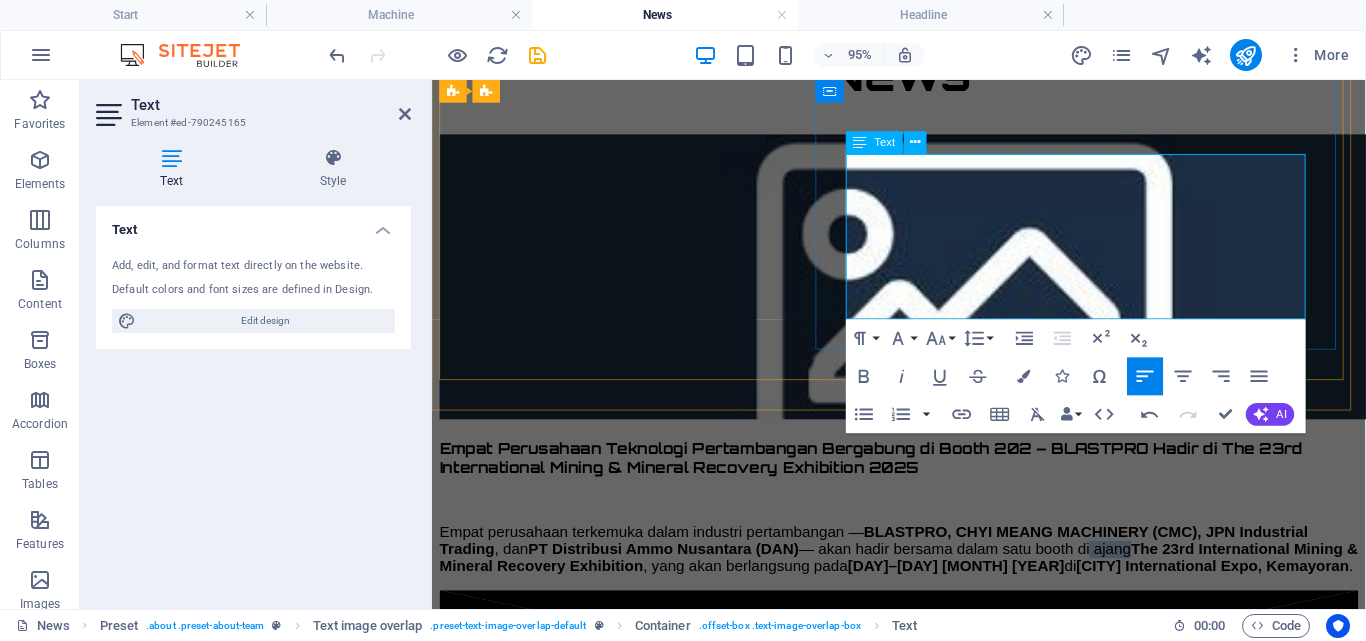 drag, startPoint x: 1076, startPoint y: 273, endPoint x: 1118, endPoint y: 273, distance: 42 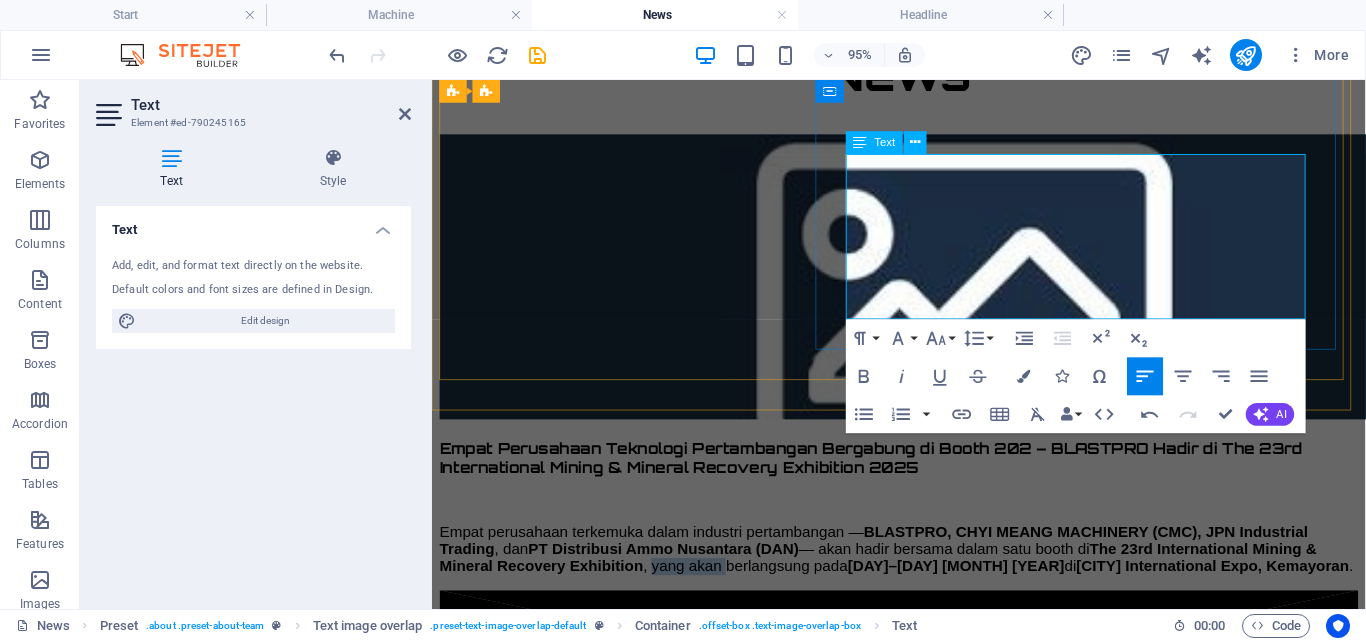 drag, startPoint x: 1113, startPoint y: 297, endPoint x: 1167, endPoint y: 296, distance: 54.00926 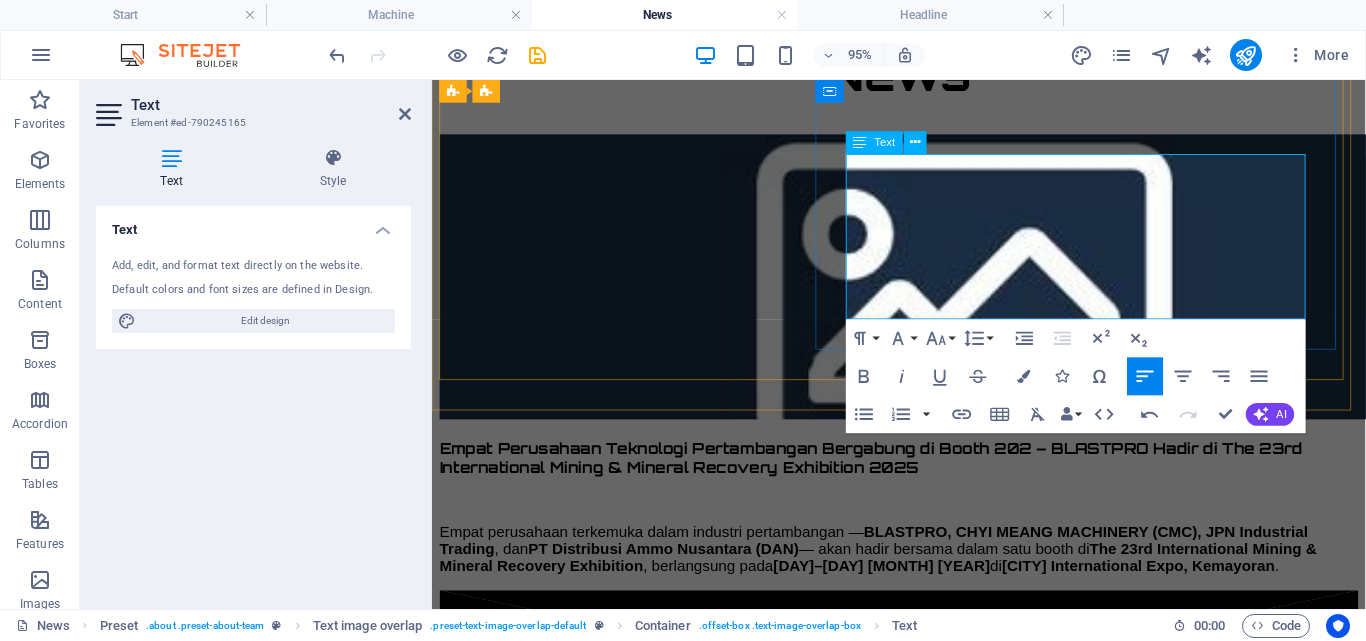 click on "[DAY]–[DAY] [MONTH] [YEAR]" at bounding box center (905, 591) 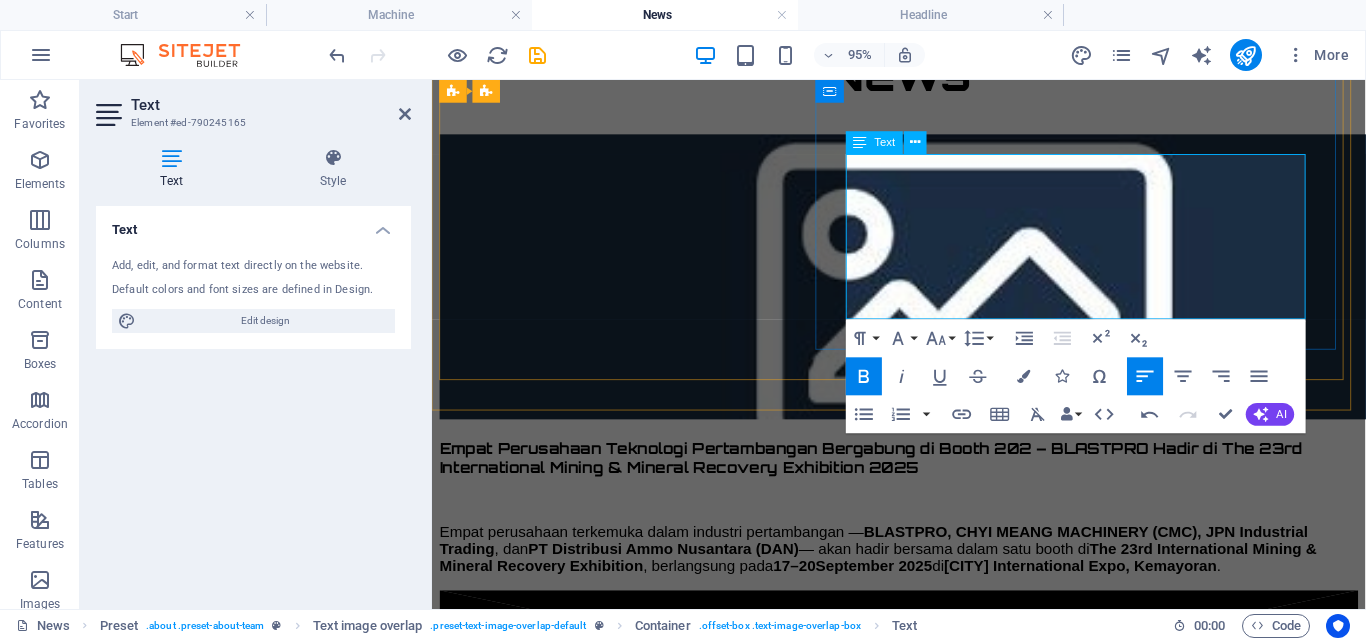 click on "Empat perusahaan terkemuka dalam industri pertambangan — BLASTPRO, CHYI MEANG MACHINERY (CMC), JPN Industrial Trading , dan  PT Distribusi Ammo Nusantara (DAN)  — akan hadir bersama dalam satu booth di  The 23rd International Mining & Mineral Recovery Exhibition , berlangsung pada  [DAY]–[DAY] [MONTH] [YEAR]  di  [CITY] International Expo, Kemayoran ." at bounding box center (901, 573) 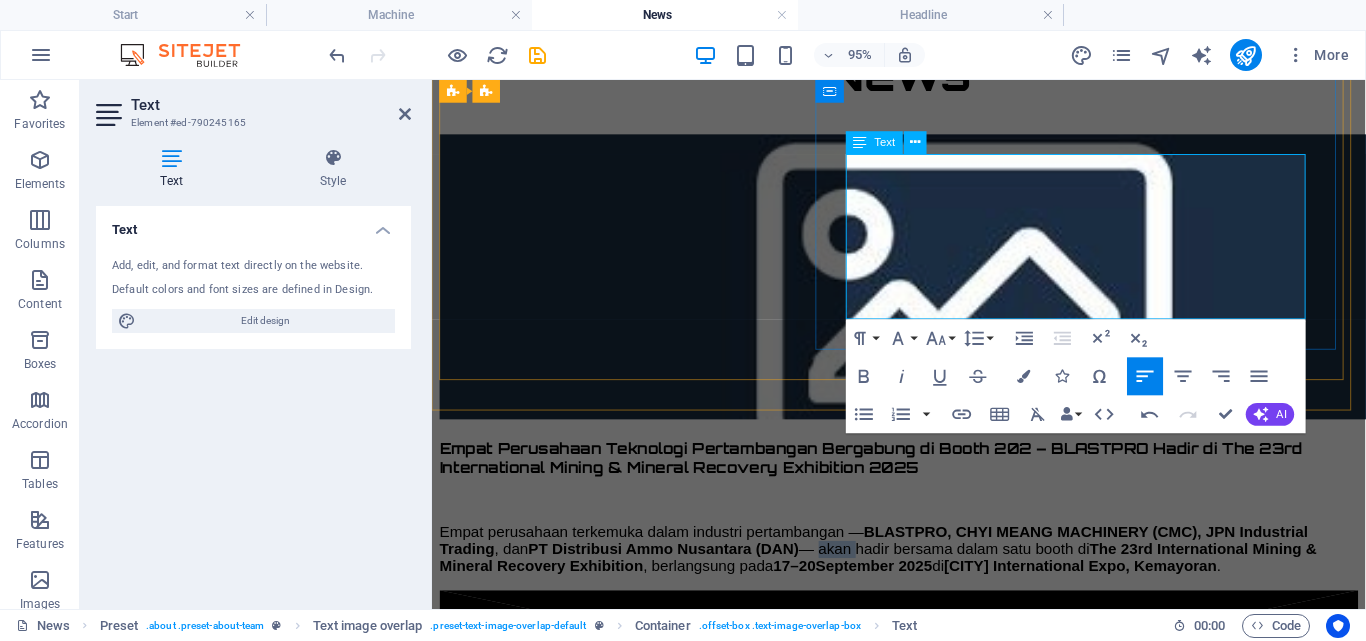 click on "Empat perusahaan terkemuka dalam industri pertambangan — BLASTPRO, CHYI MEANG MACHINERY (CMC), JPN Industrial Trading , dan  PT Distribusi Ammo Nusantara (DAN)  — akan hadir bersama dalam satu booth di  The 23rd International Mining & Mineral Recovery Exhibition , berlangsung pada  [DAY]–[DAY] [MONTH] [YEAR]  di  [CITY] International Expo, Kemayoran ." at bounding box center [901, 573] 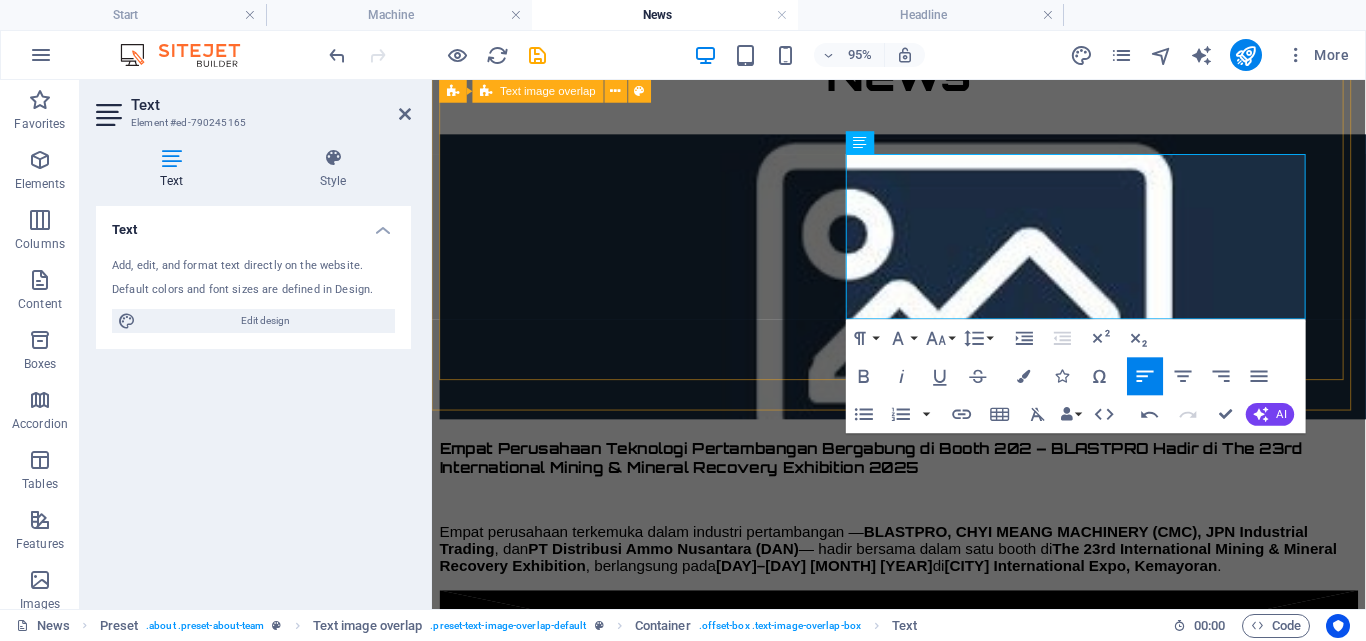click on "Empat Perusahaan Teknologi Pertambangan Bergabung di Booth [NUMBER] – BLASTPRO Hadir di The [NUMBER] International Mining & Mineral Recovery Exhibition [YEAR] Empat perusahaan terkemuka dalam industri pertambangan — BLASTPRO, CHYI MEANG MACHINERY (CMC), JPN Industrial Trading , dan PT Distribusi Ammo Nusantara (DAN) — hadir bersama dalam satu booth di The [NUMBER] International Mining & Mineral Recovery Exhibition , berlangsung pada [DAY]–[DAY] [MONTH] [YEAR] di [CITY] International Expo, Kemayoran ." at bounding box center (923, 377) 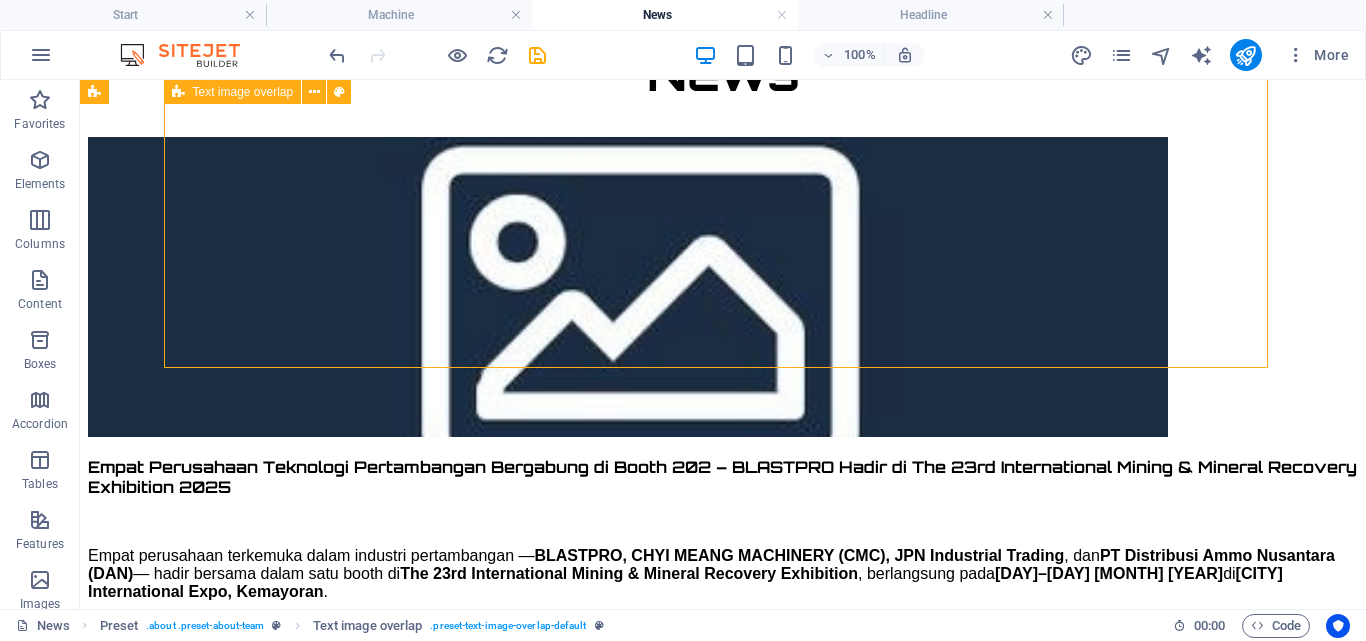 scroll, scrollTop: 310, scrollLeft: 0, axis: vertical 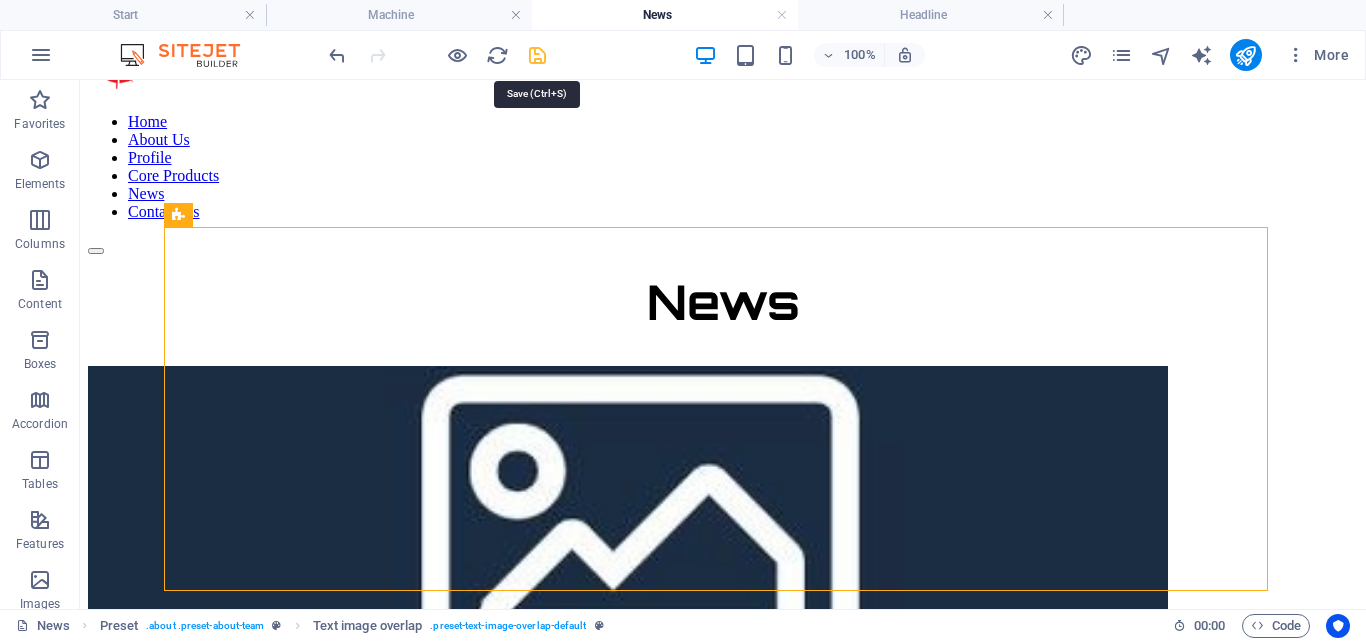 click at bounding box center (537, 55) 